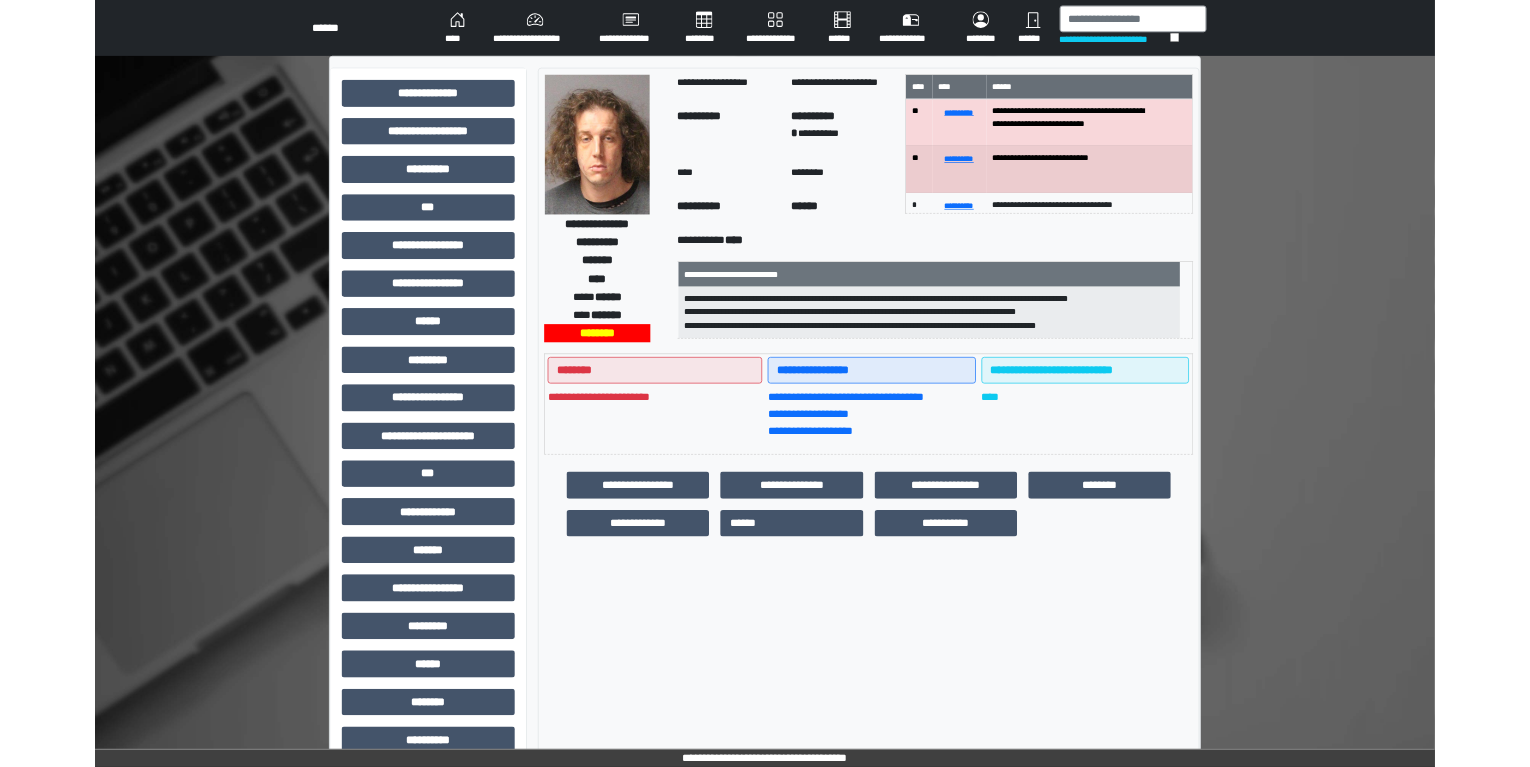 scroll, scrollTop: 0, scrollLeft: 0, axis: both 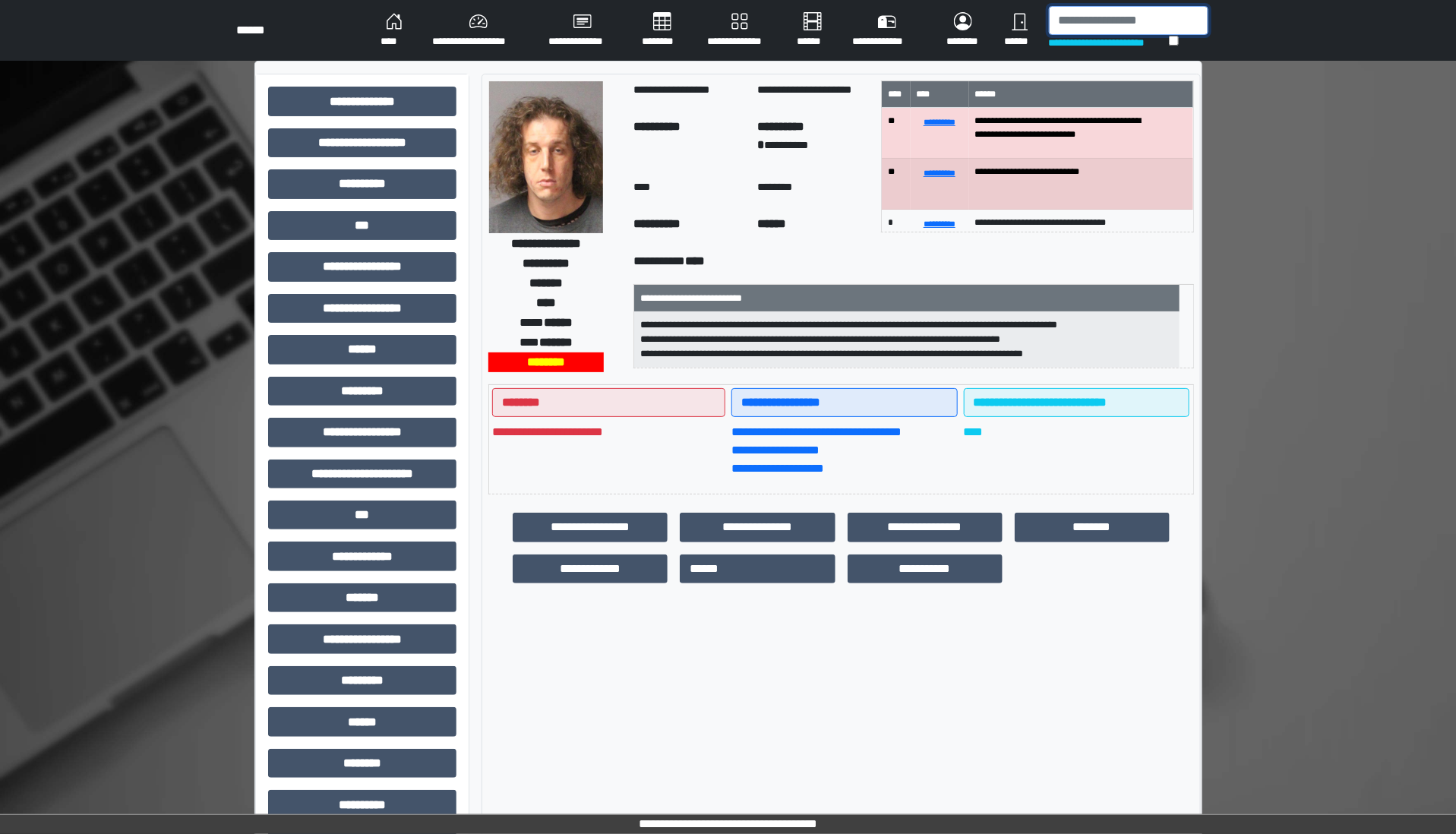 click at bounding box center (1129, 21) 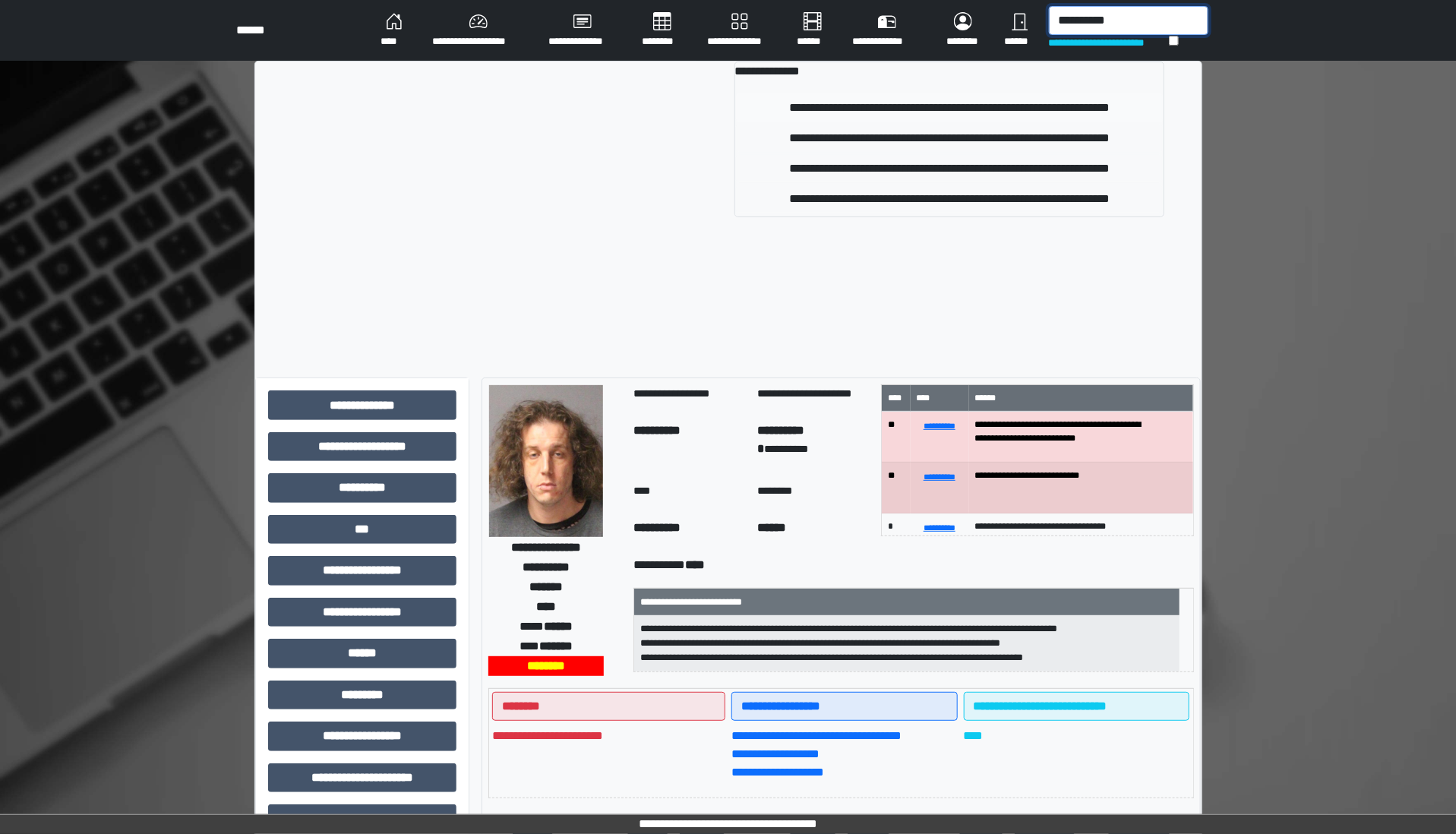 type on "**********" 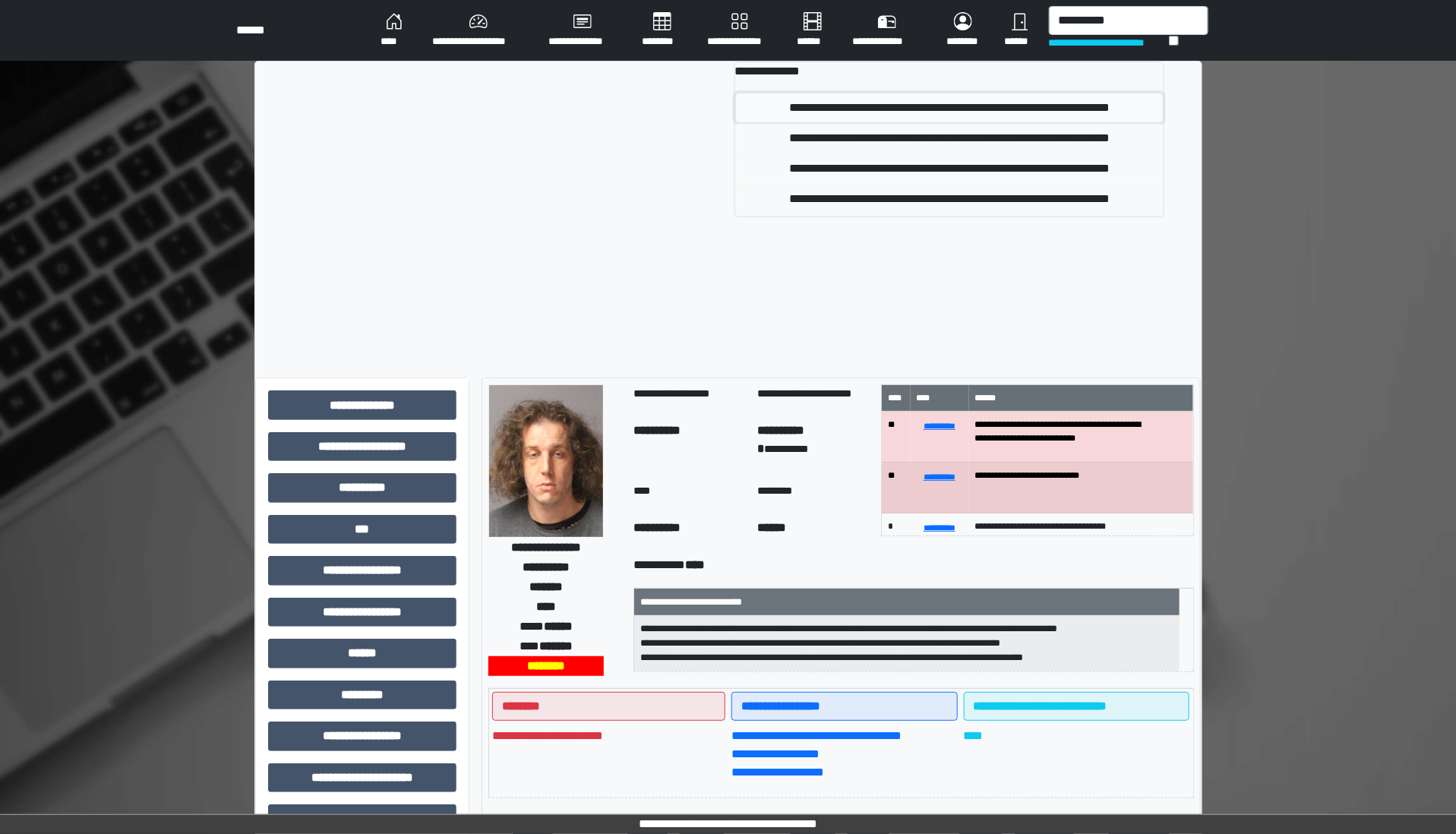 click on "**********" at bounding box center [949, 108] 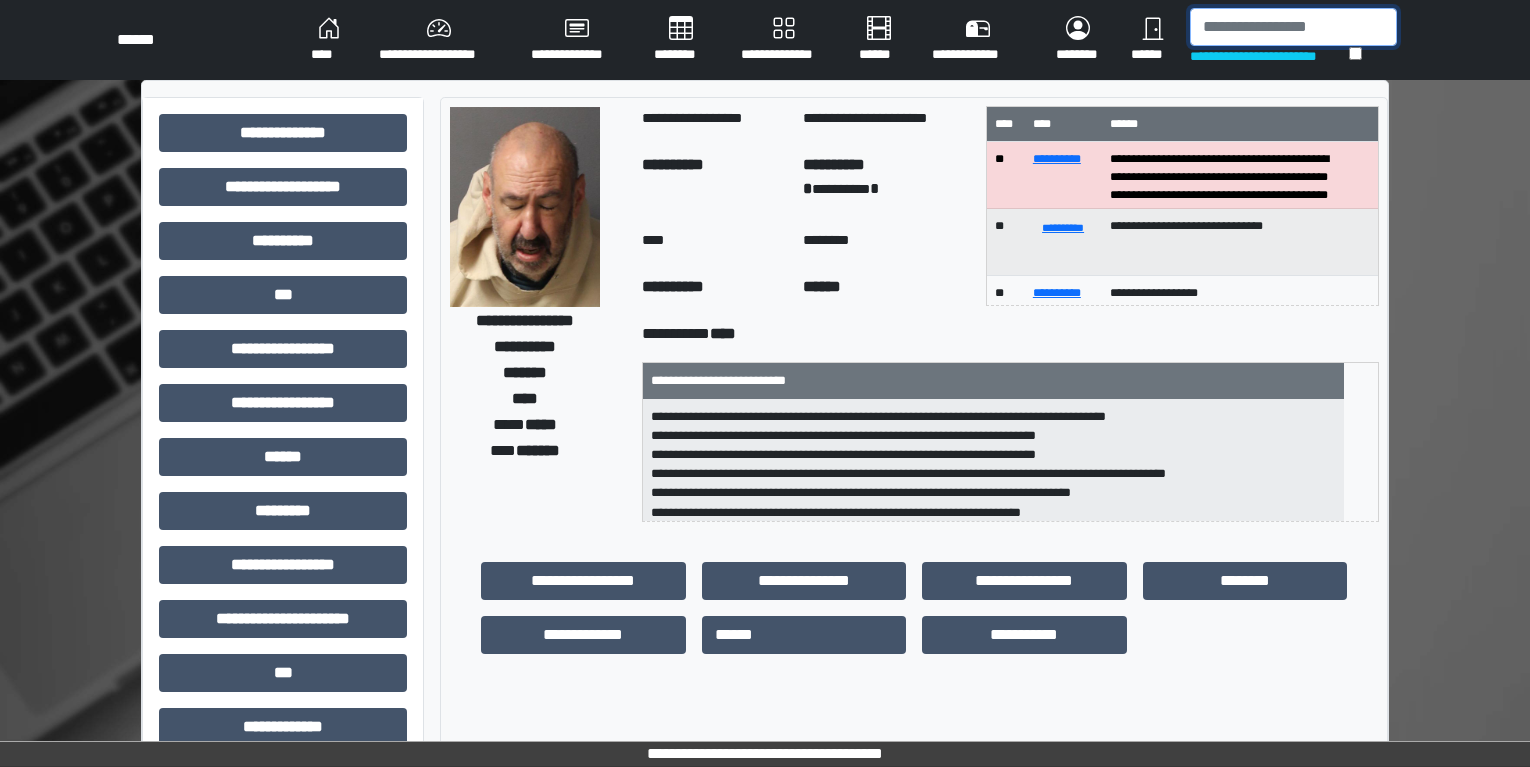 click at bounding box center [1293, 27] 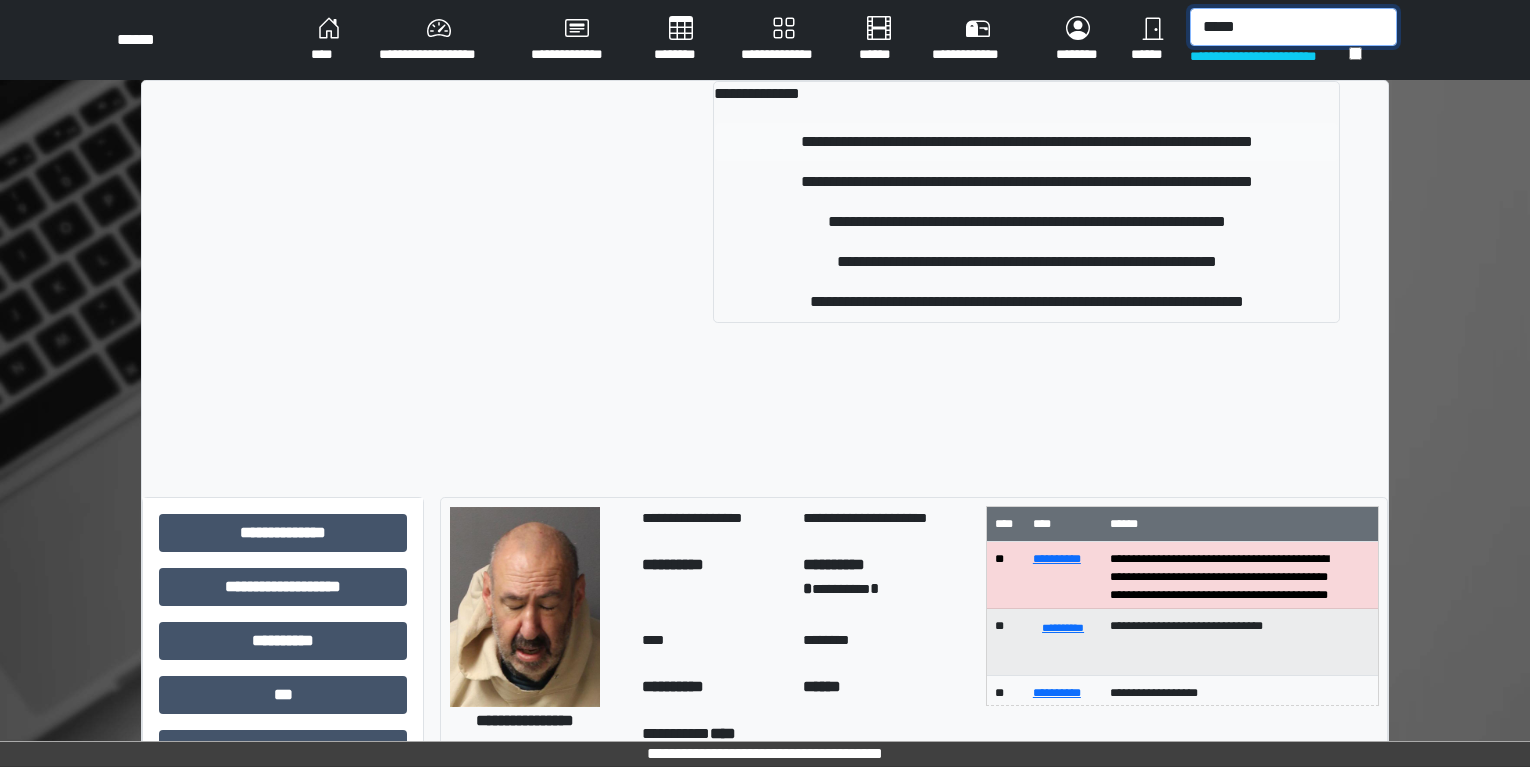type on "*****" 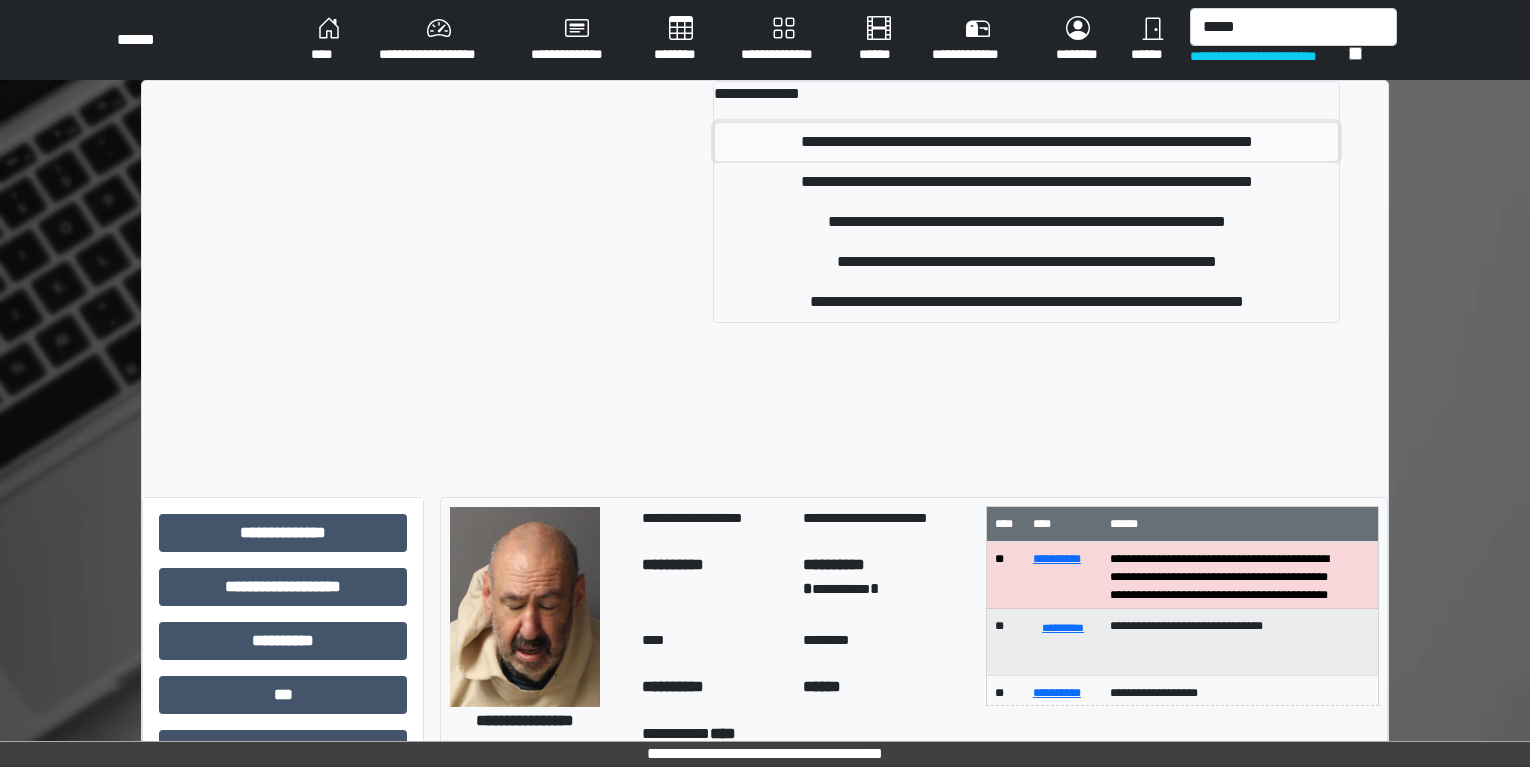 click on "**********" at bounding box center (1026, 142) 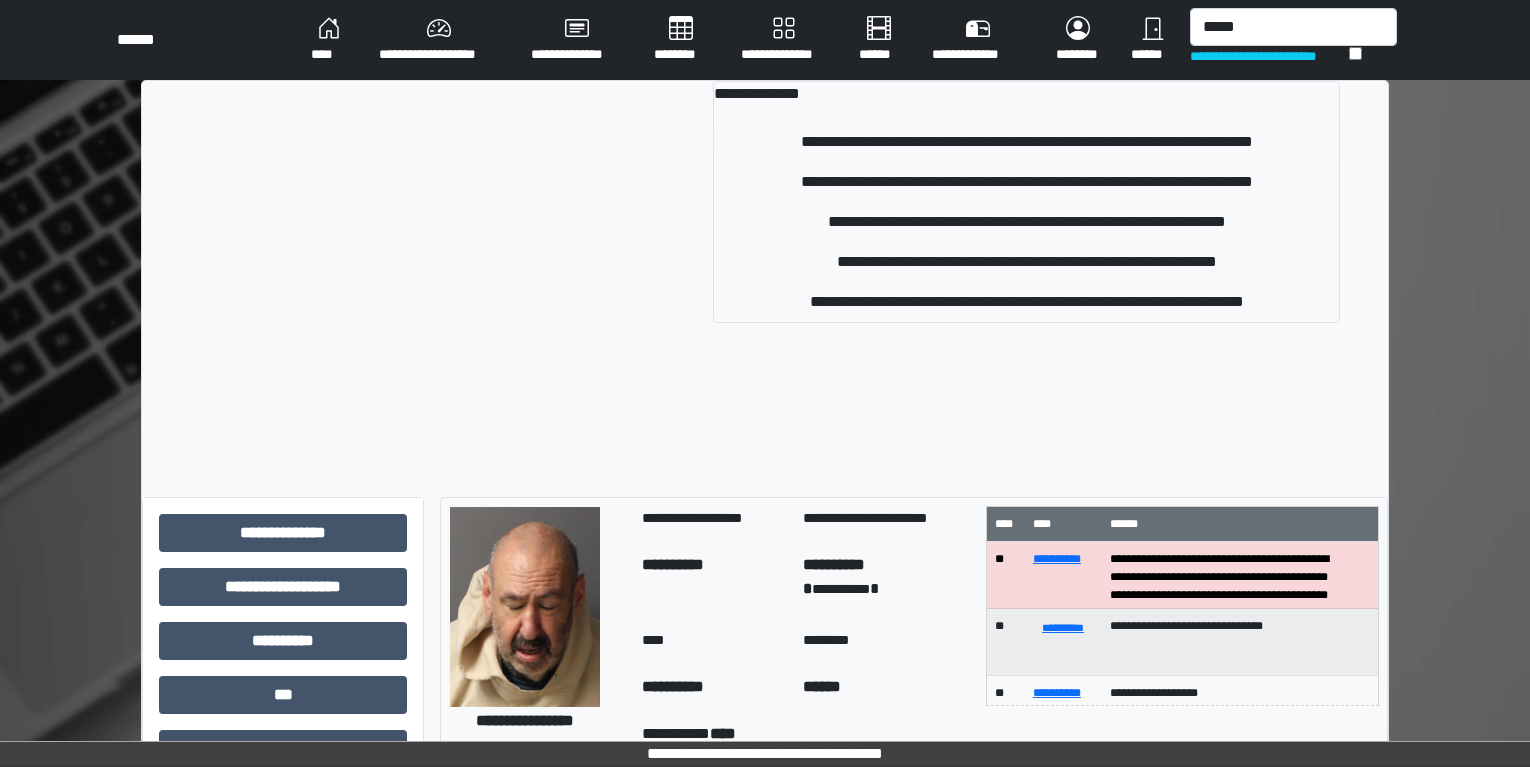 type 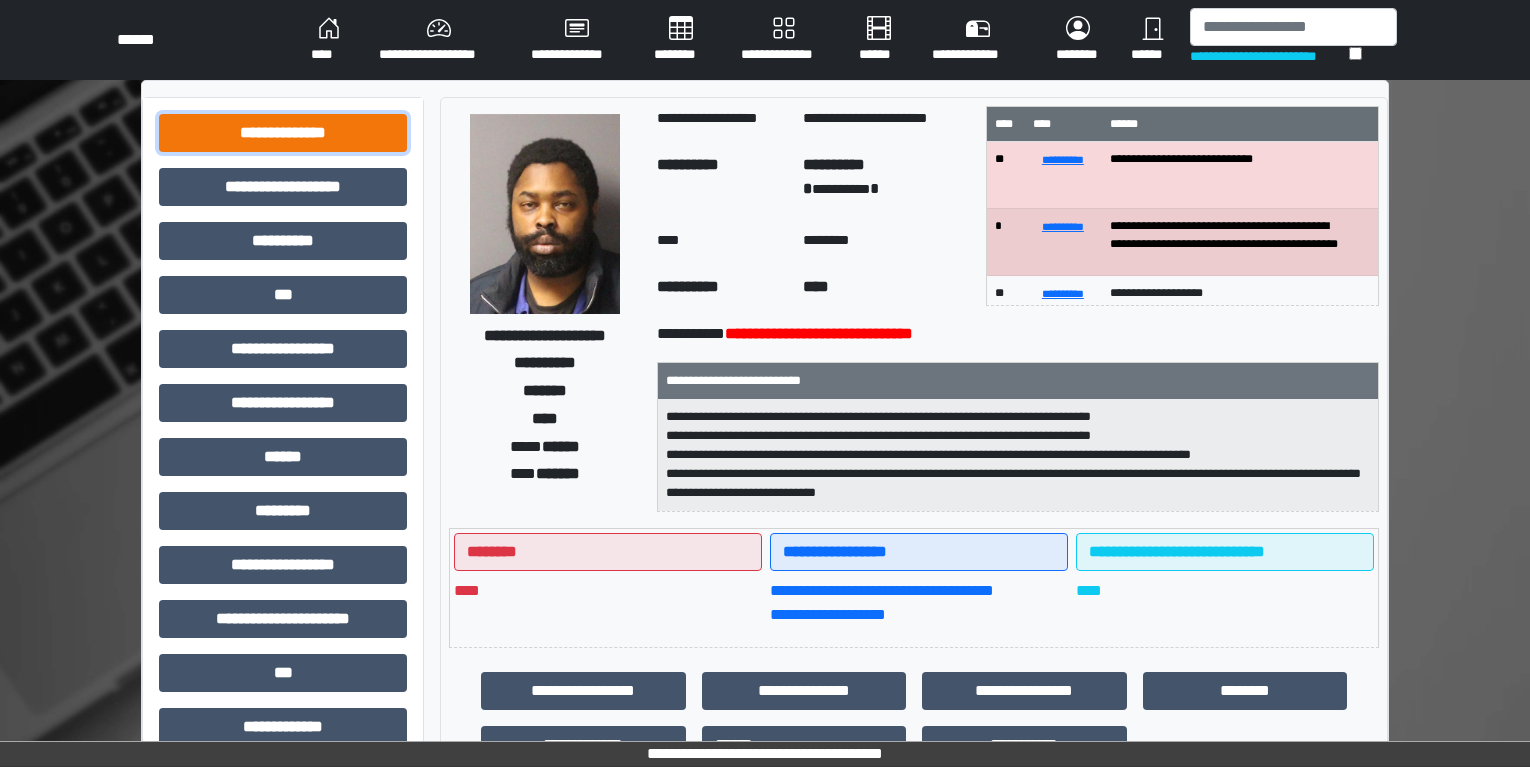 click on "**********" at bounding box center (283, 133) 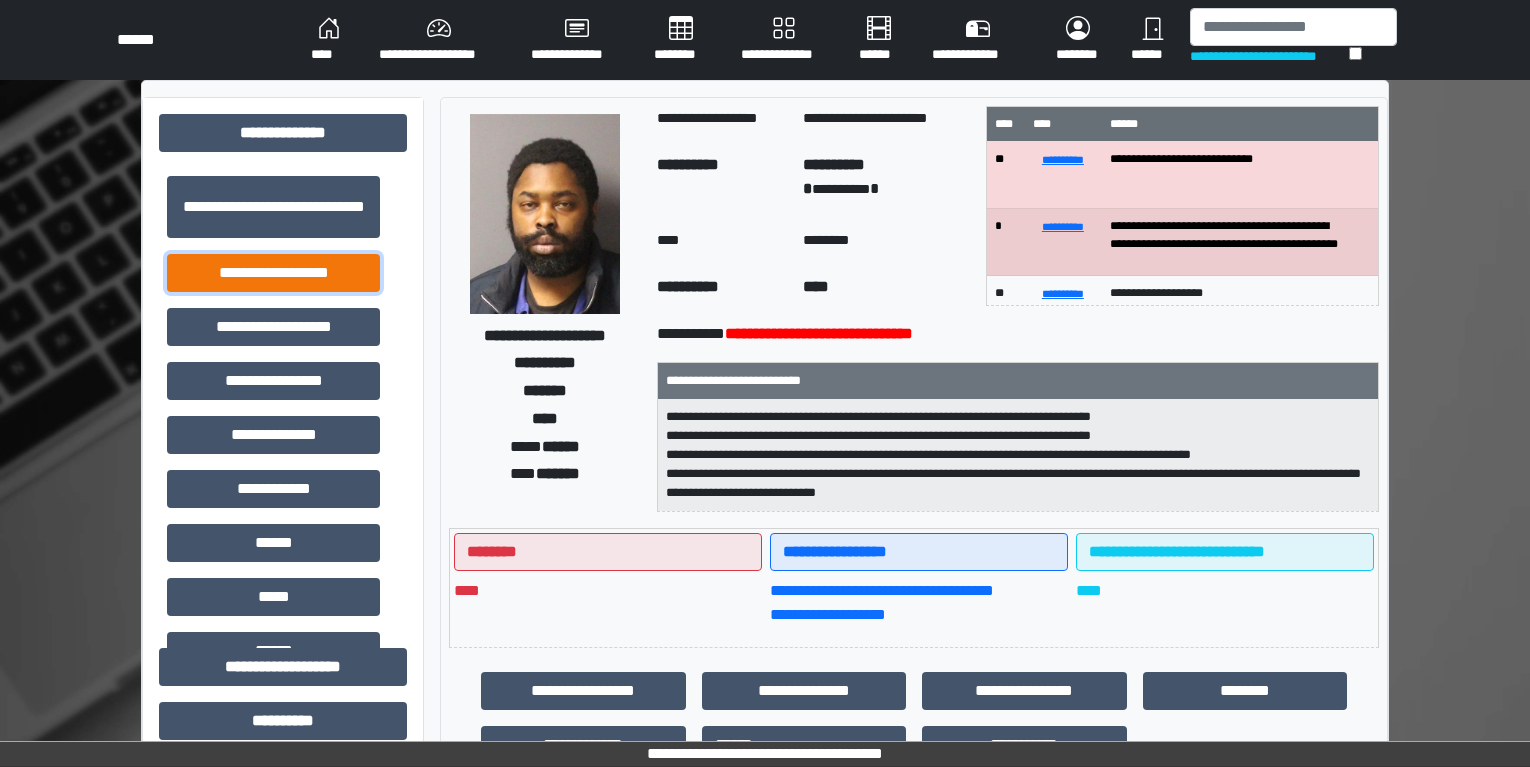 click on "**********" at bounding box center [273, 273] 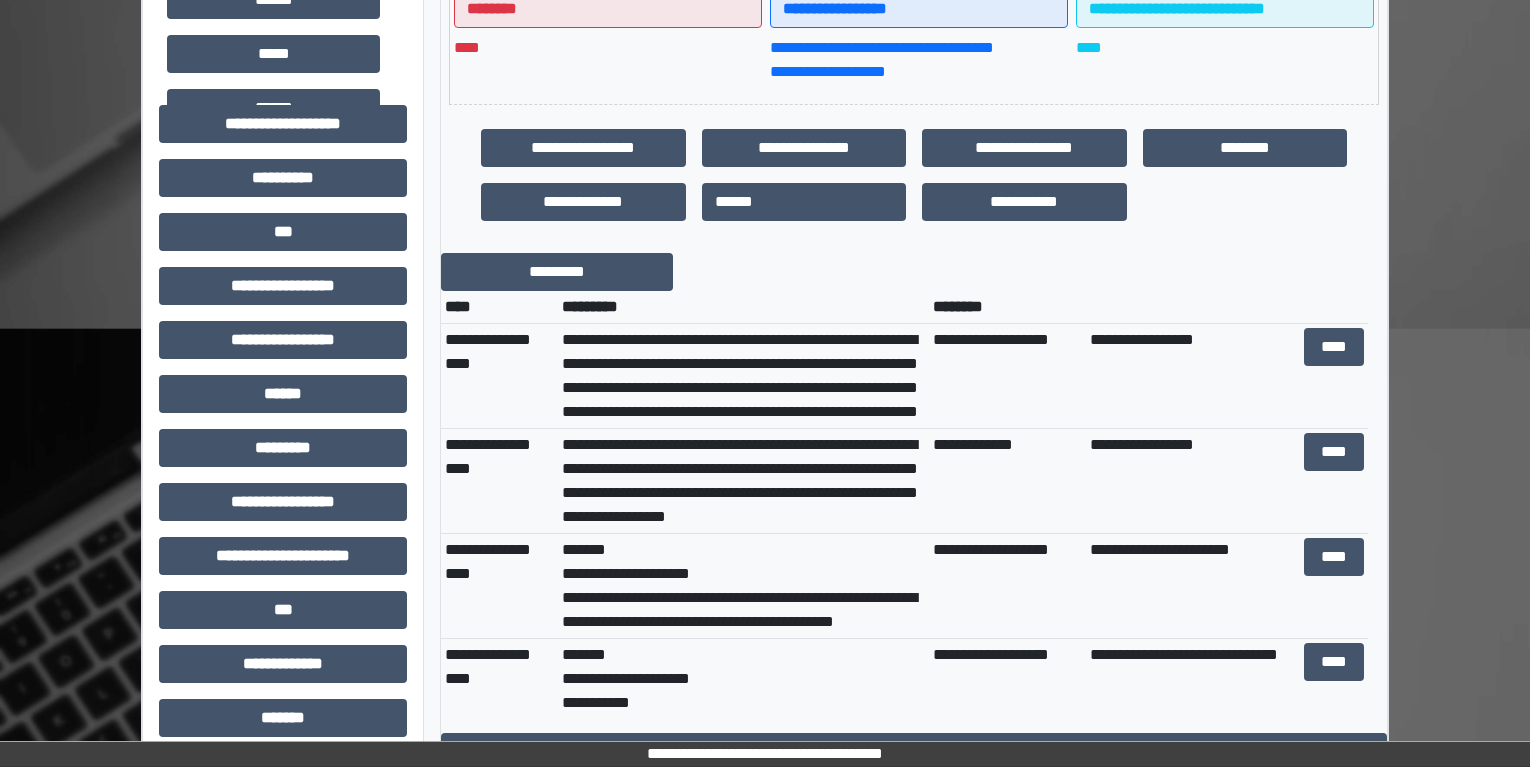 scroll, scrollTop: 500, scrollLeft: 0, axis: vertical 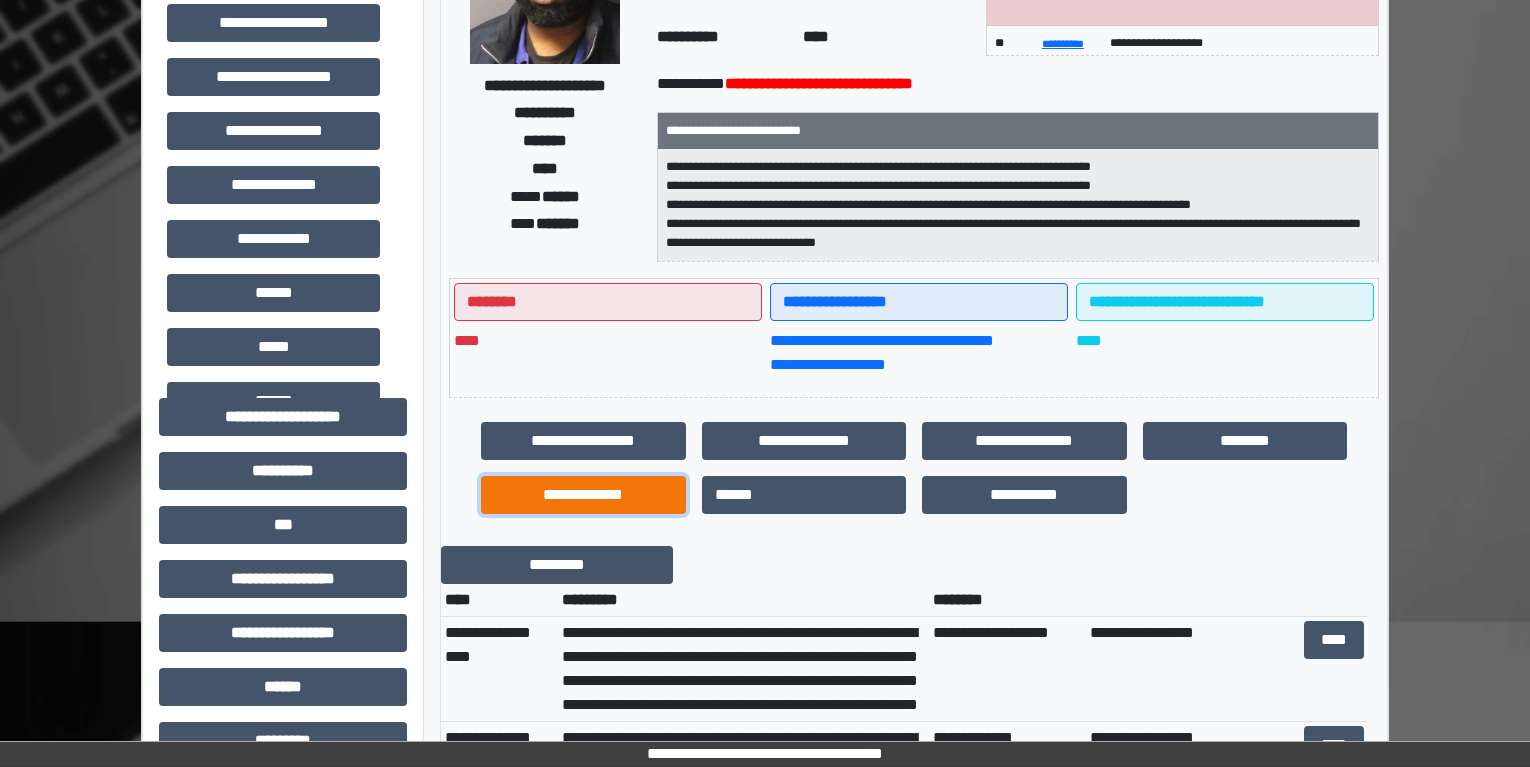 click on "**********" at bounding box center [583, 495] 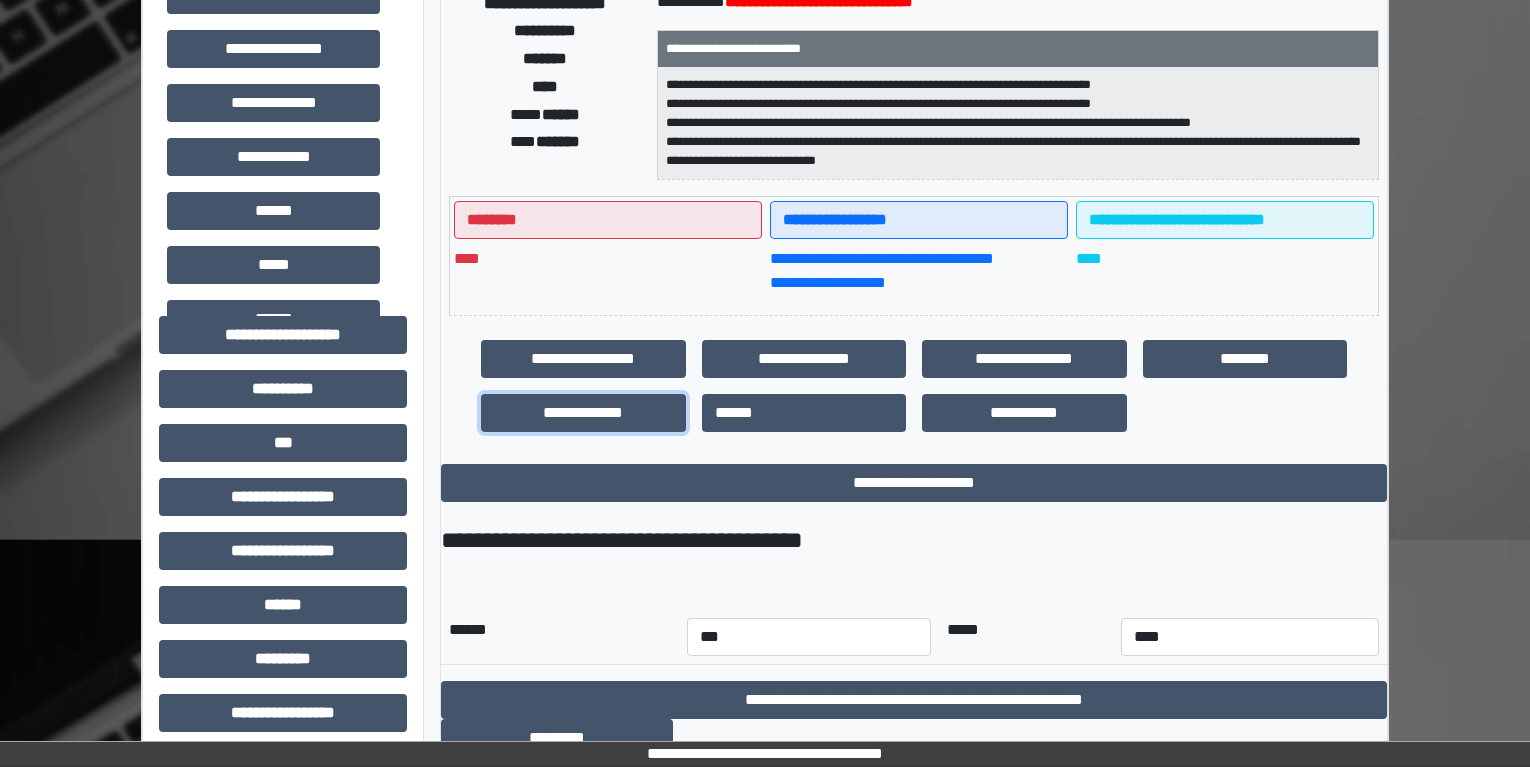 scroll, scrollTop: 375, scrollLeft: 0, axis: vertical 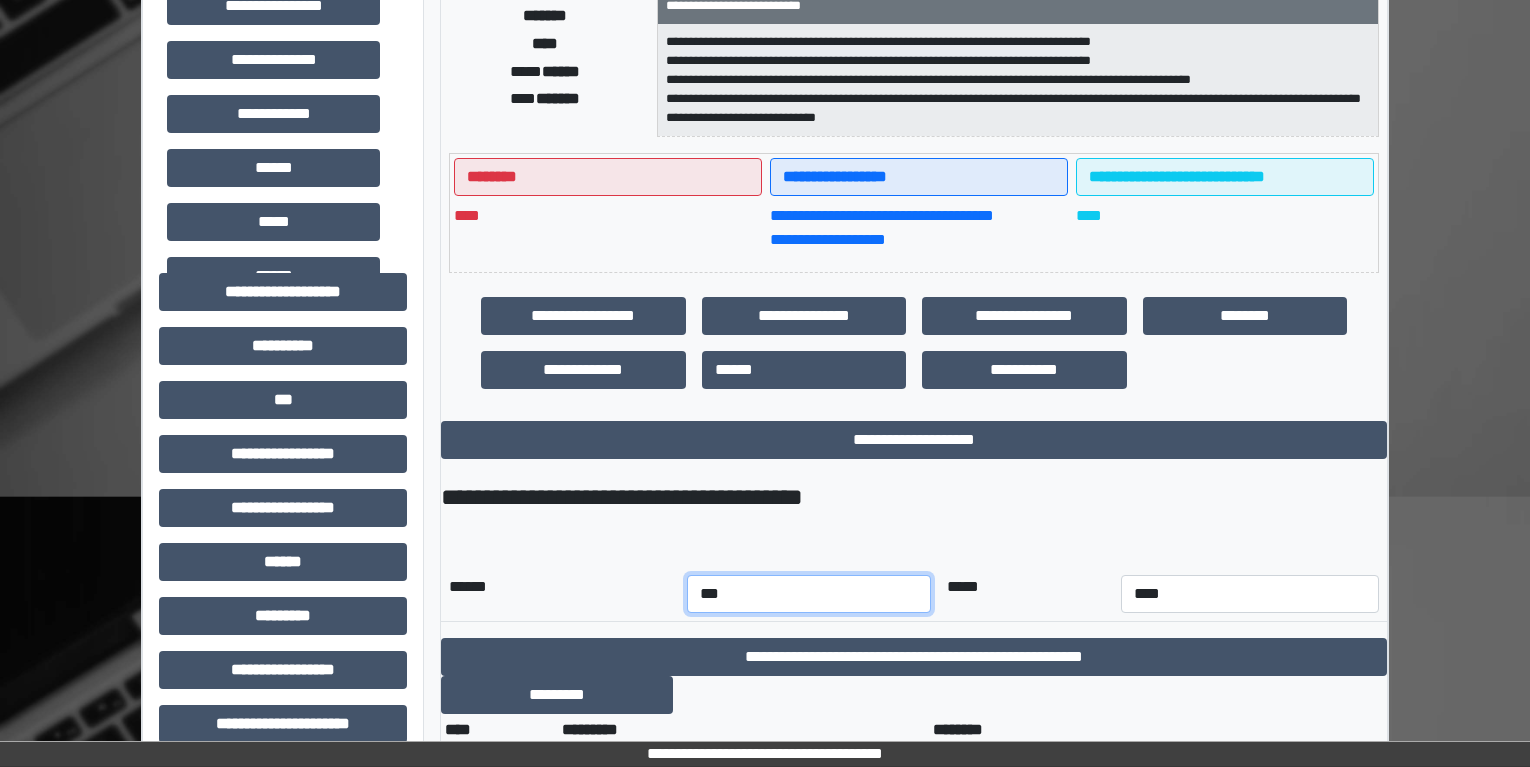 click on "***
***
***
***
***
***
***
***
***
***
***
***" at bounding box center (809, 594) 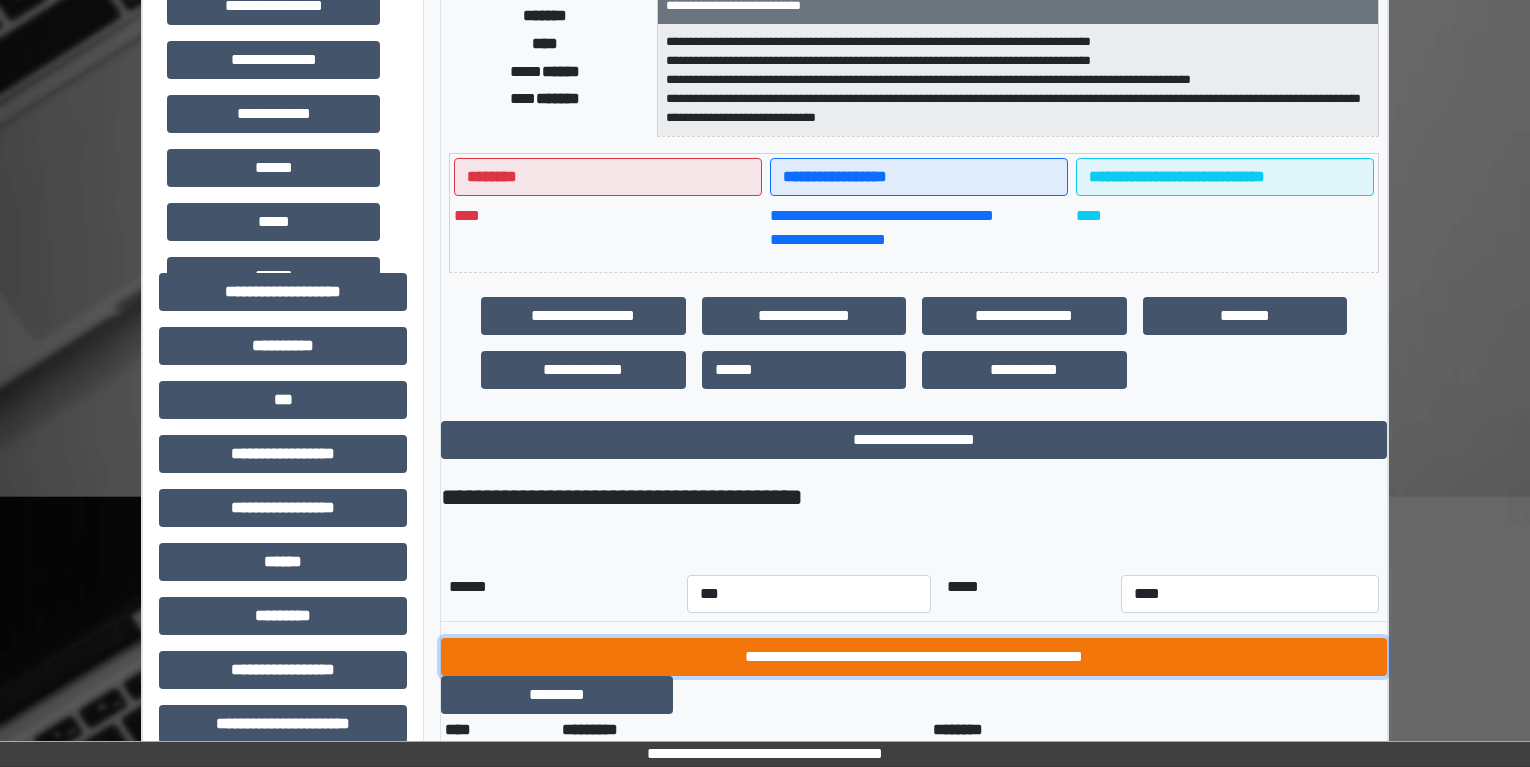 click on "**********" at bounding box center (914, 657) 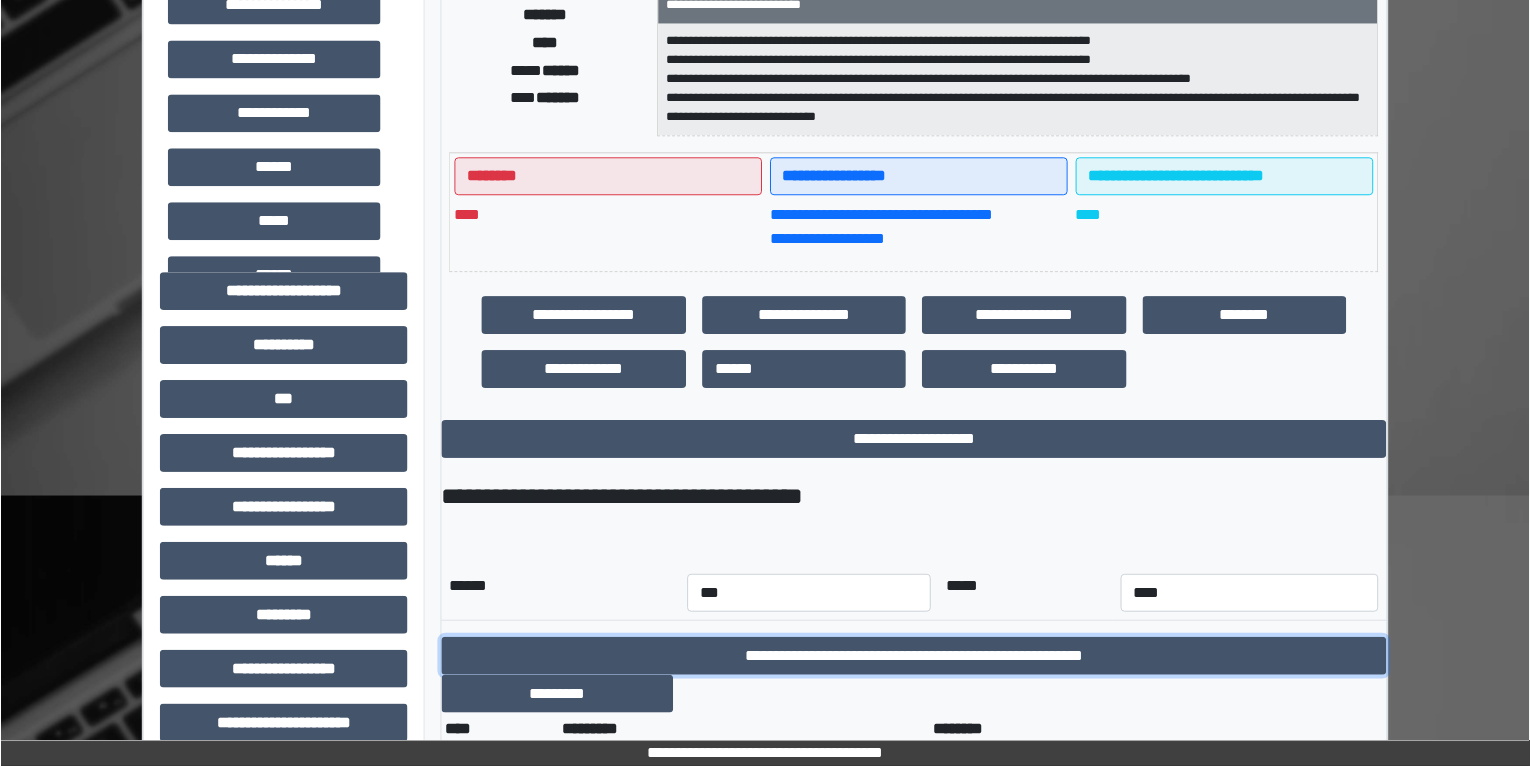 scroll, scrollTop: 0, scrollLeft: 0, axis: both 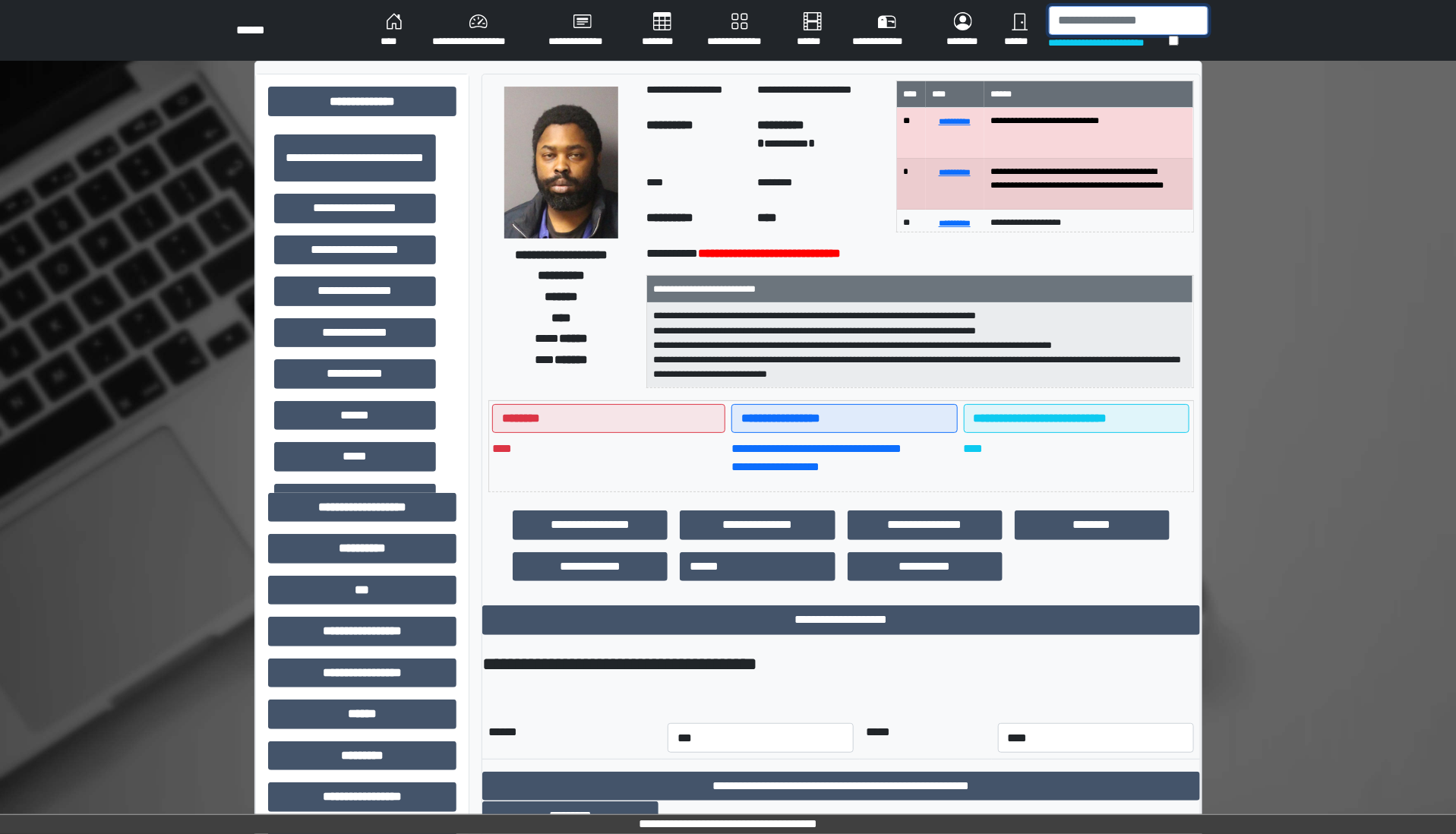 click at bounding box center [1129, 21] 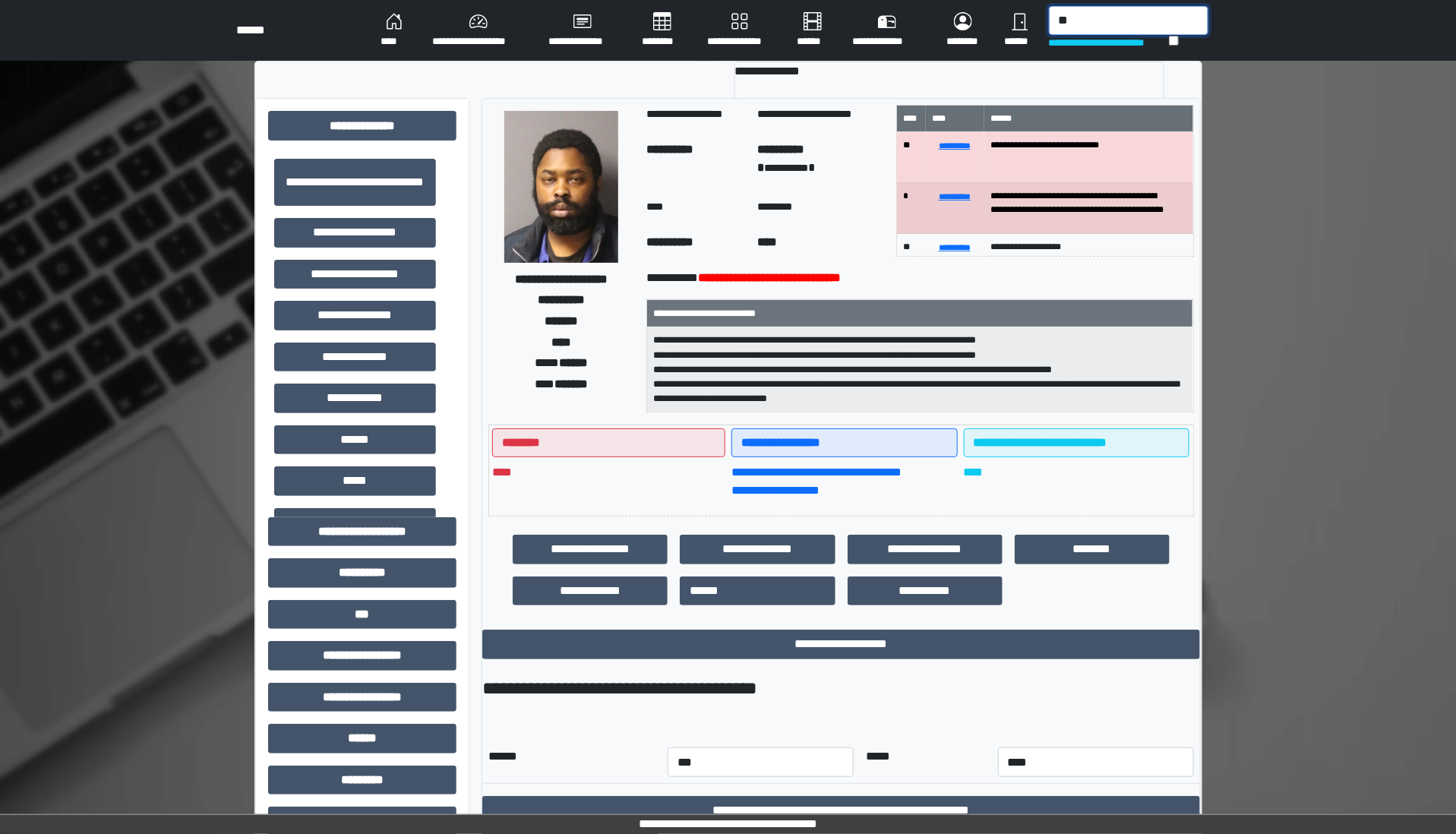 type on "*" 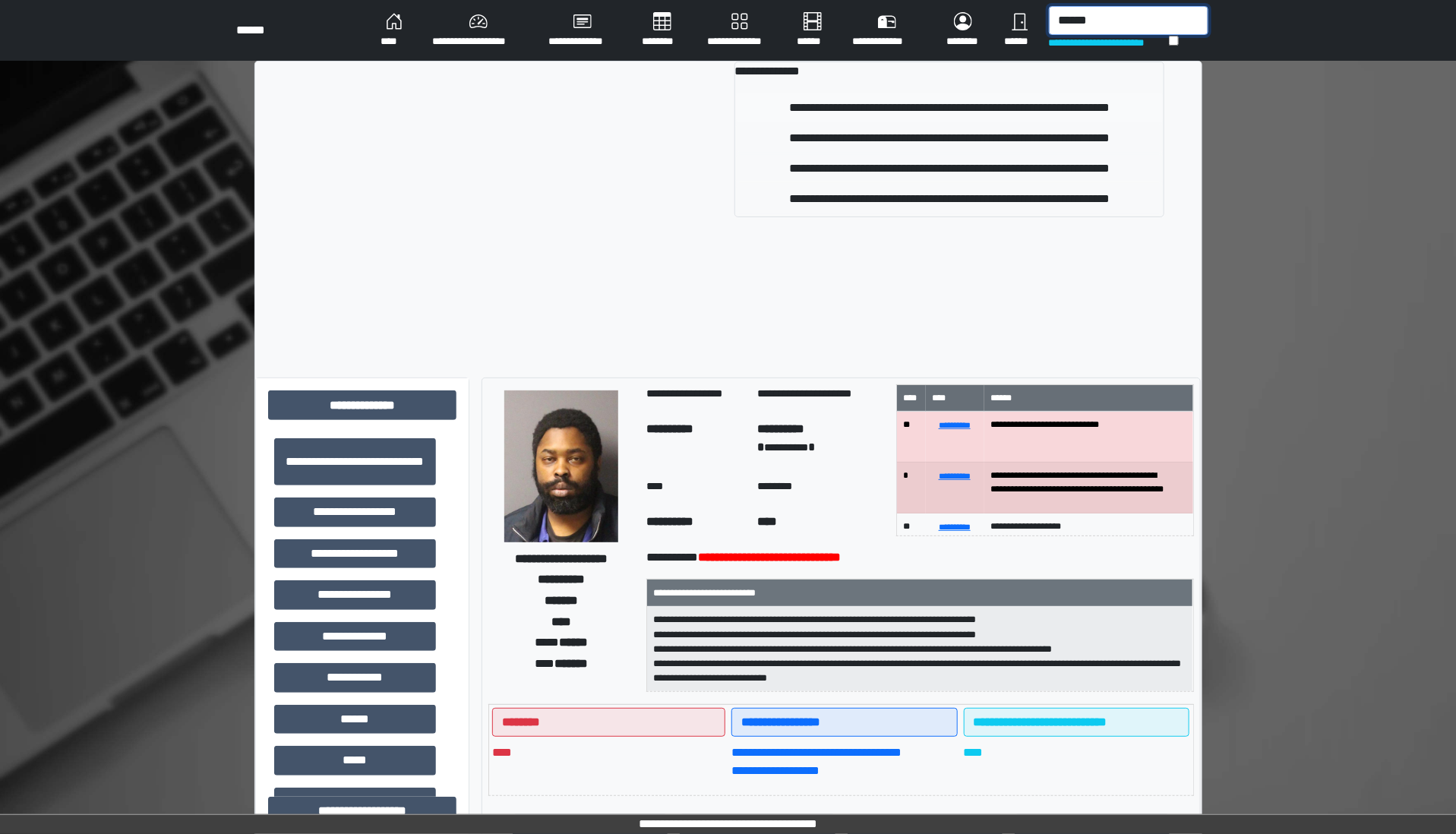type on "******" 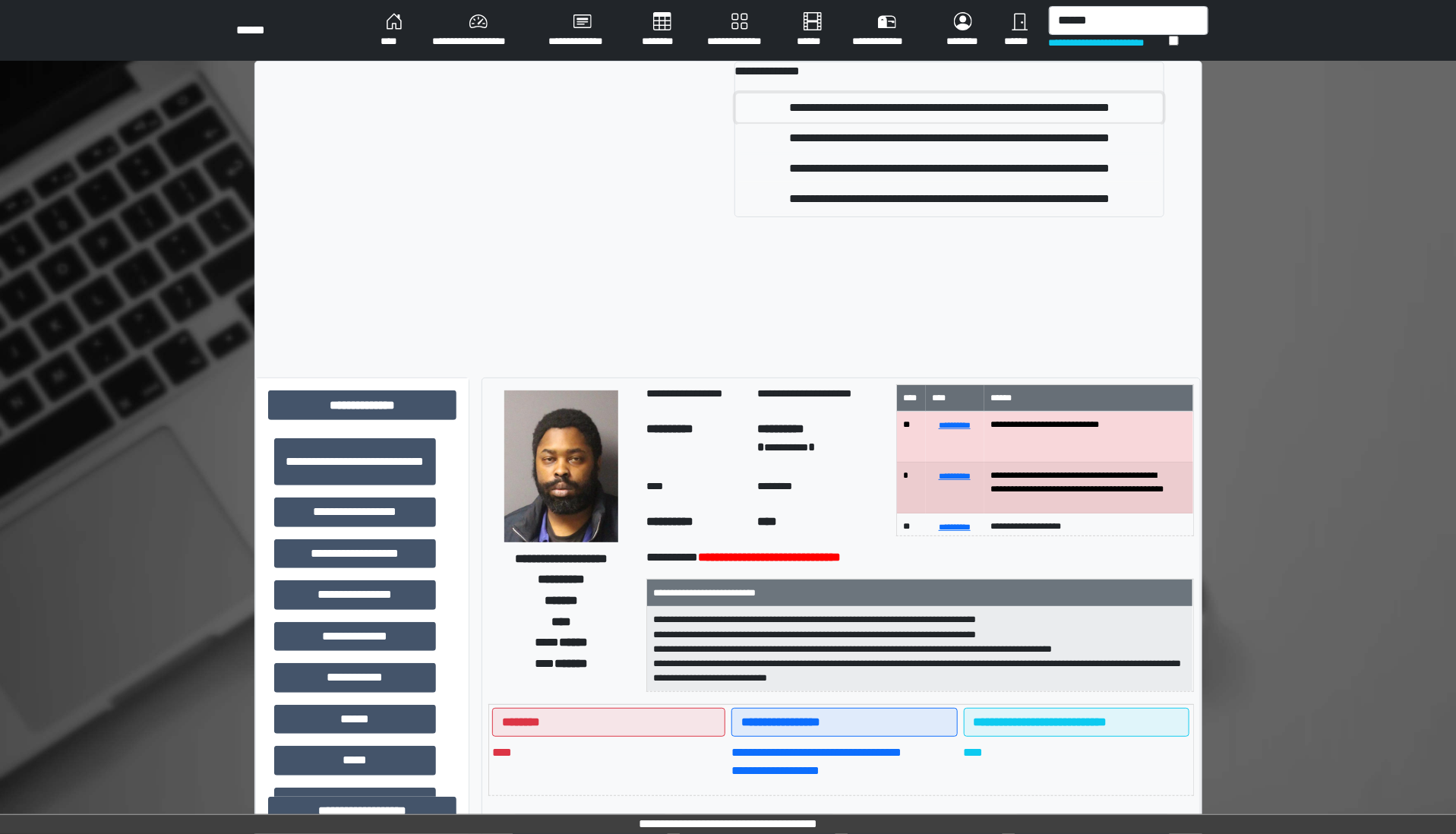 click on "**********" at bounding box center [949, 108] 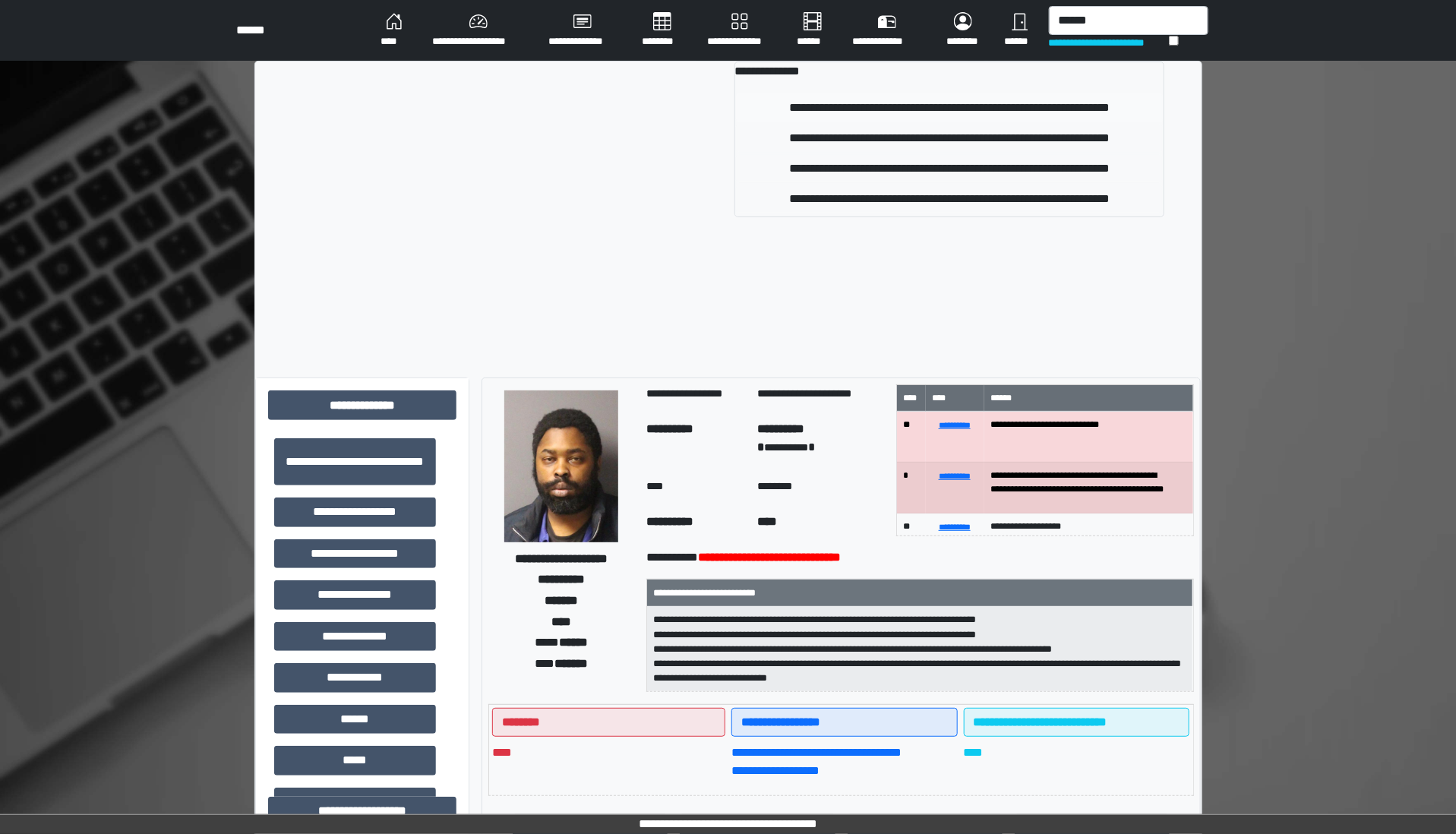 type 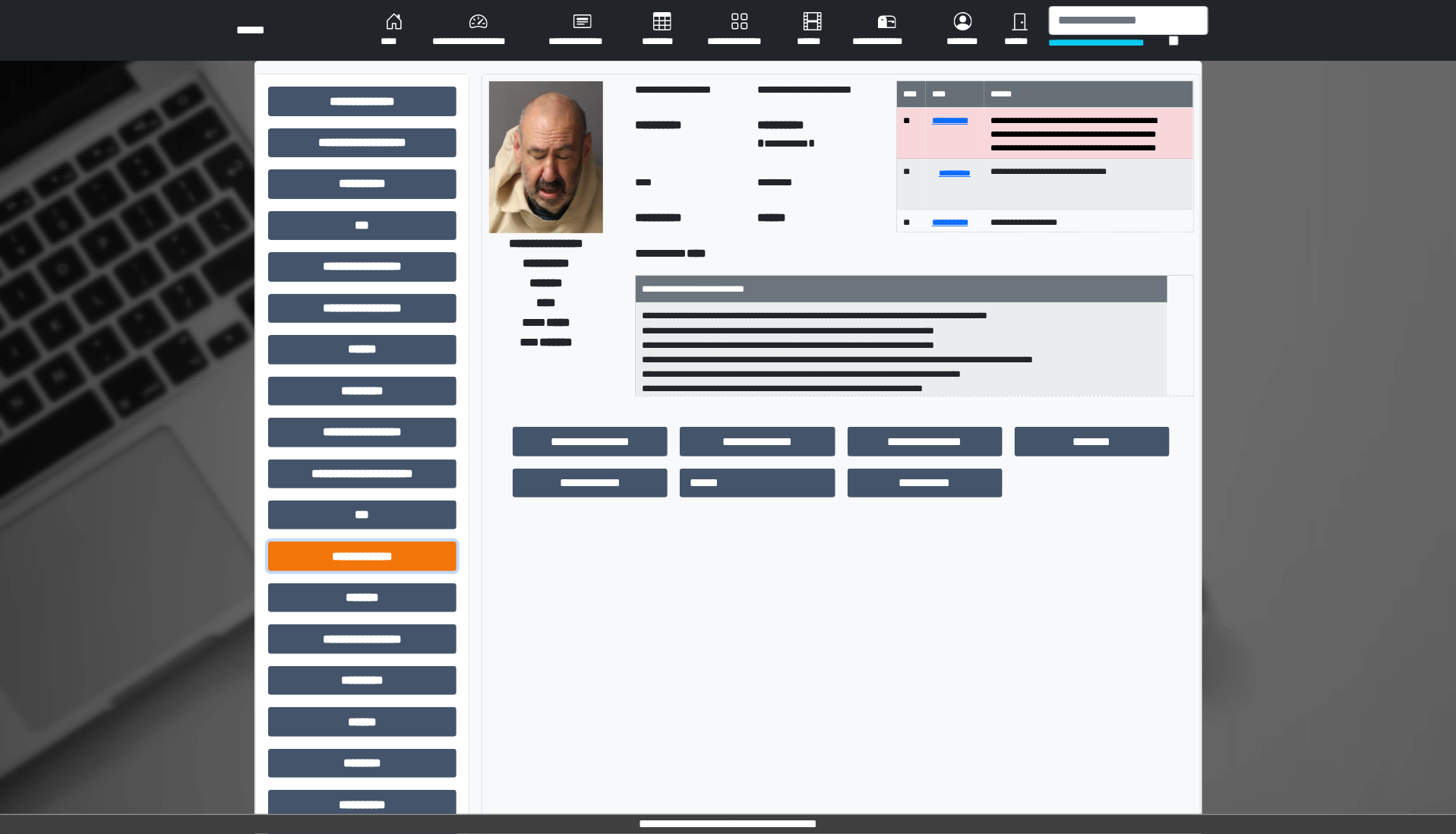 click on "**********" at bounding box center (362, 556) 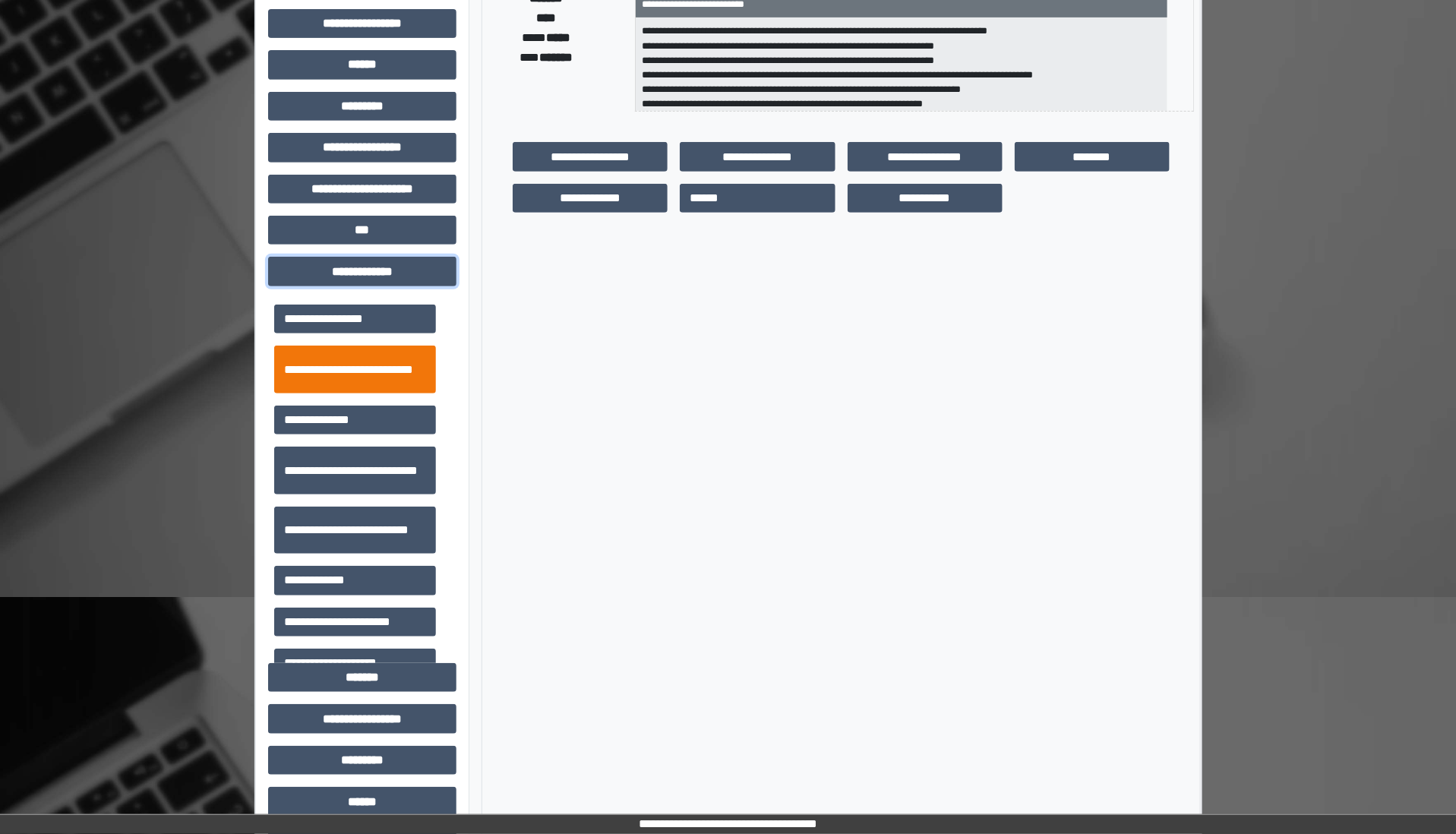 scroll, scrollTop: 380, scrollLeft: 0, axis: vertical 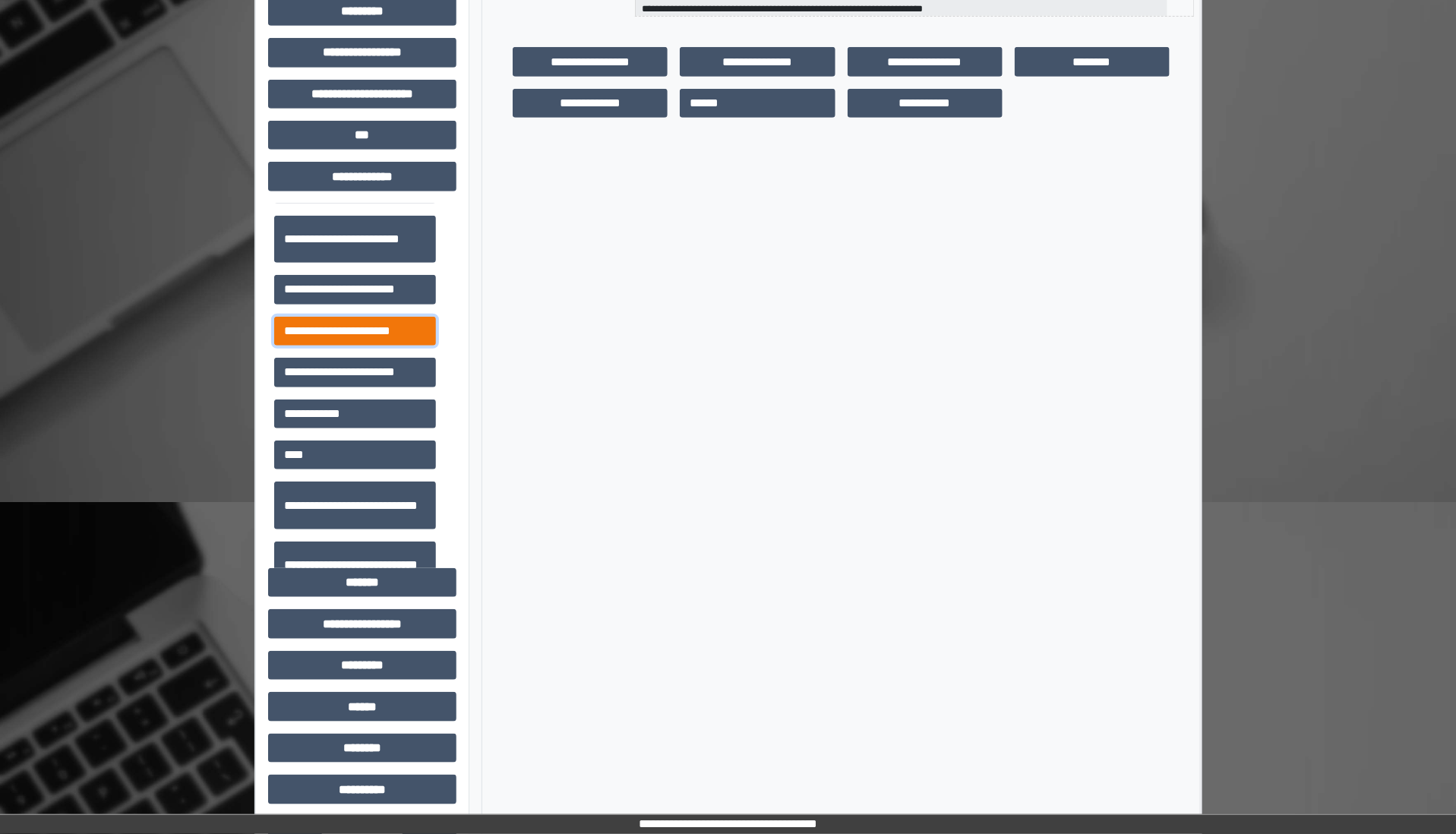 click on "**********" at bounding box center (355, 331) 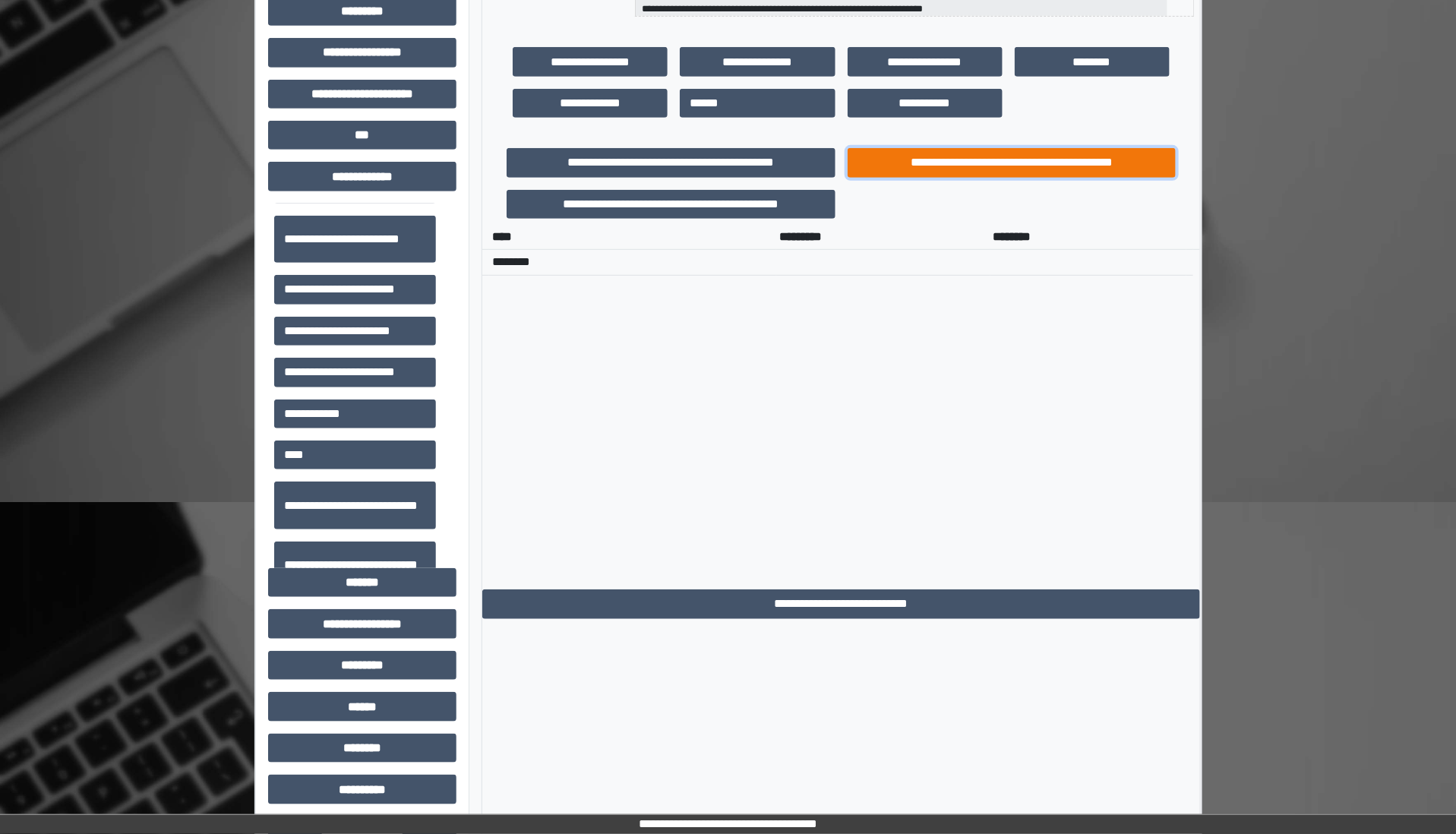 click on "**********" at bounding box center [1012, 163] 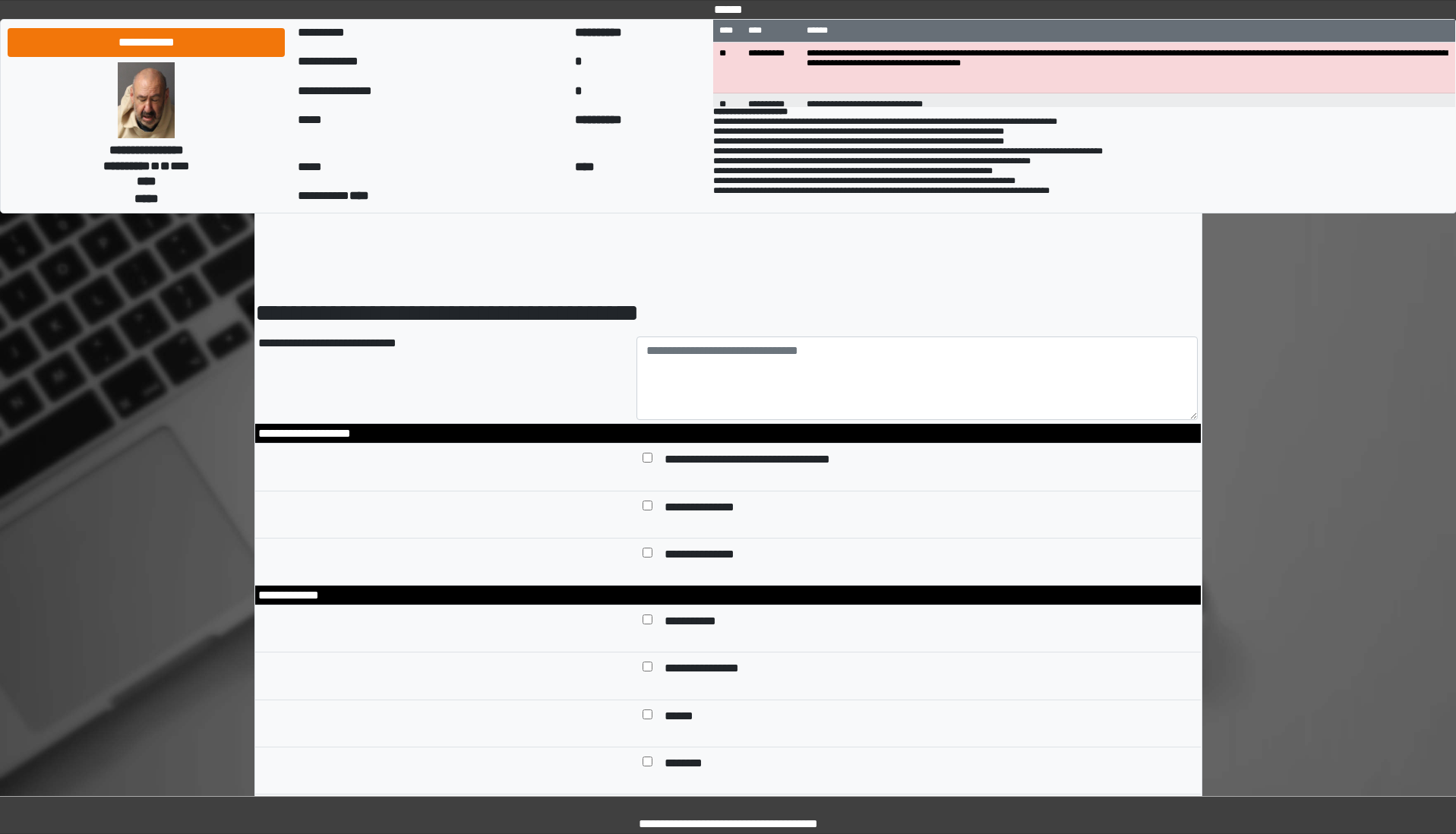 scroll, scrollTop: 0, scrollLeft: 0, axis: both 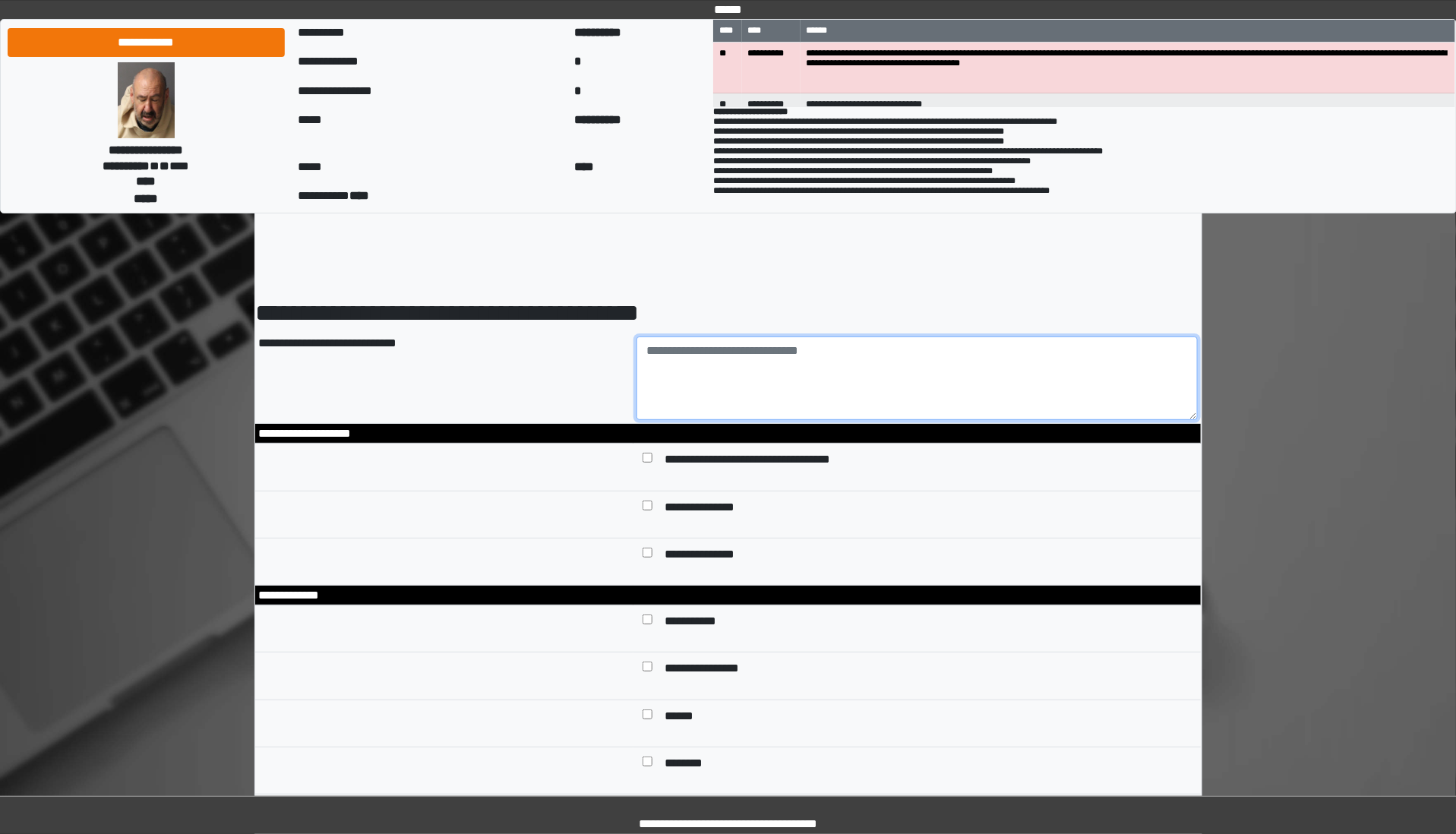 click at bounding box center (917, 378) 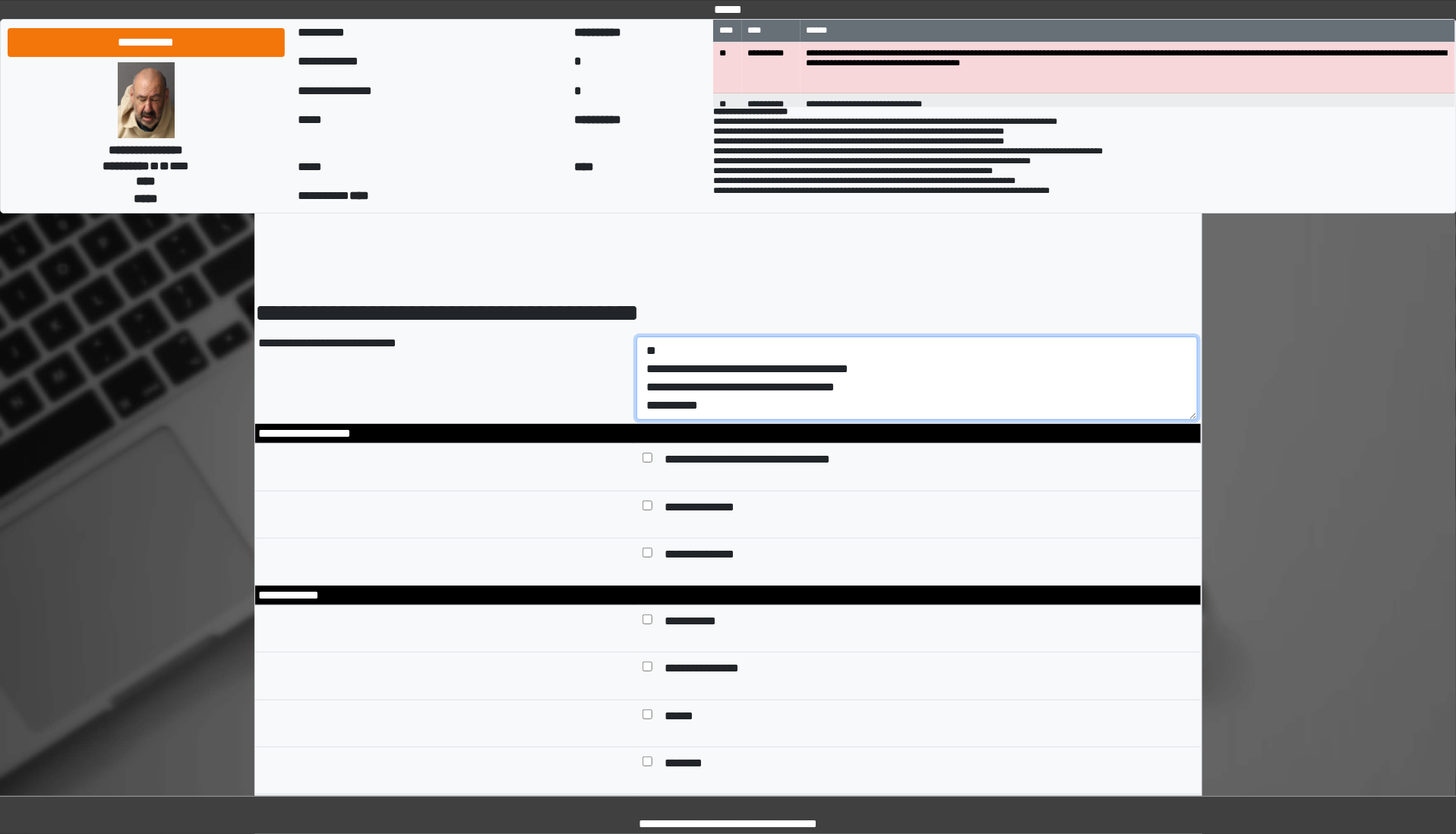 type on "**********" 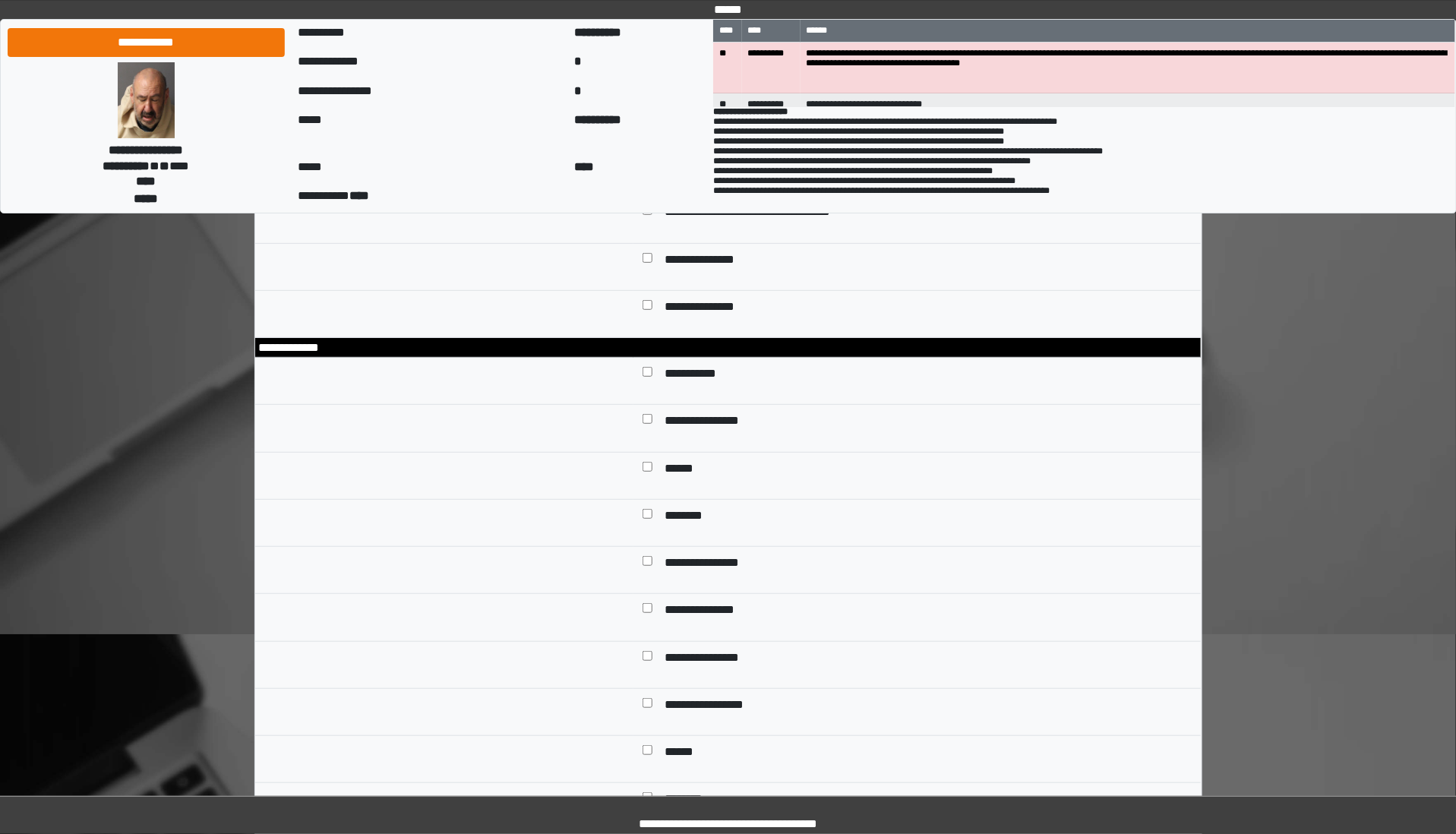 scroll, scrollTop: 285, scrollLeft: 0, axis: vertical 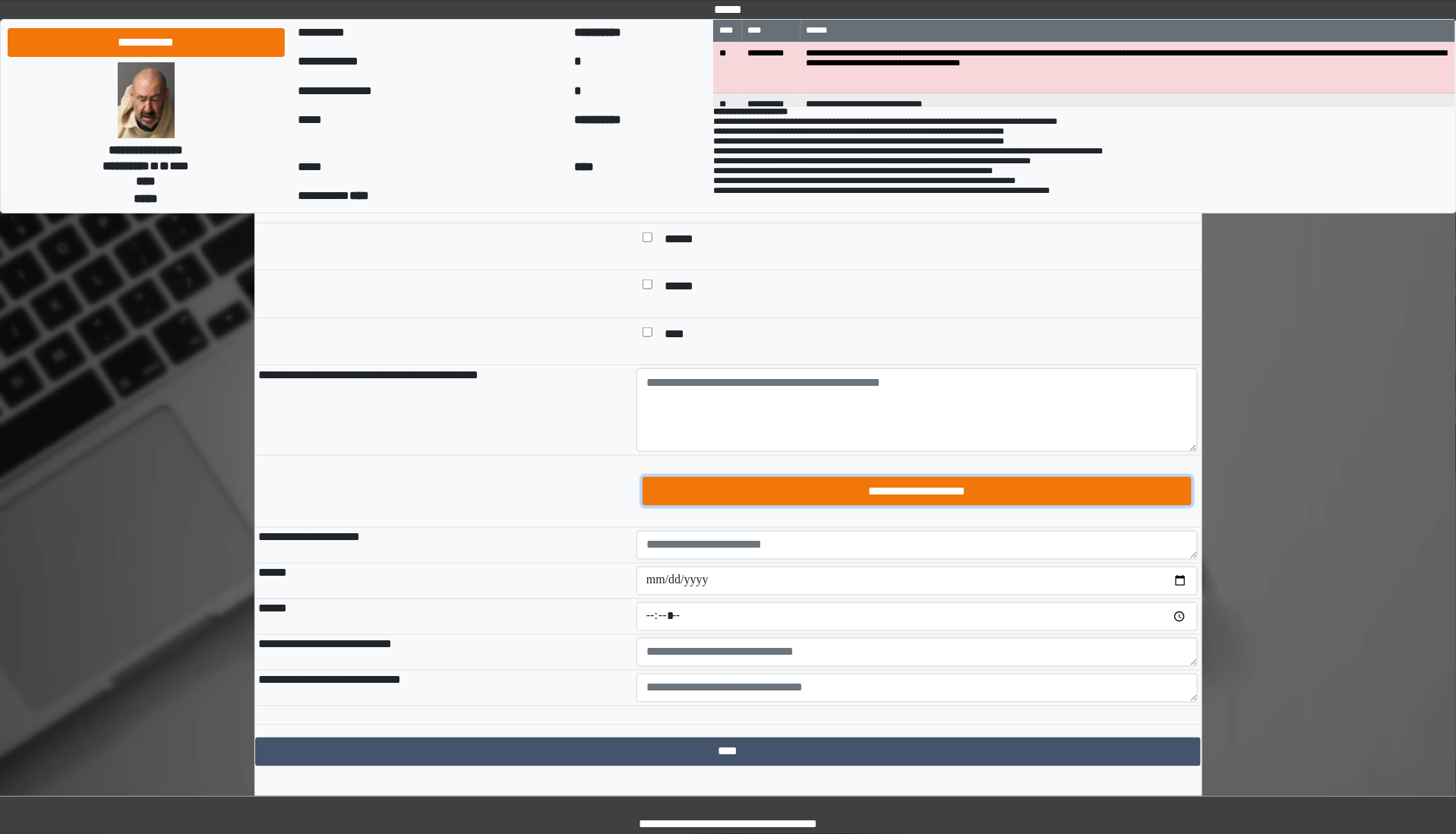 click on "**********" at bounding box center [917, 491] 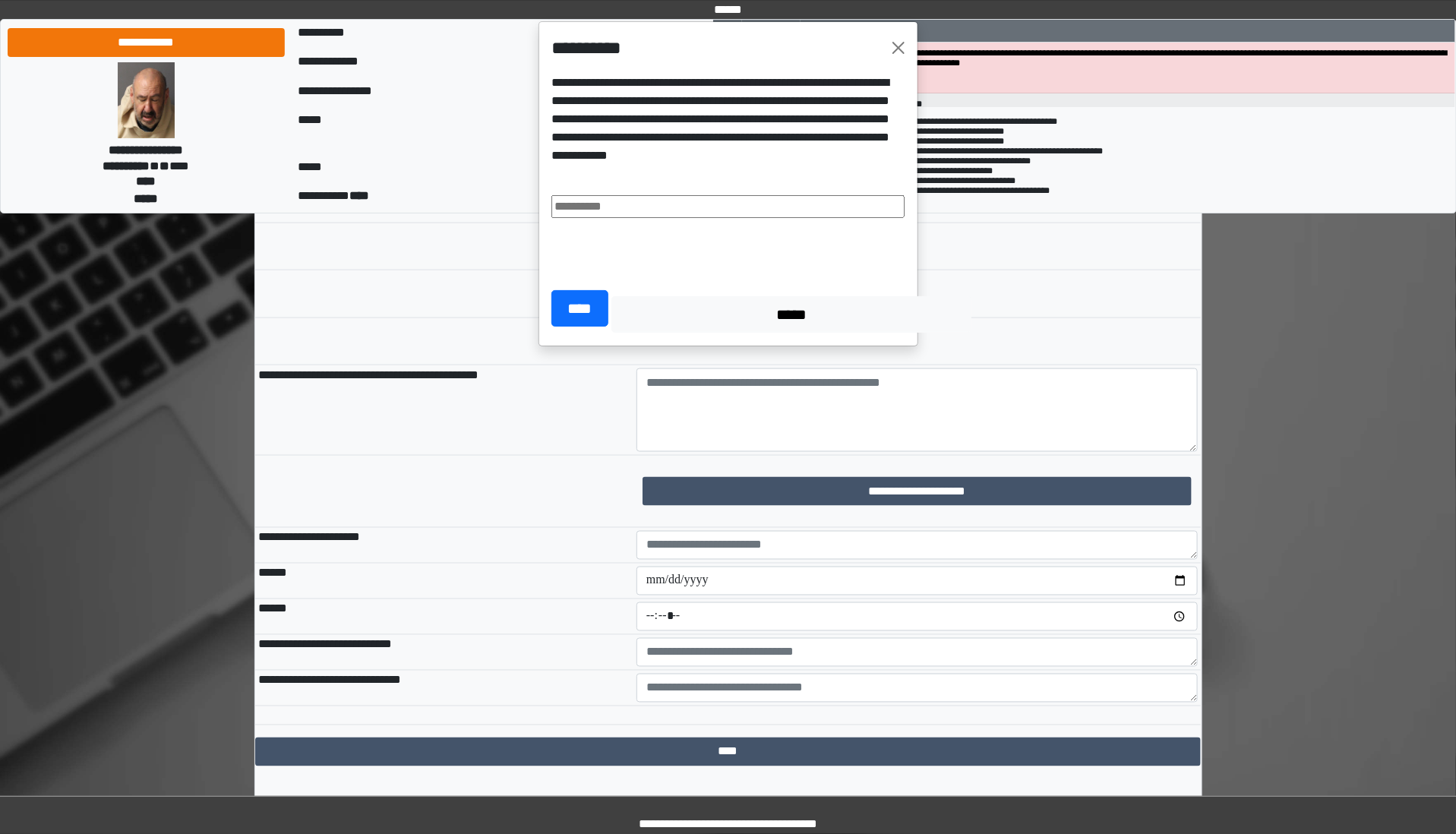 click at bounding box center [728, 207] 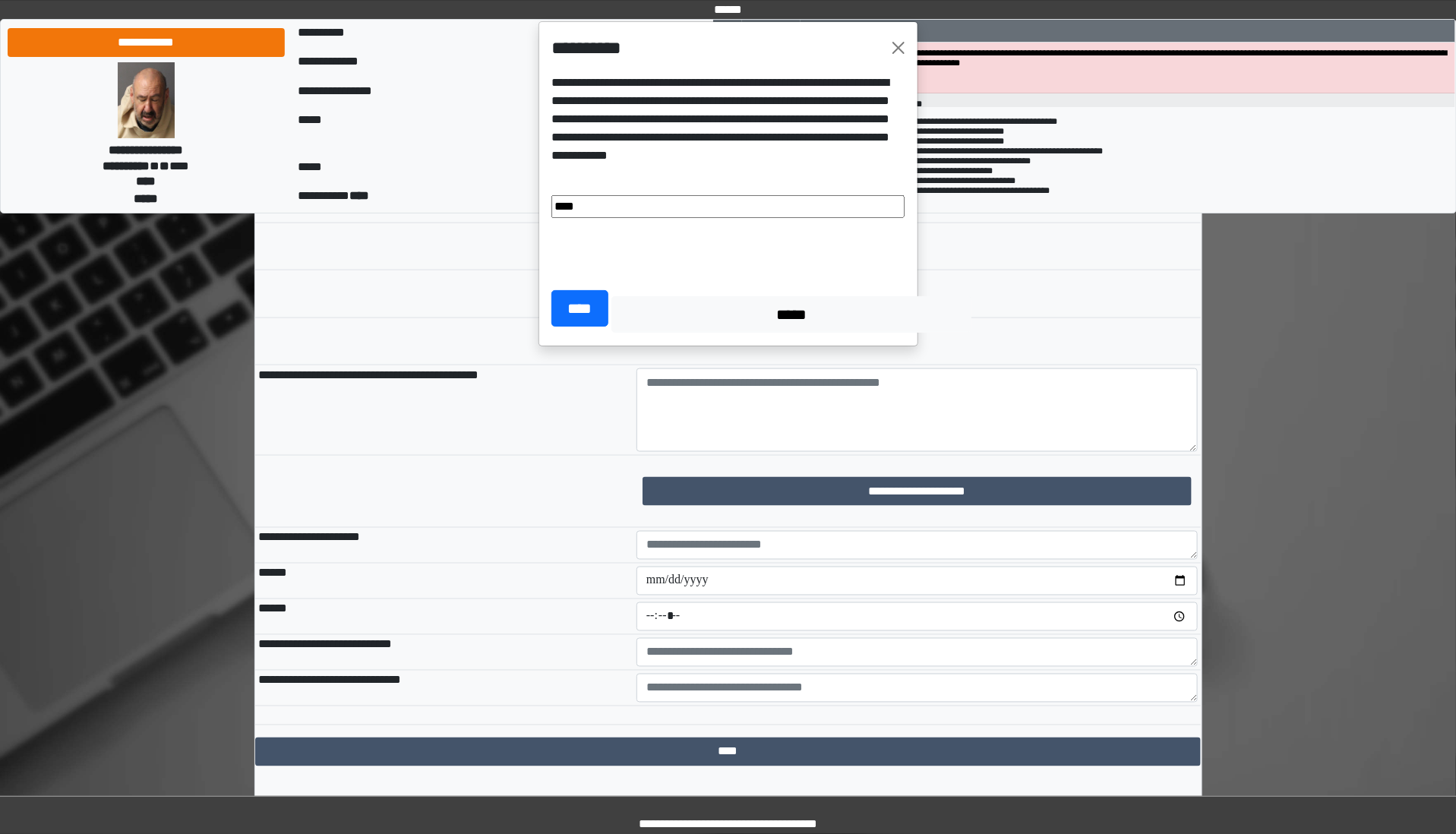 type on "**********" 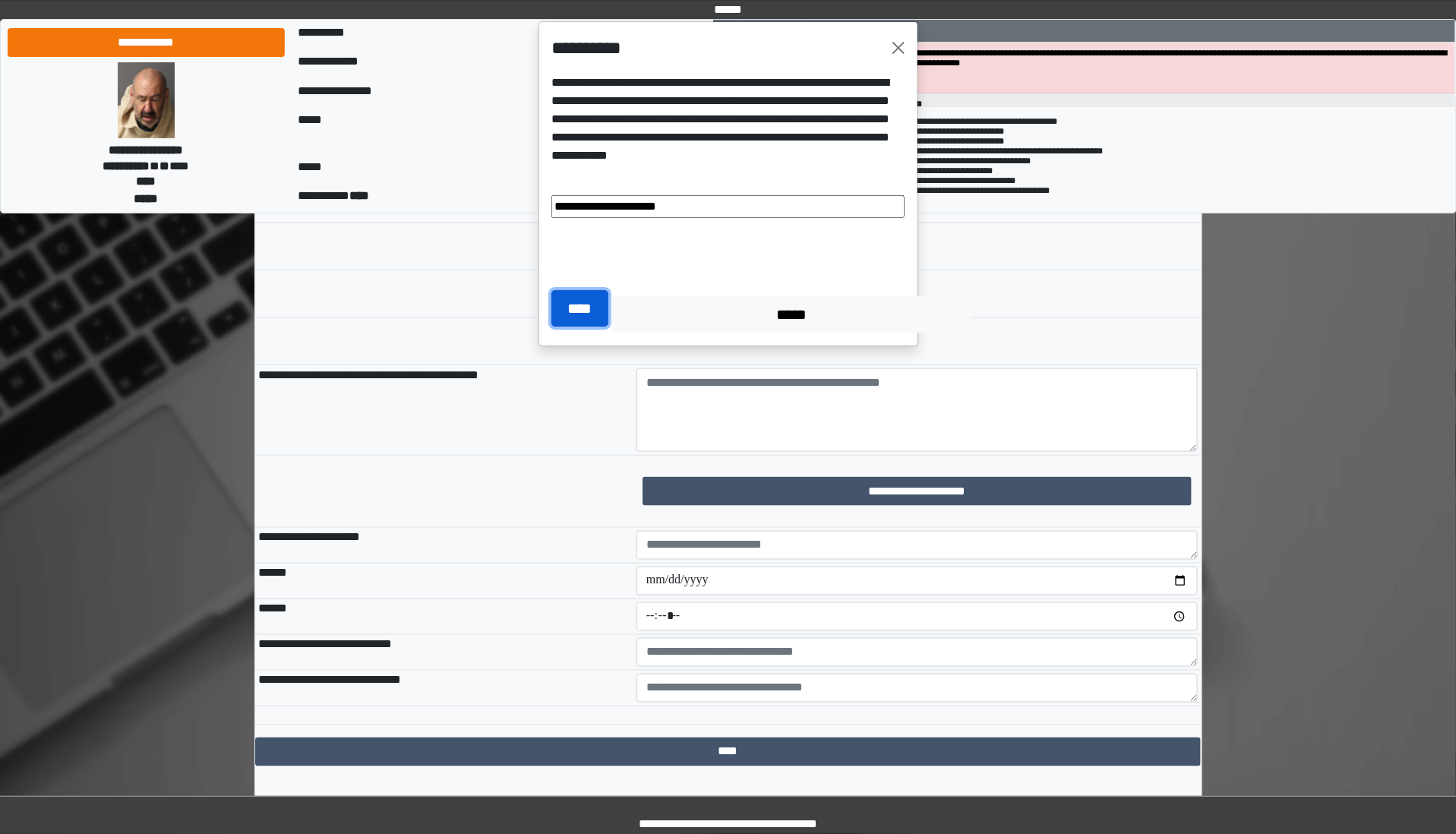 click on "****" at bounding box center [580, 308] 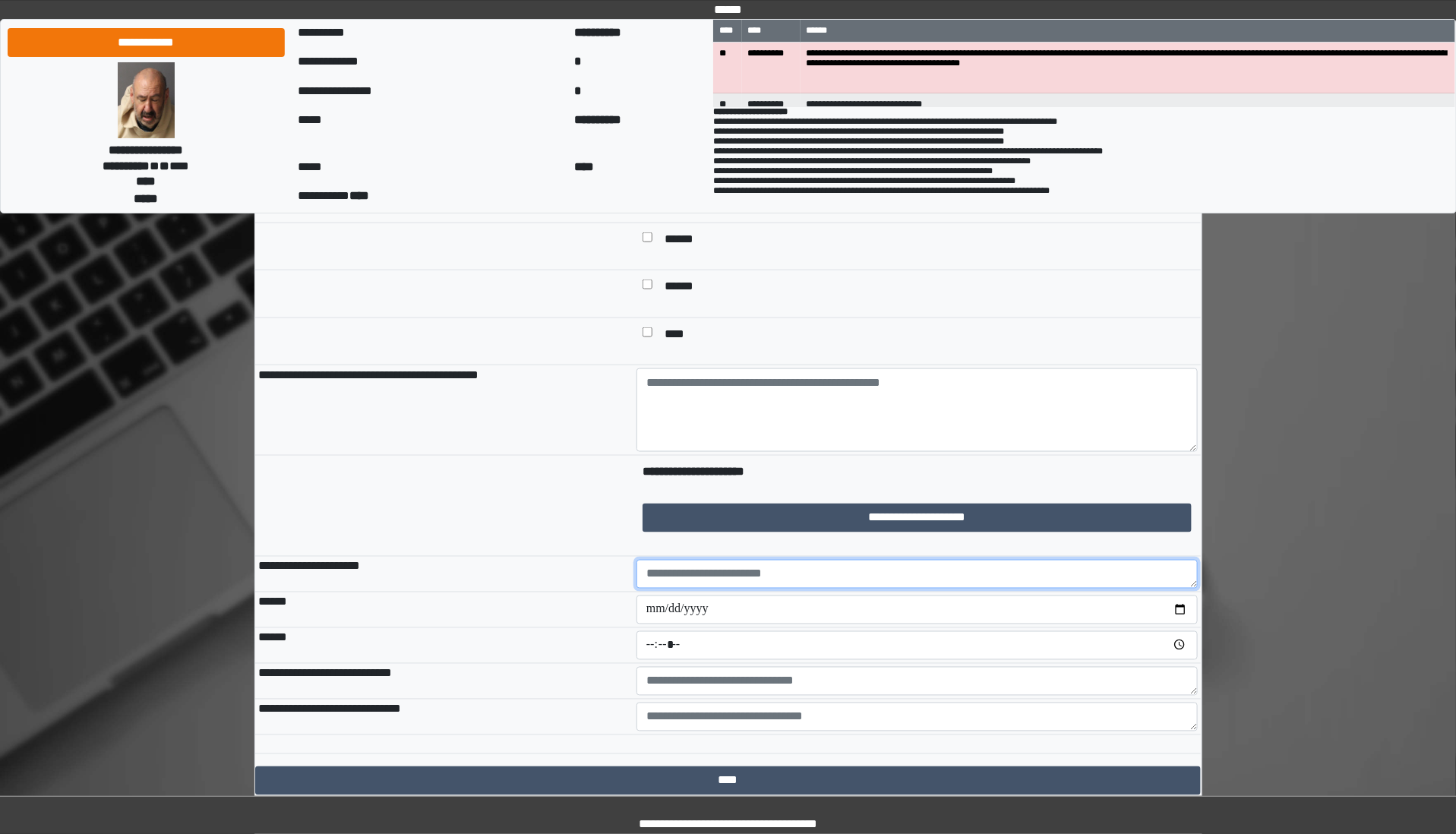 click at bounding box center (917, 574) 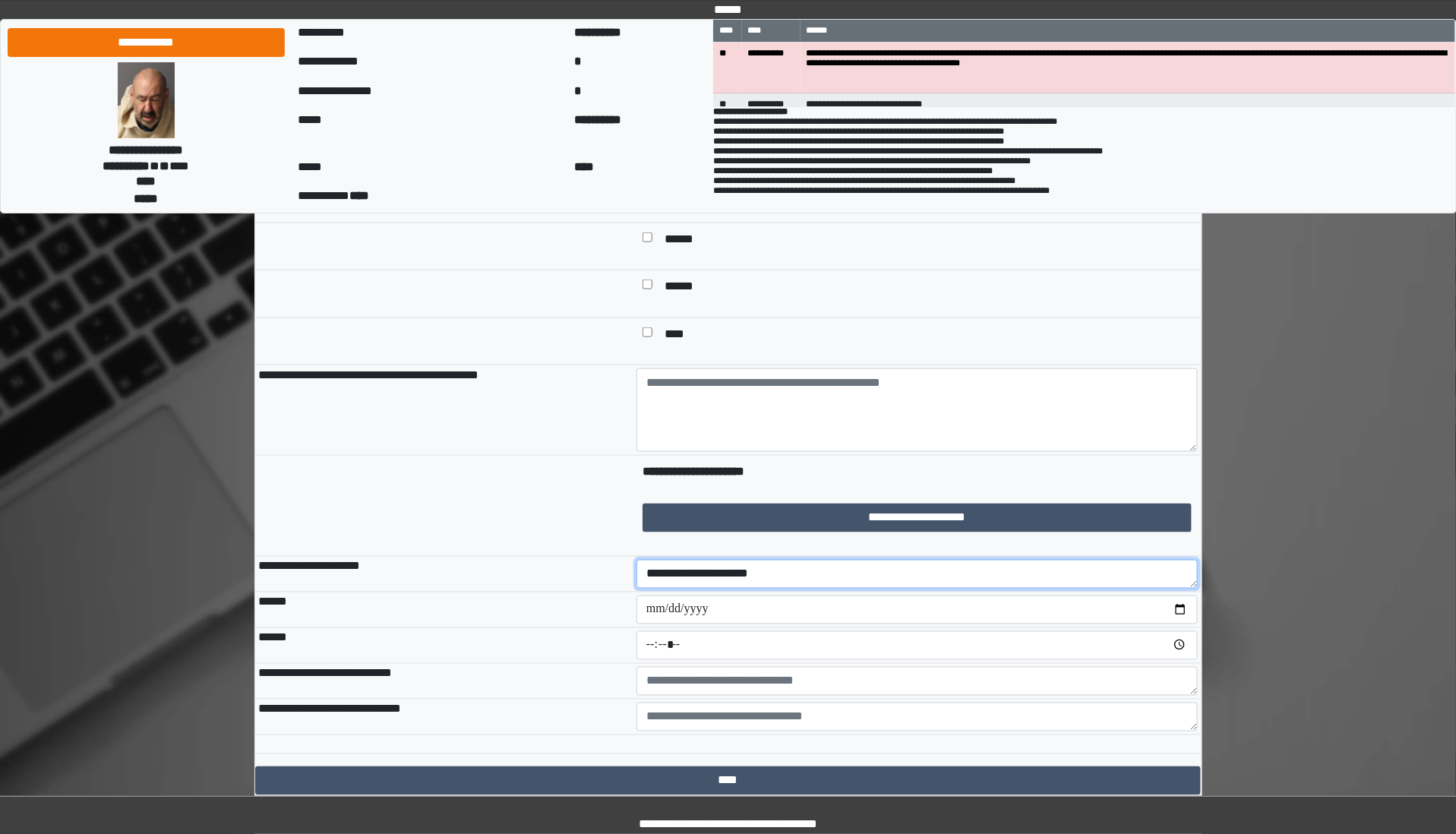 type on "**********" 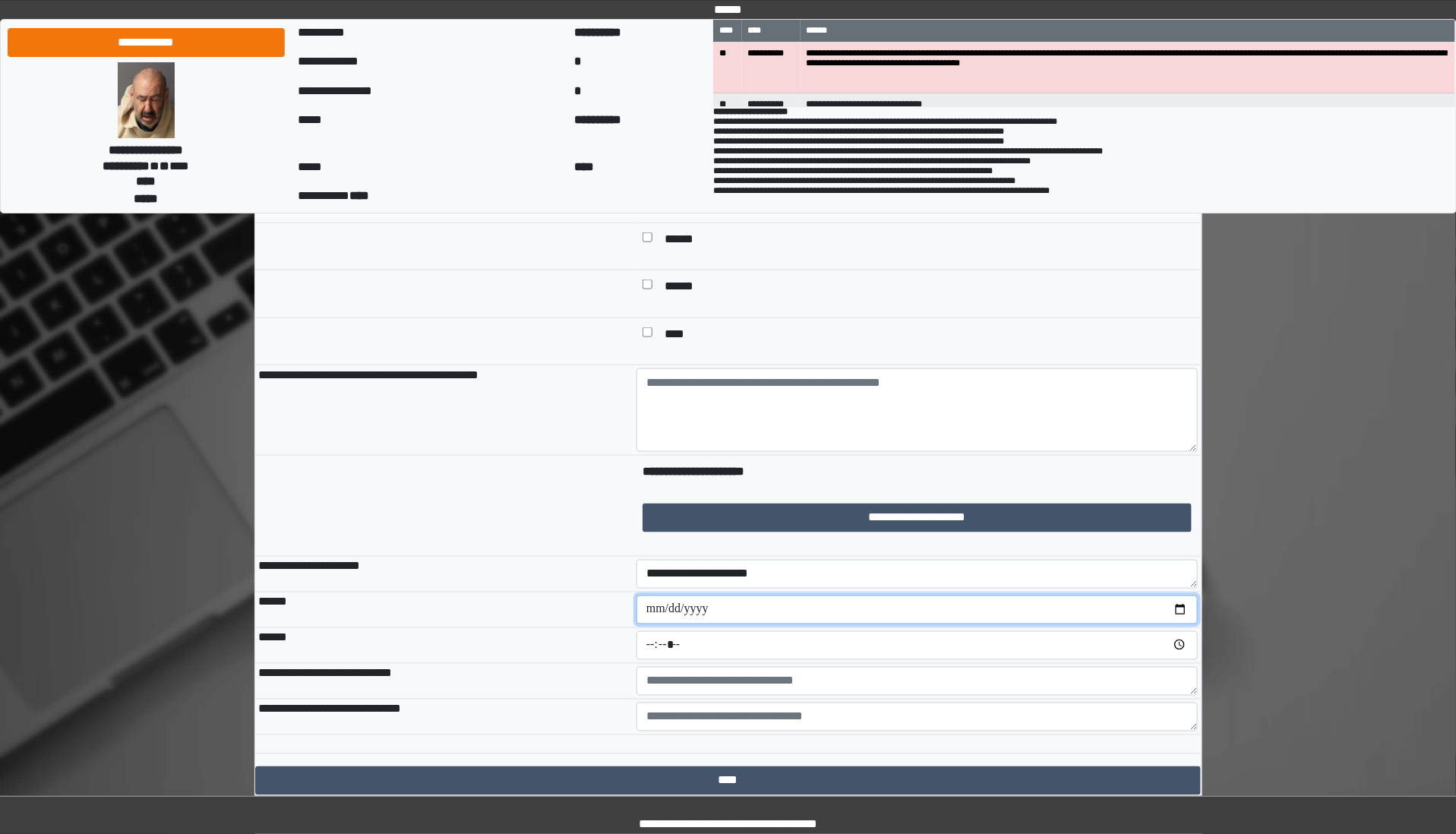 click at bounding box center (917, 610) 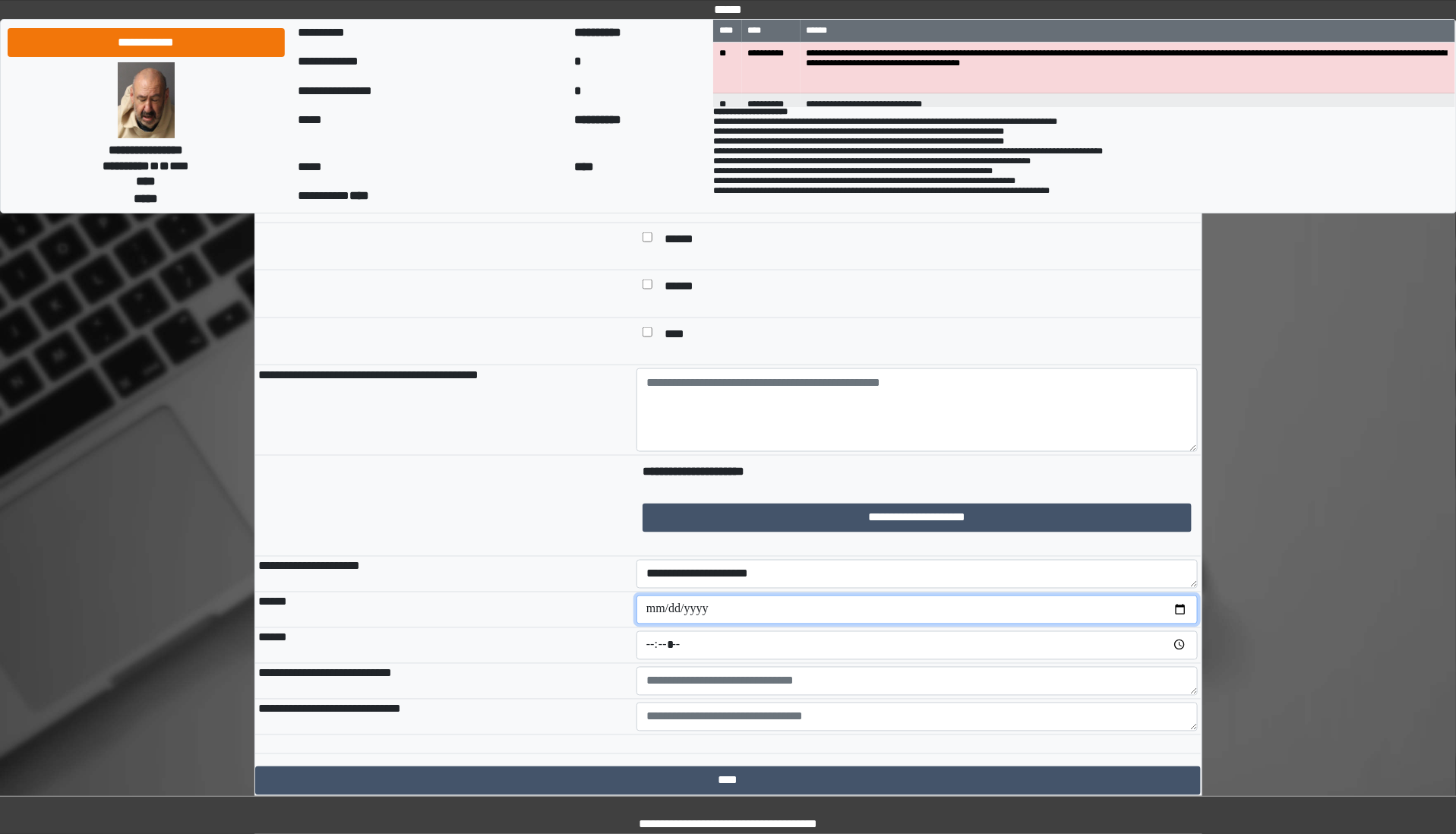 type on "**********" 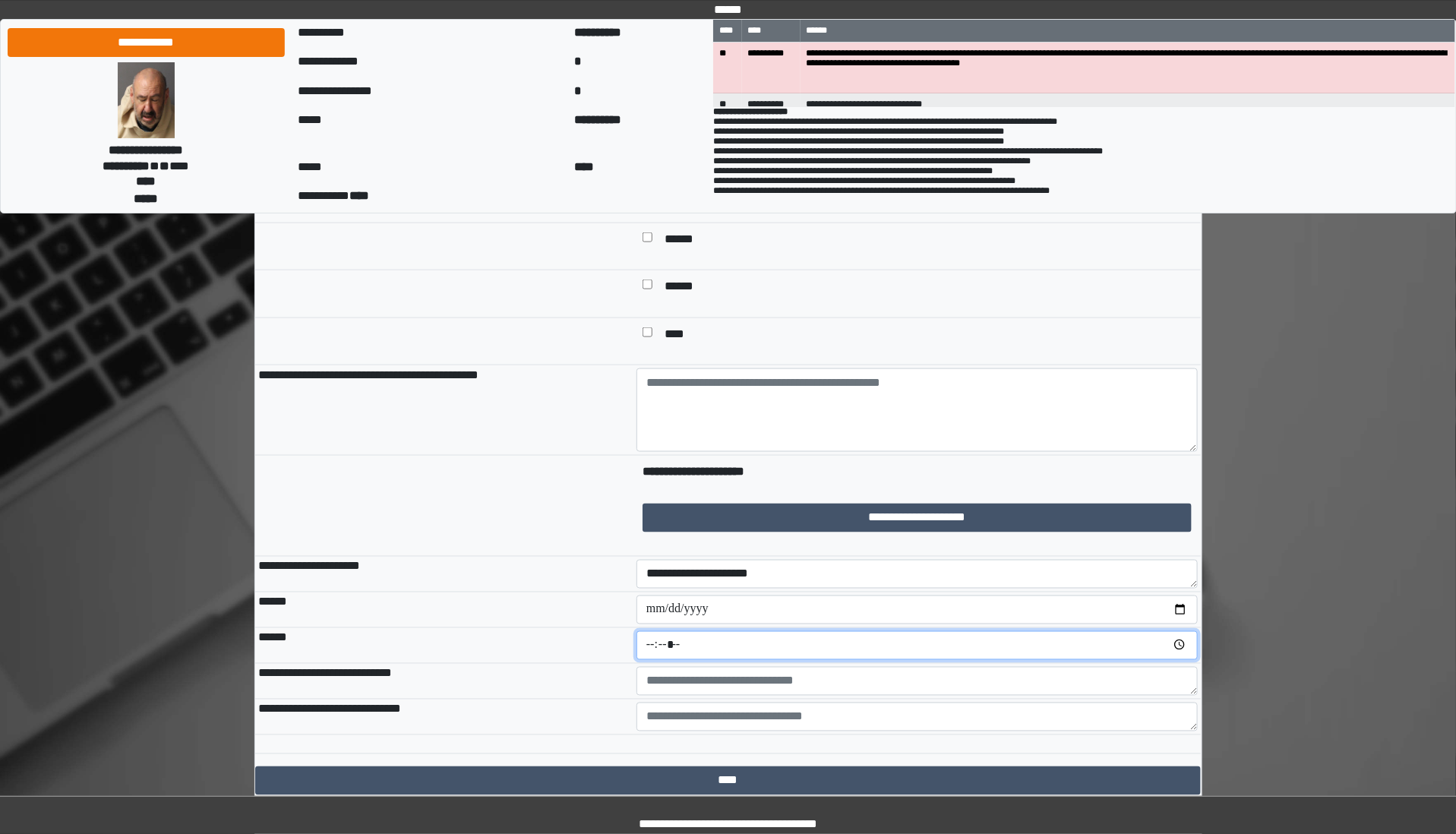 click at bounding box center [917, 646] 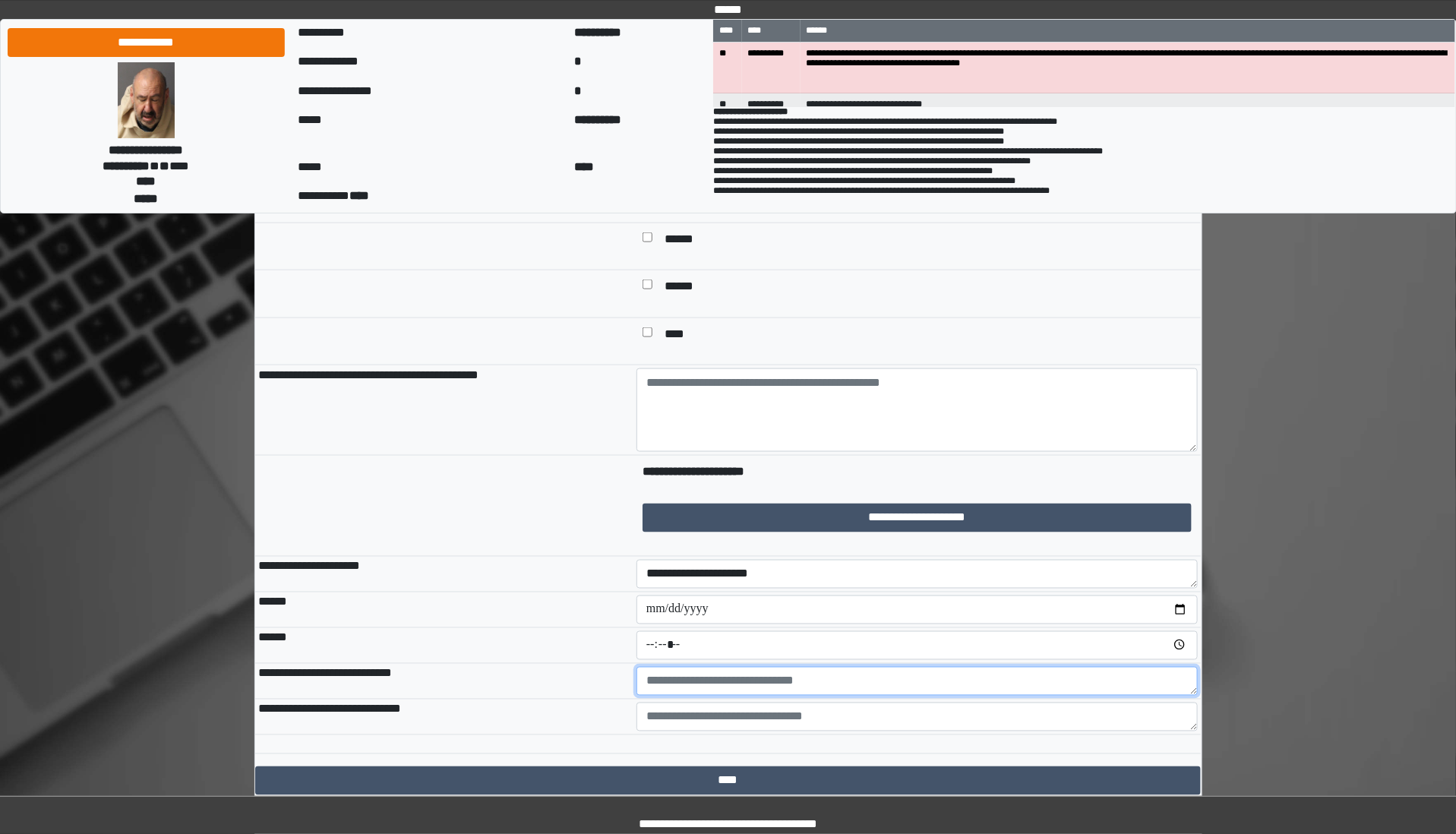 type on "*****" 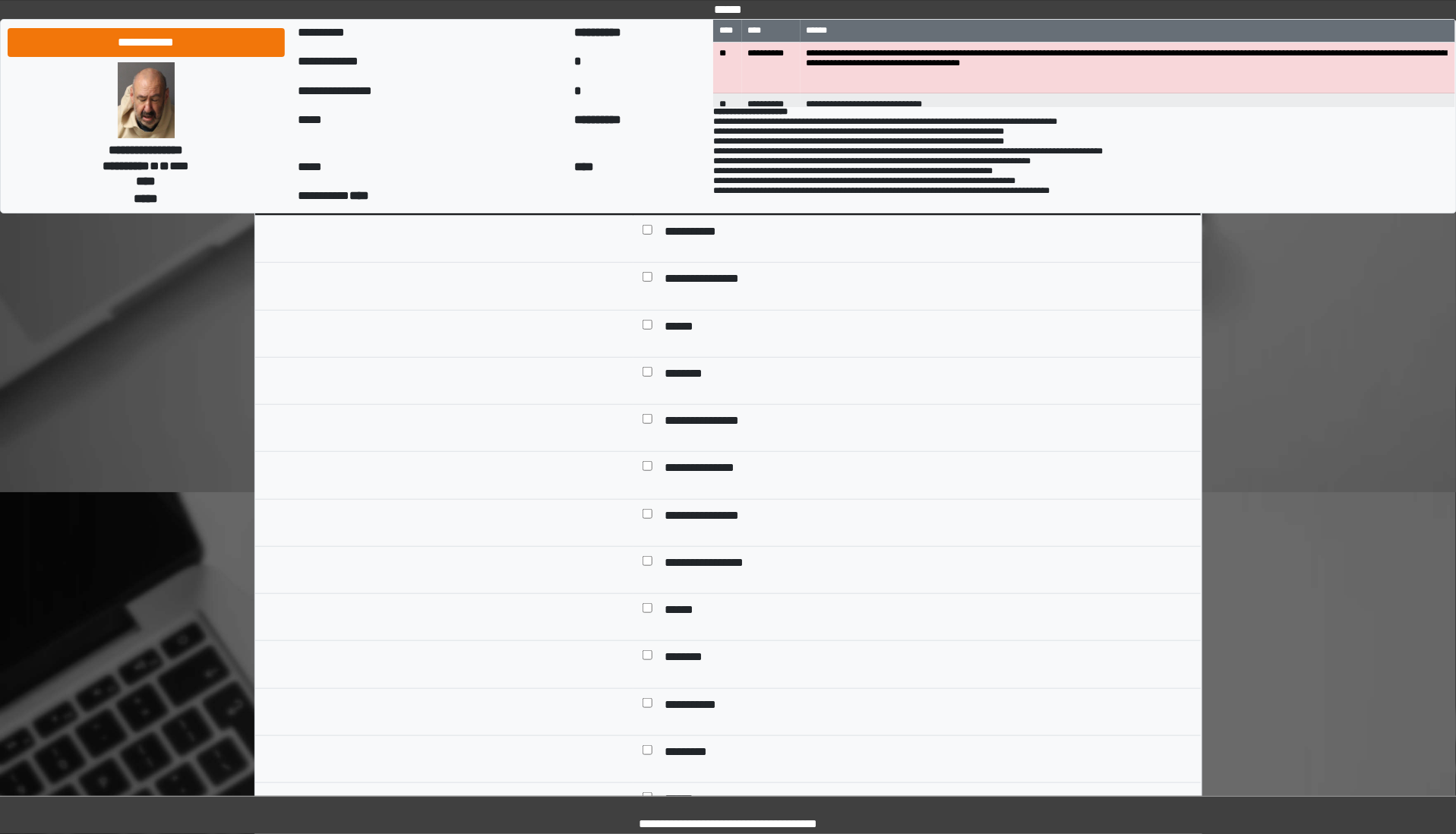 scroll, scrollTop: 357, scrollLeft: 0, axis: vertical 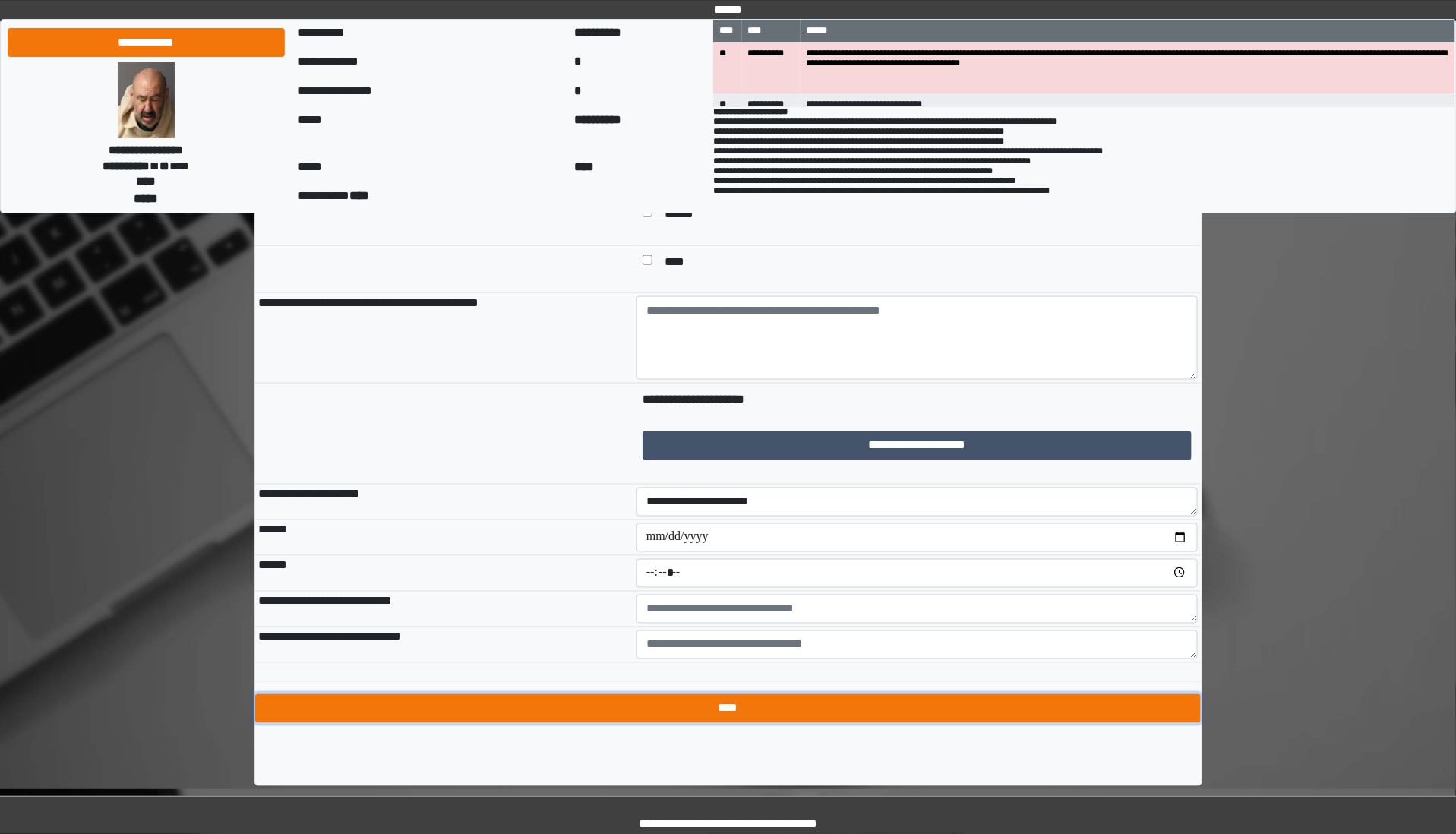 click on "****" at bounding box center (728, 709) 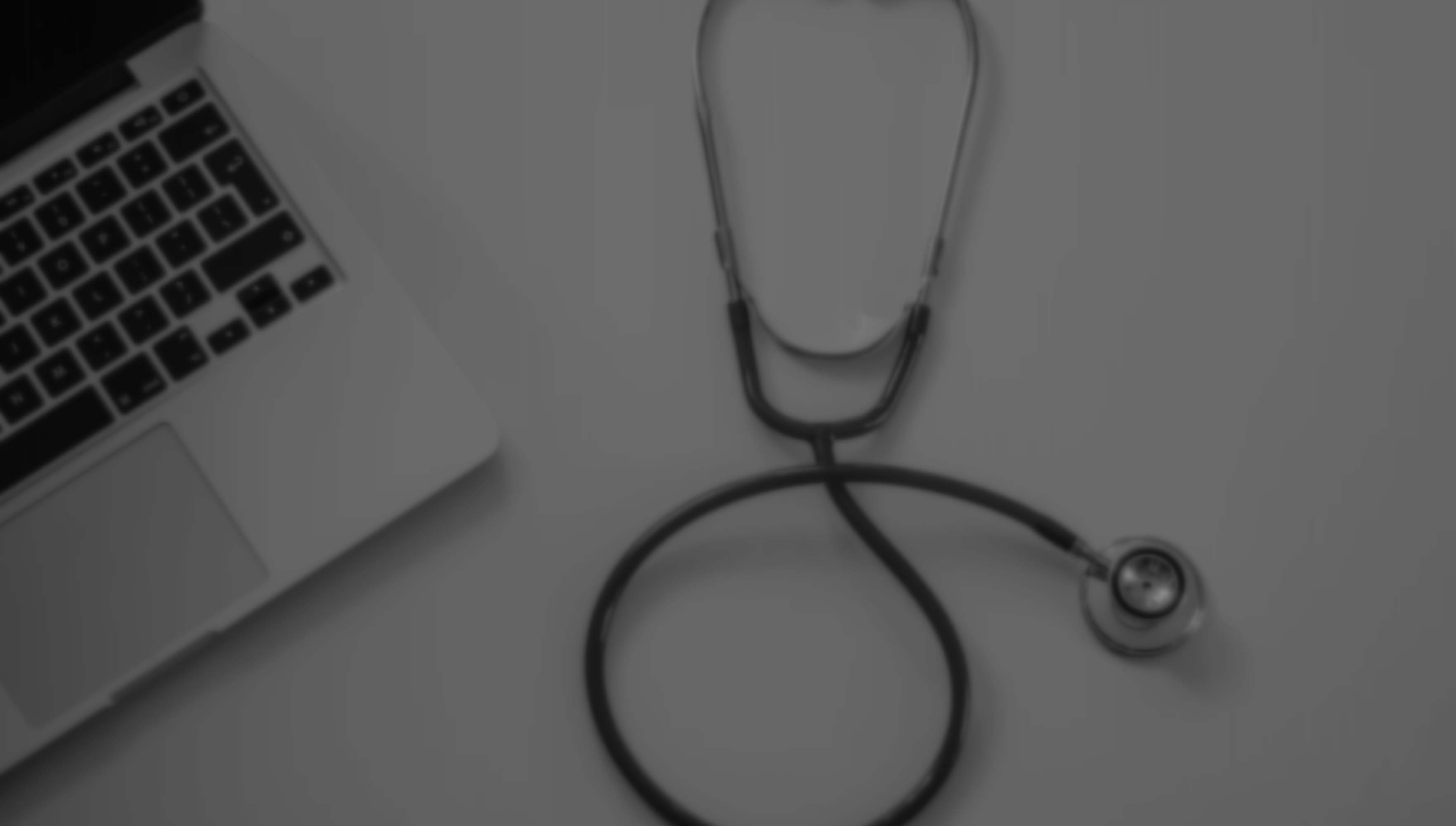 scroll, scrollTop: 0, scrollLeft: 0, axis: both 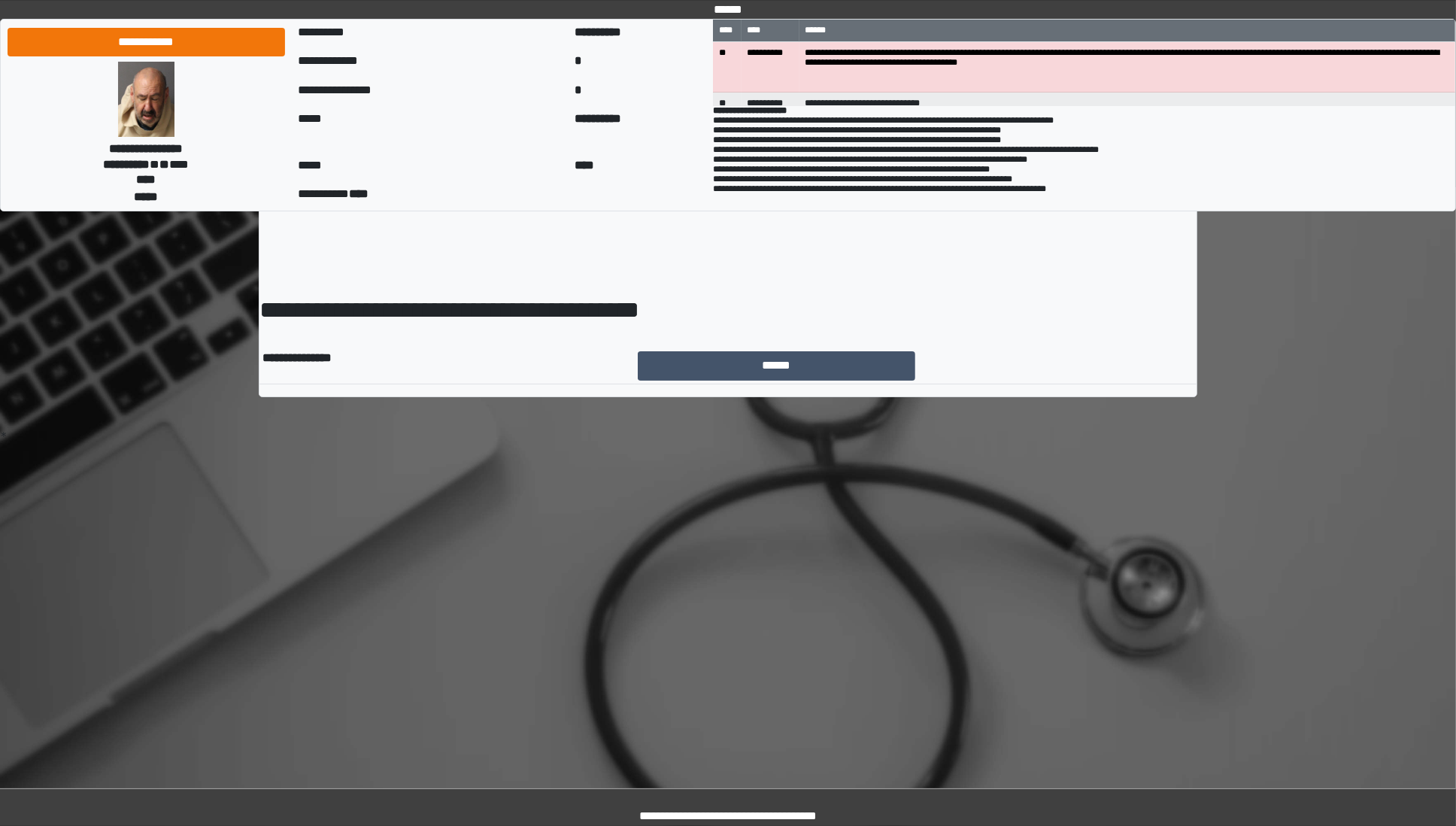 click on "******" at bounding box center [916, 366] 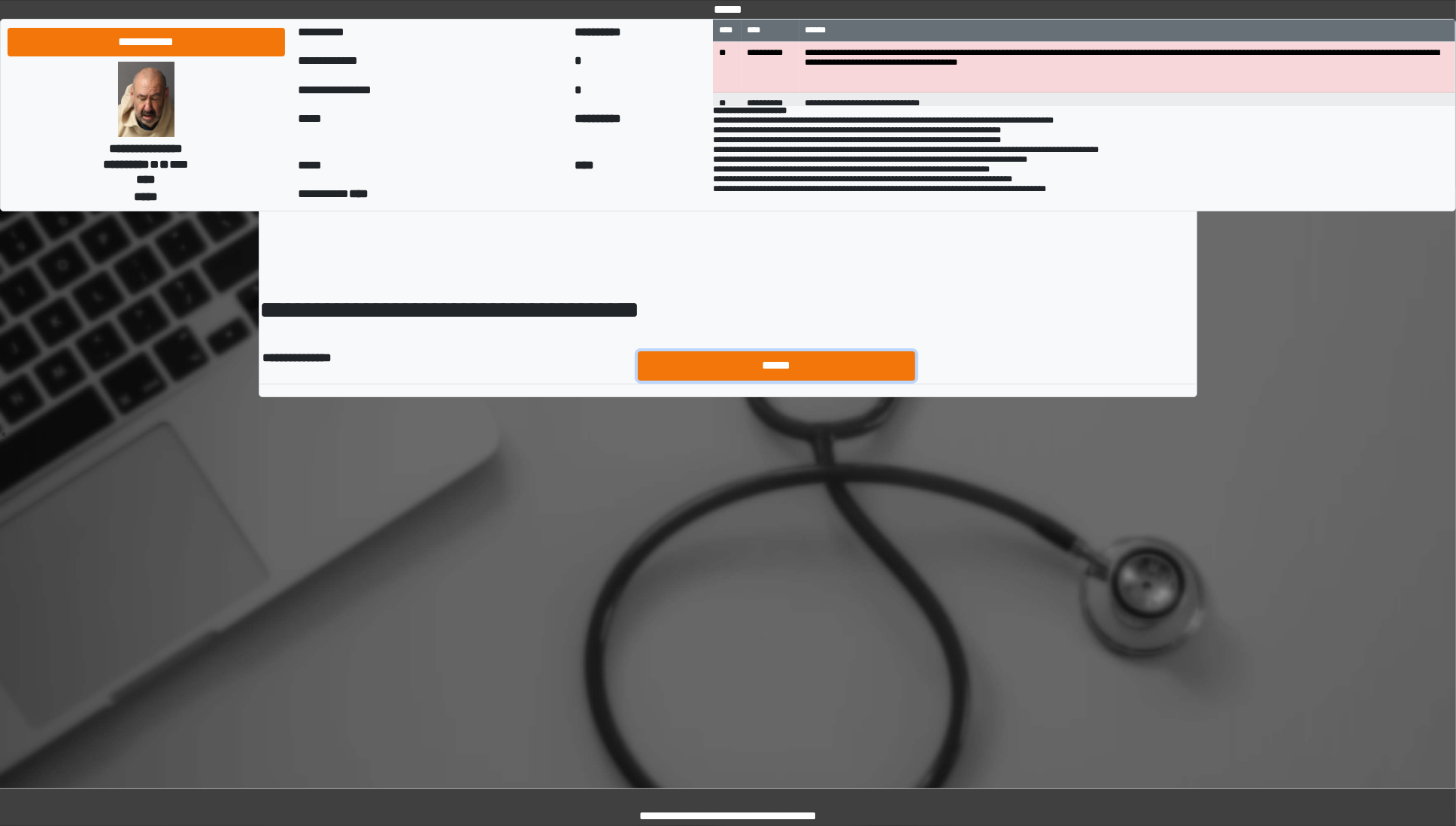click on "******" at bounding box center [777, 366] 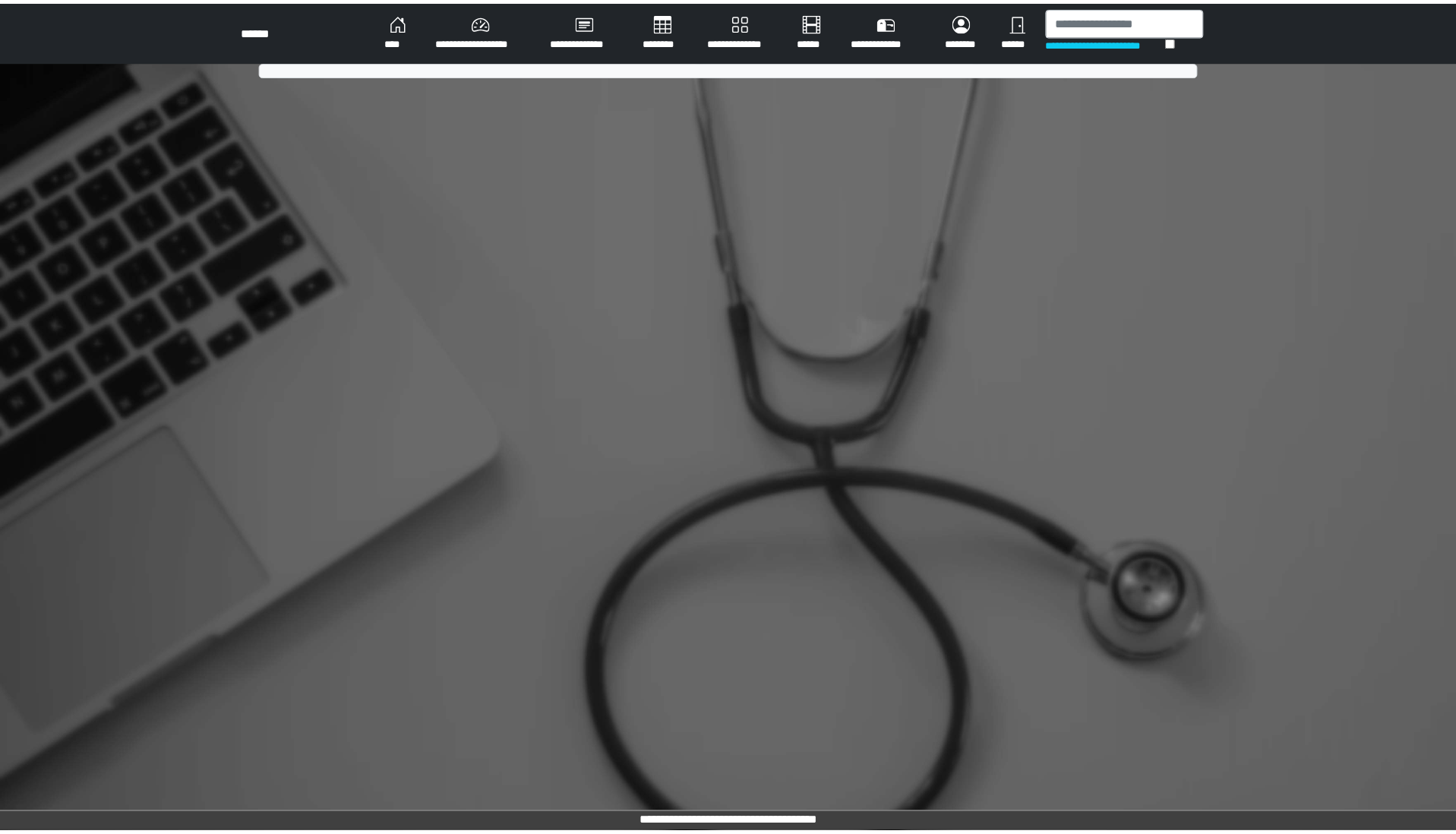 scroll, scrollTop: 0, scrollLeft: 0, axis: both 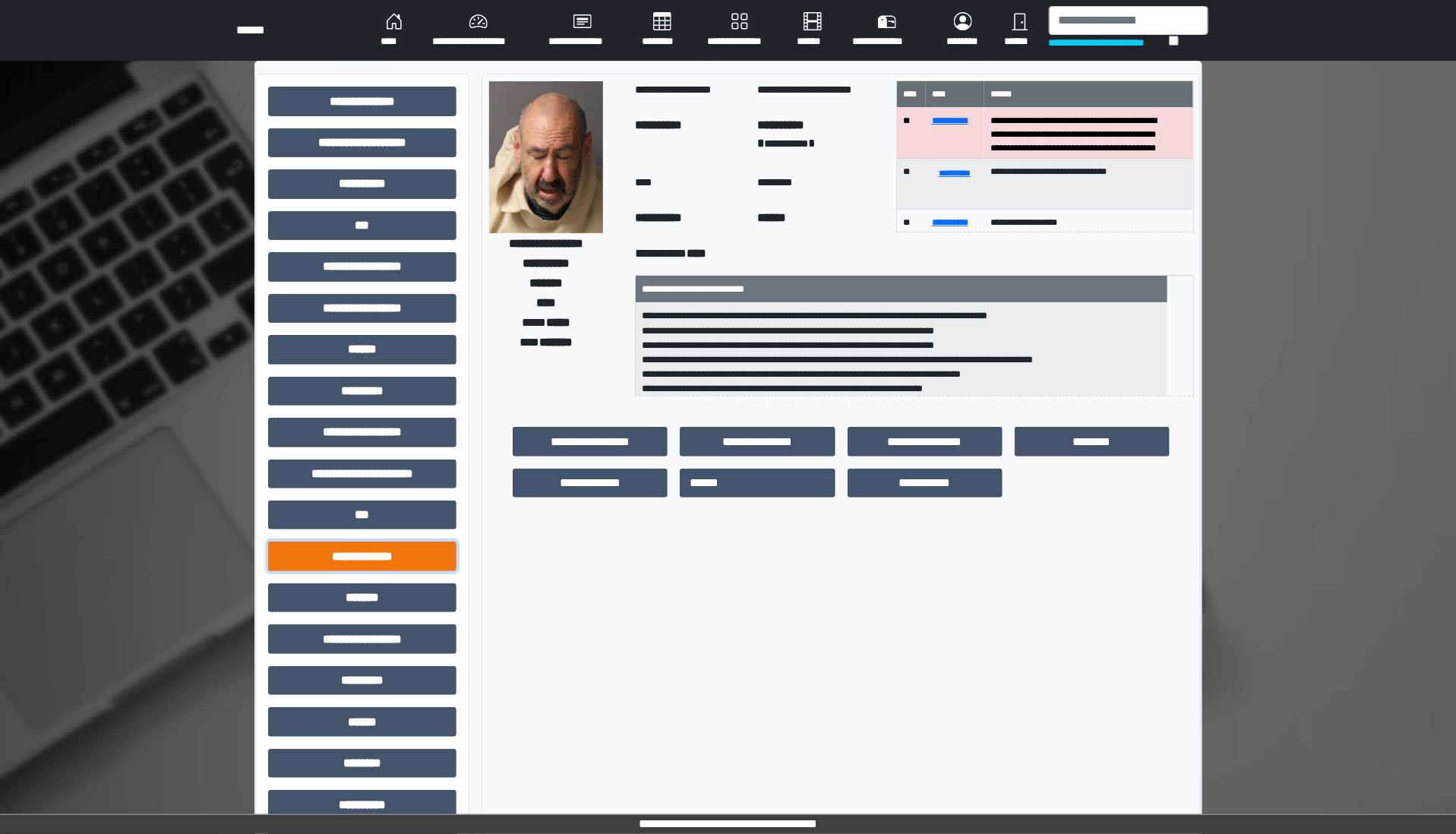 click on "**********" at bounding box center [362, 556] 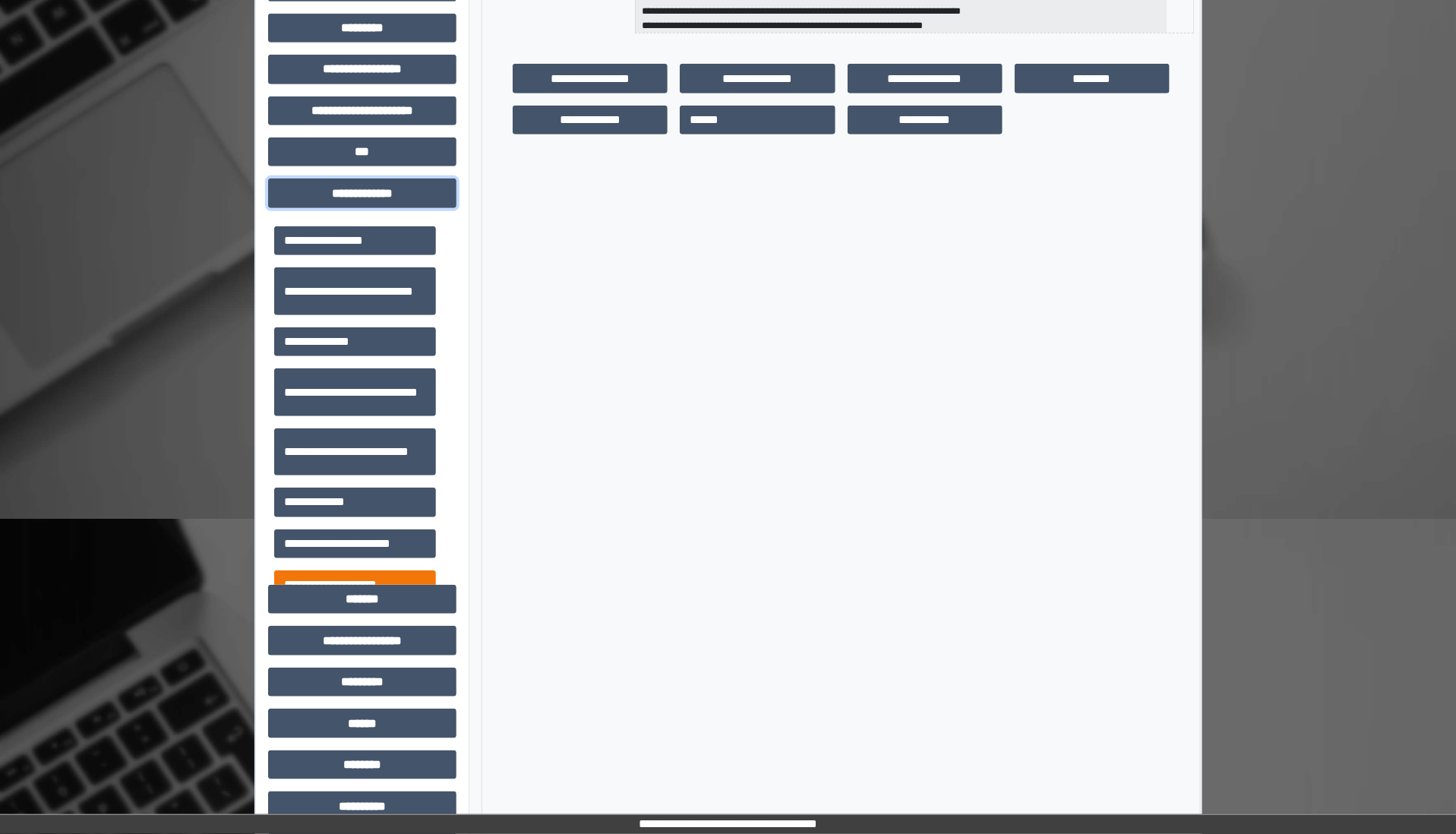 scroll, scrollTop: 380, scrollLeft: 0, axis: vertical 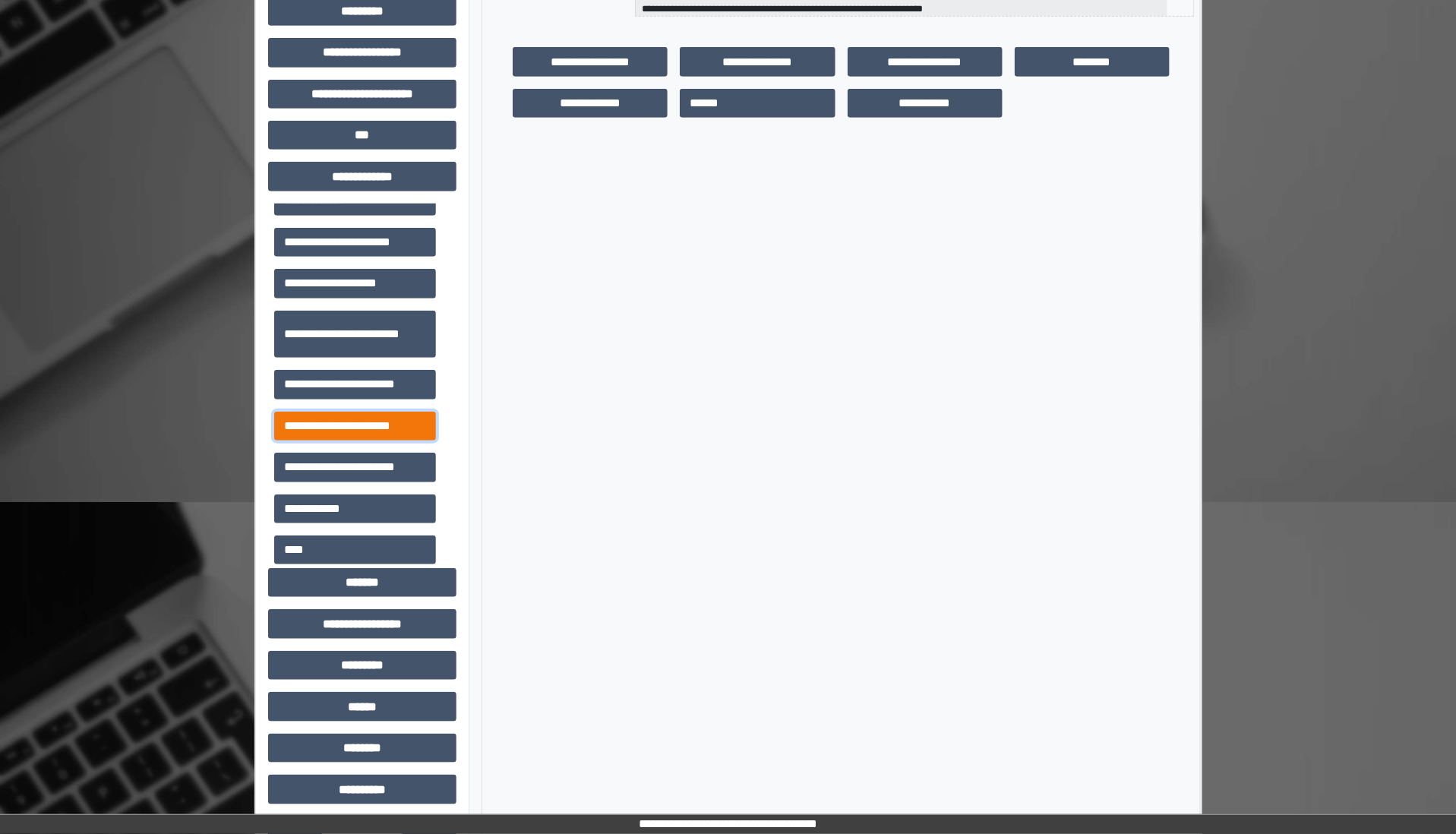 click on "**********" at bounding box center [355, 426] 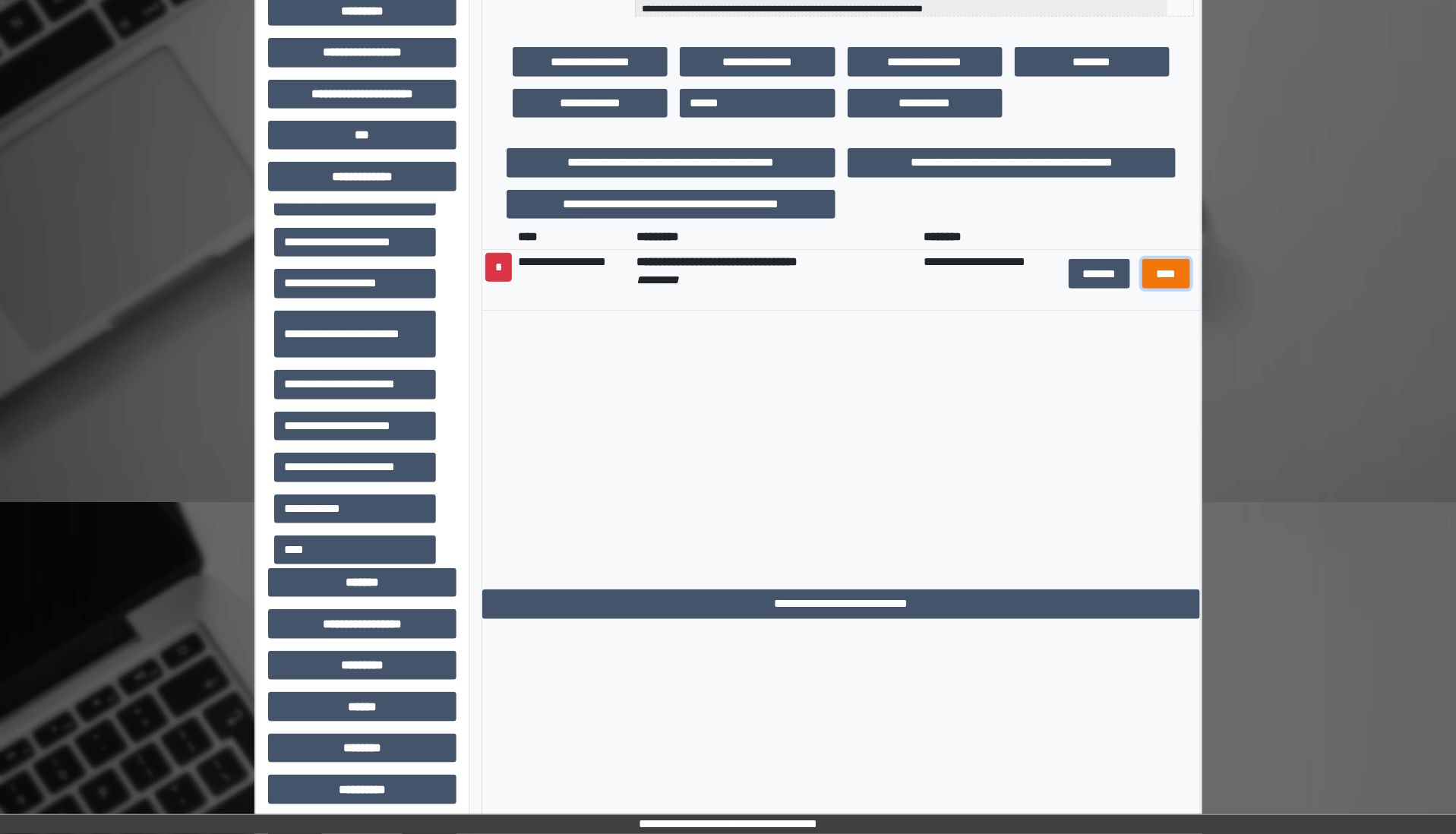 click on "****" at bounding box center [1167, 273] 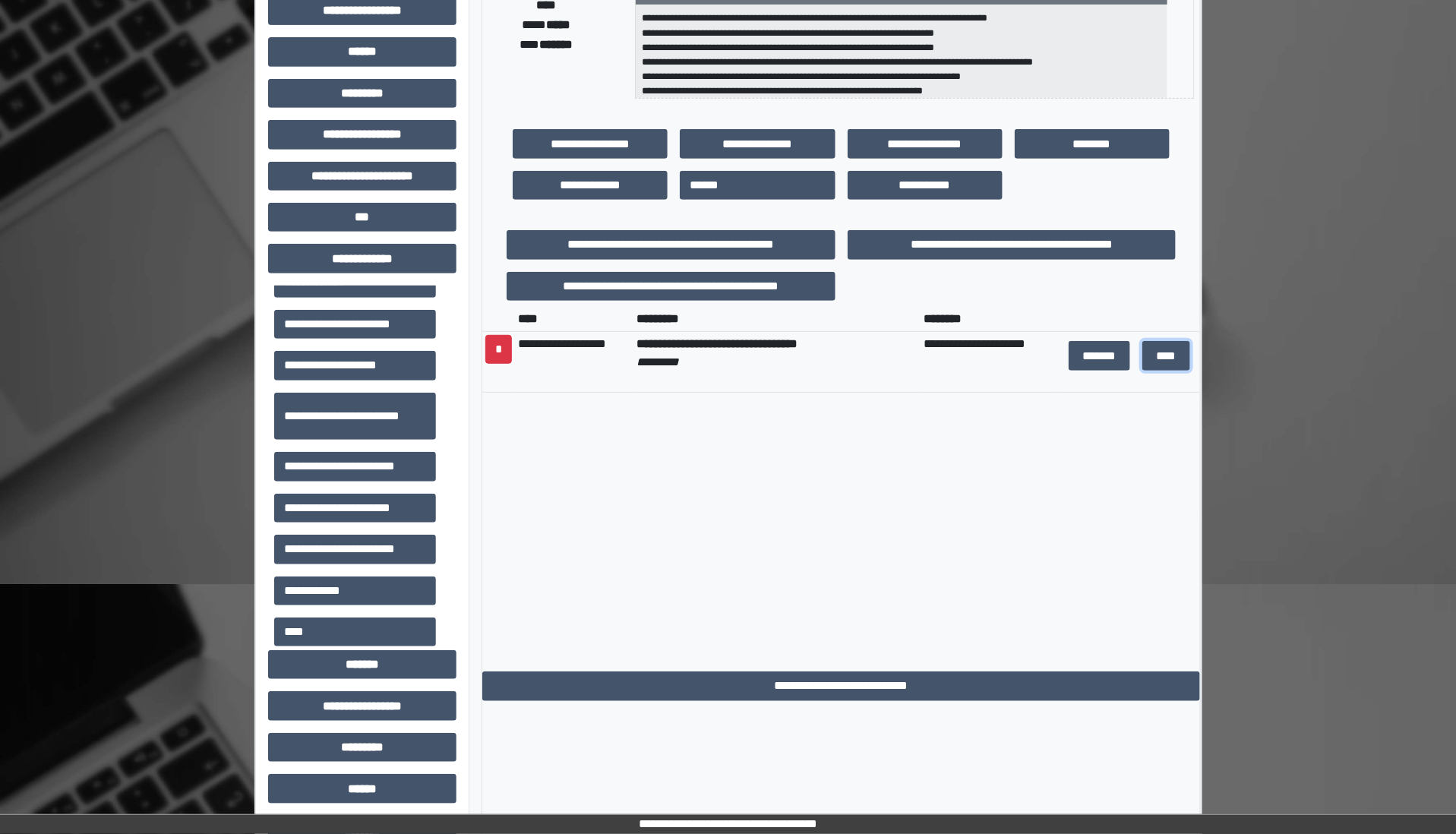 scroll, scrollTop: 0, scrollLeft: 0, axis: both 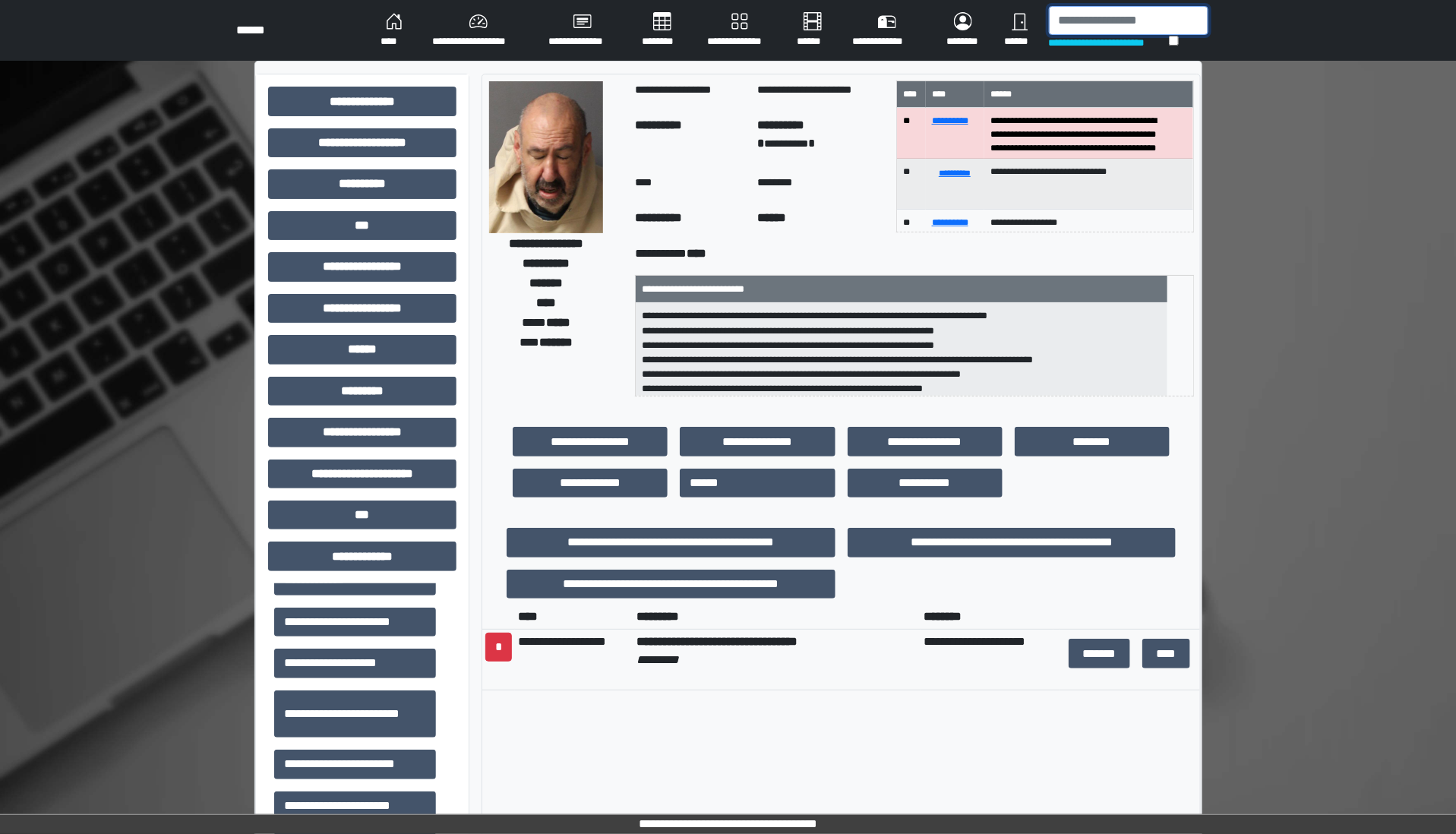 click at bounding box center [1129, 21] 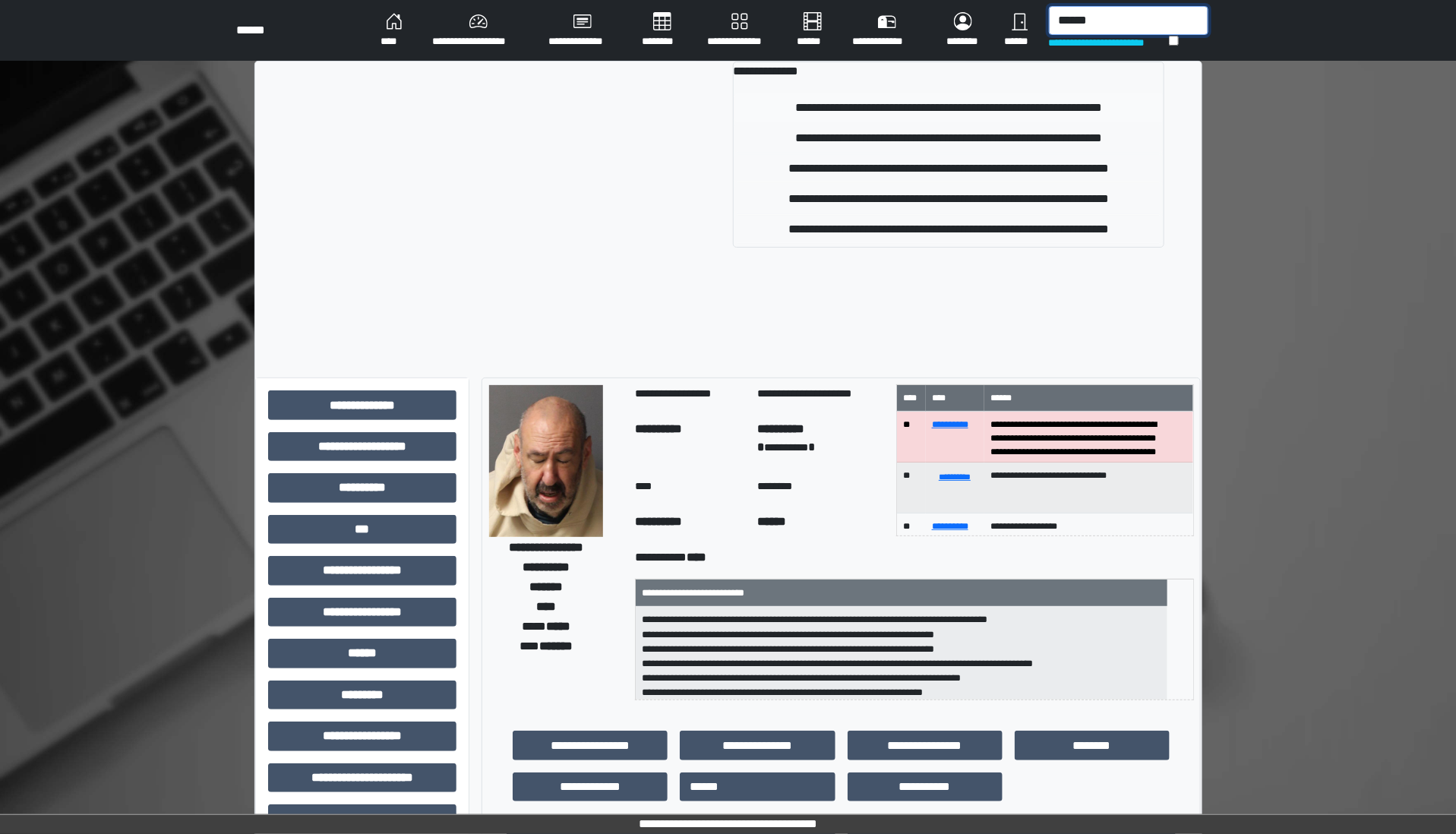 type on "******" 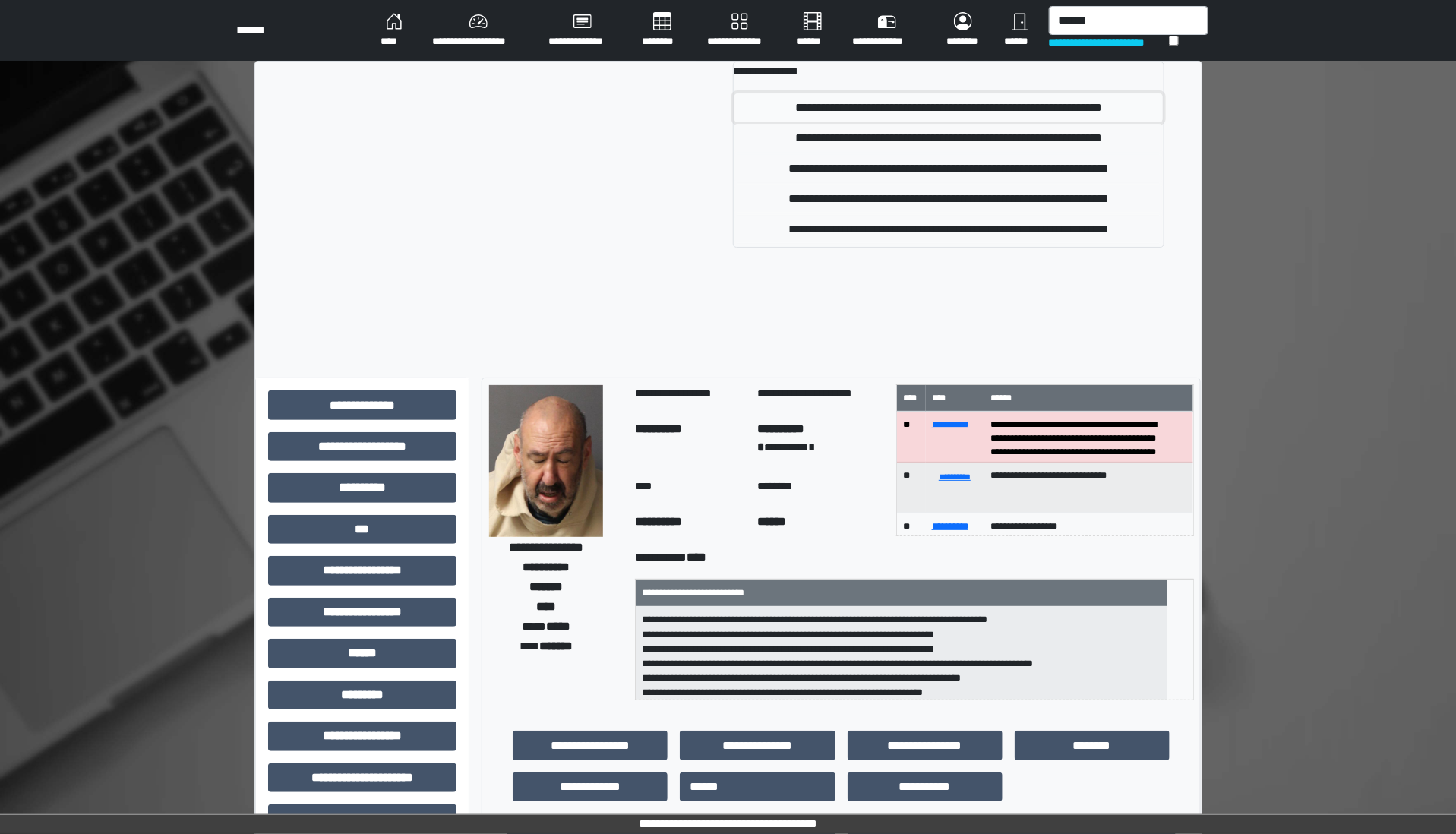 click on "**********" at bounding box center (949, 108) 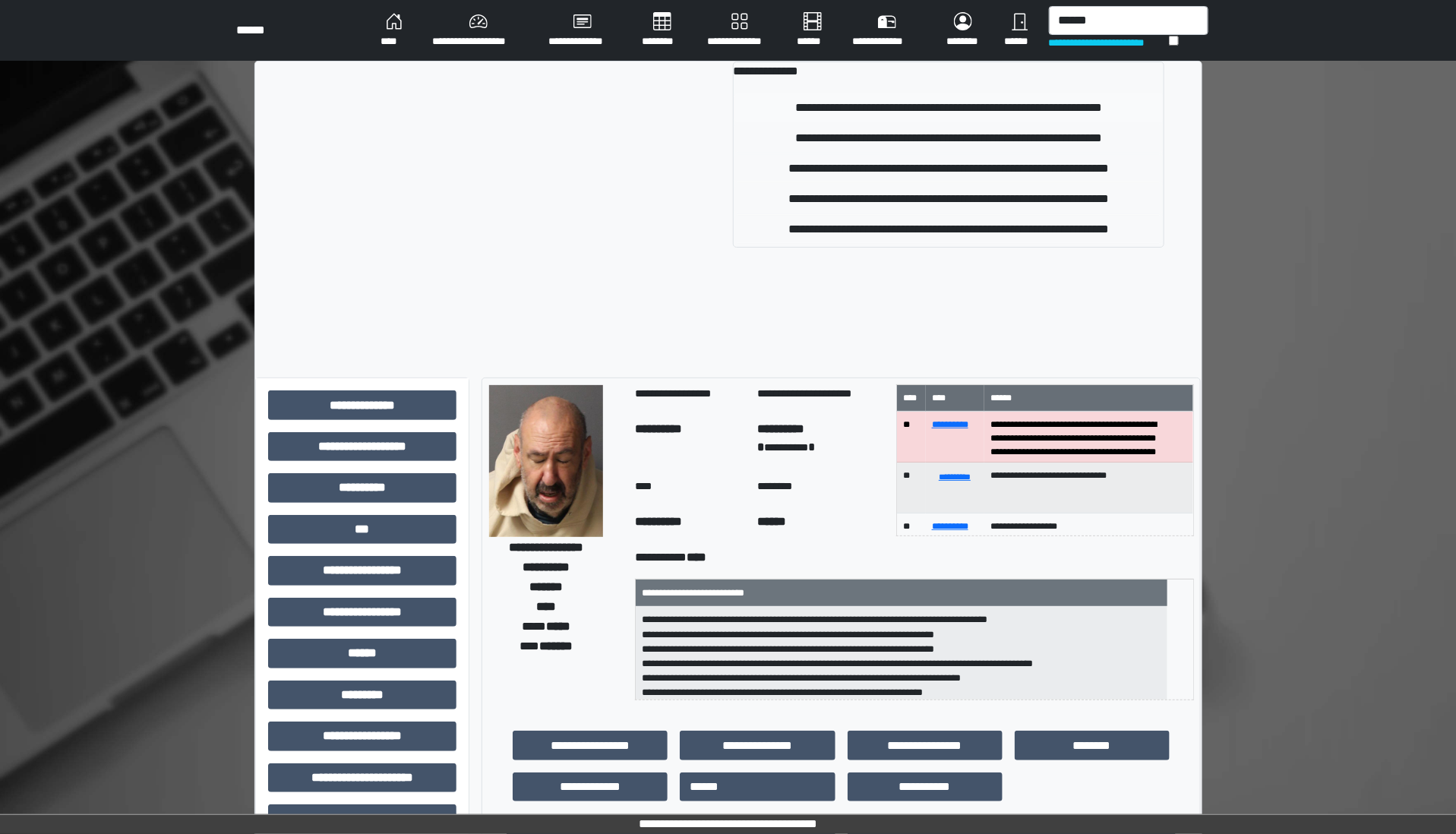 type 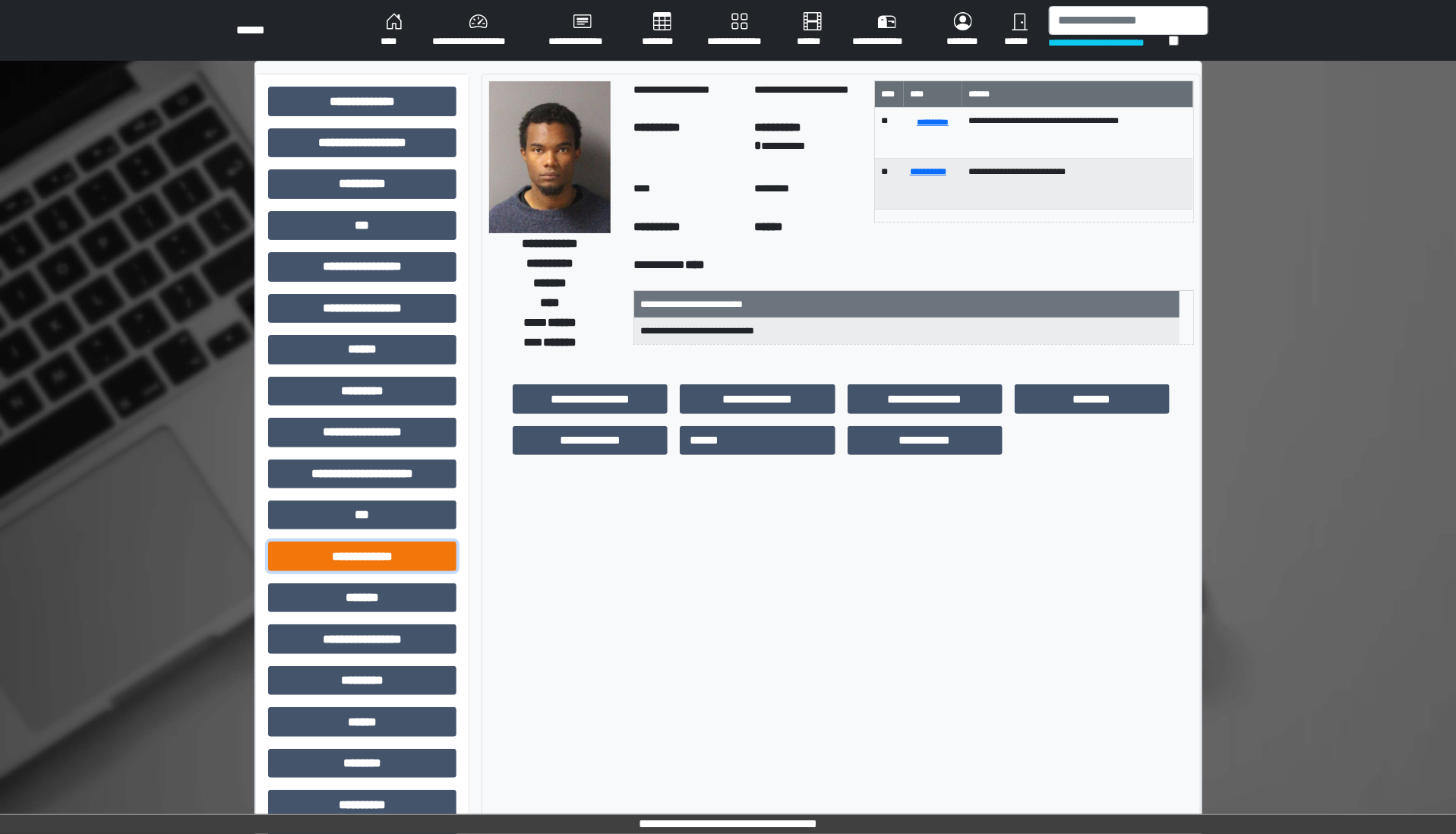 click on "**********" at bounding box center (362, 556) 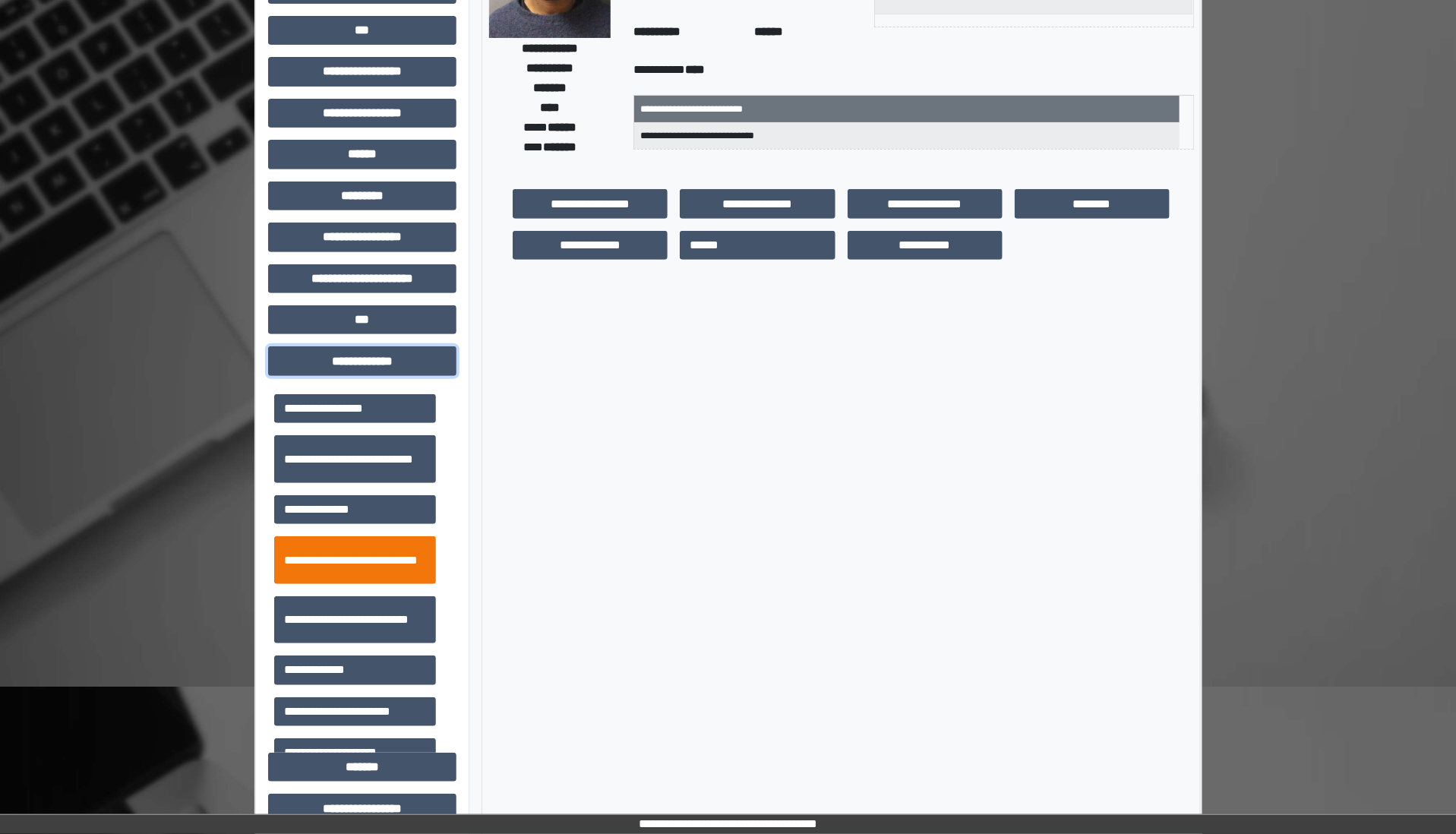 scroll, scrollTop: 285, scrollLeft: 0, axis: vertical 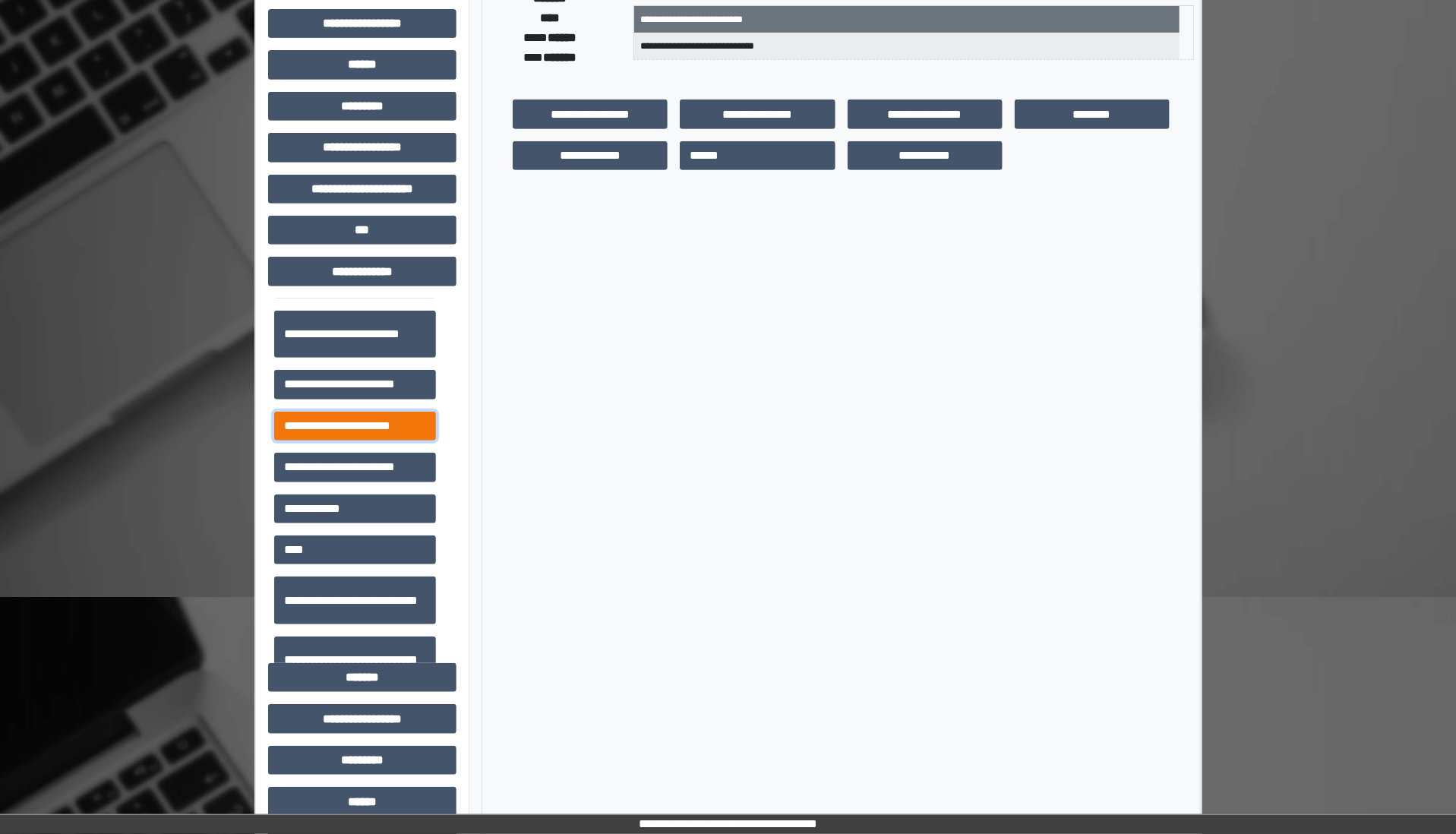 click on "**********" at bounding box center [355, 426] 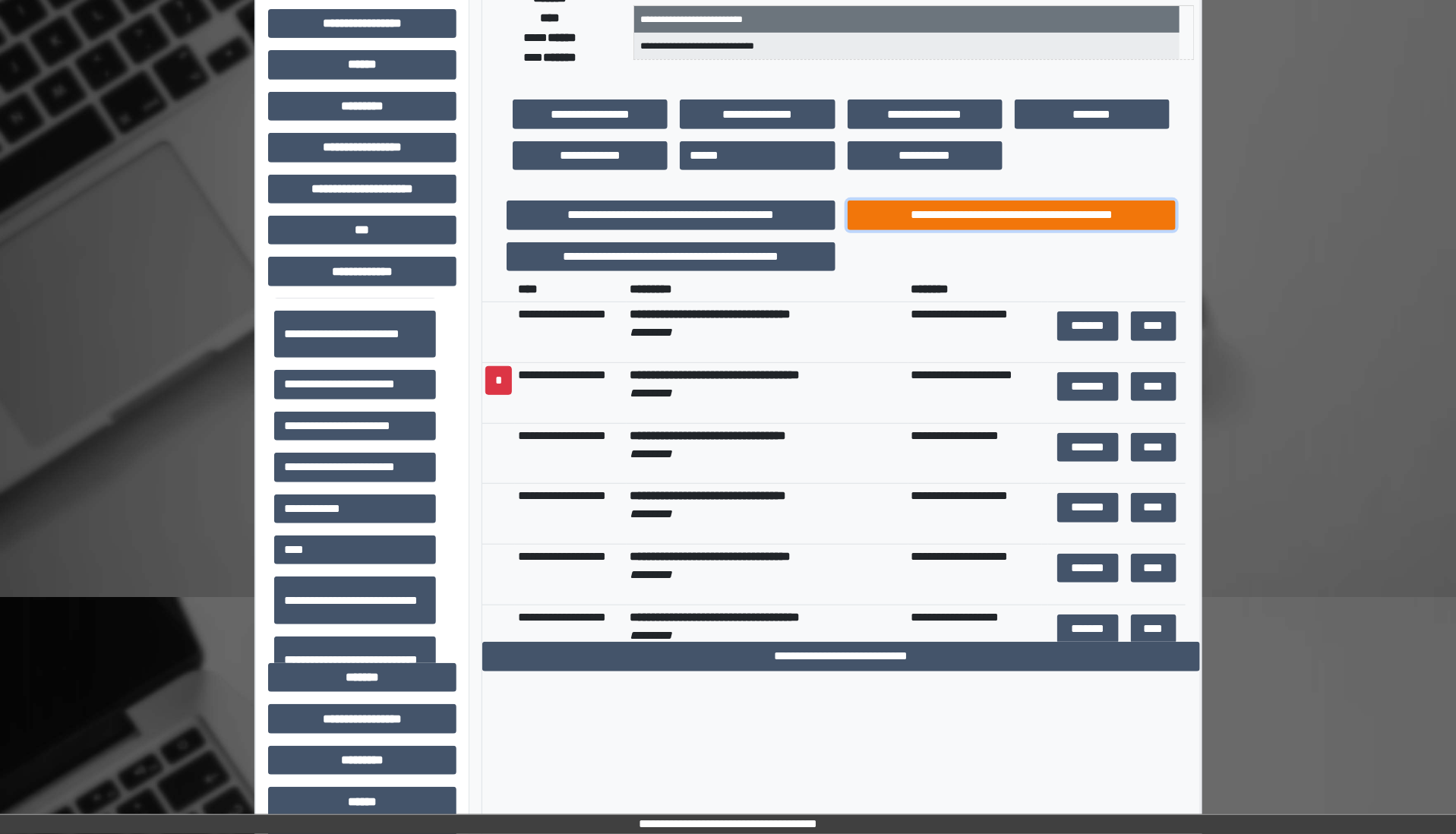 click on "**********" at bounding box center [1012, 215] 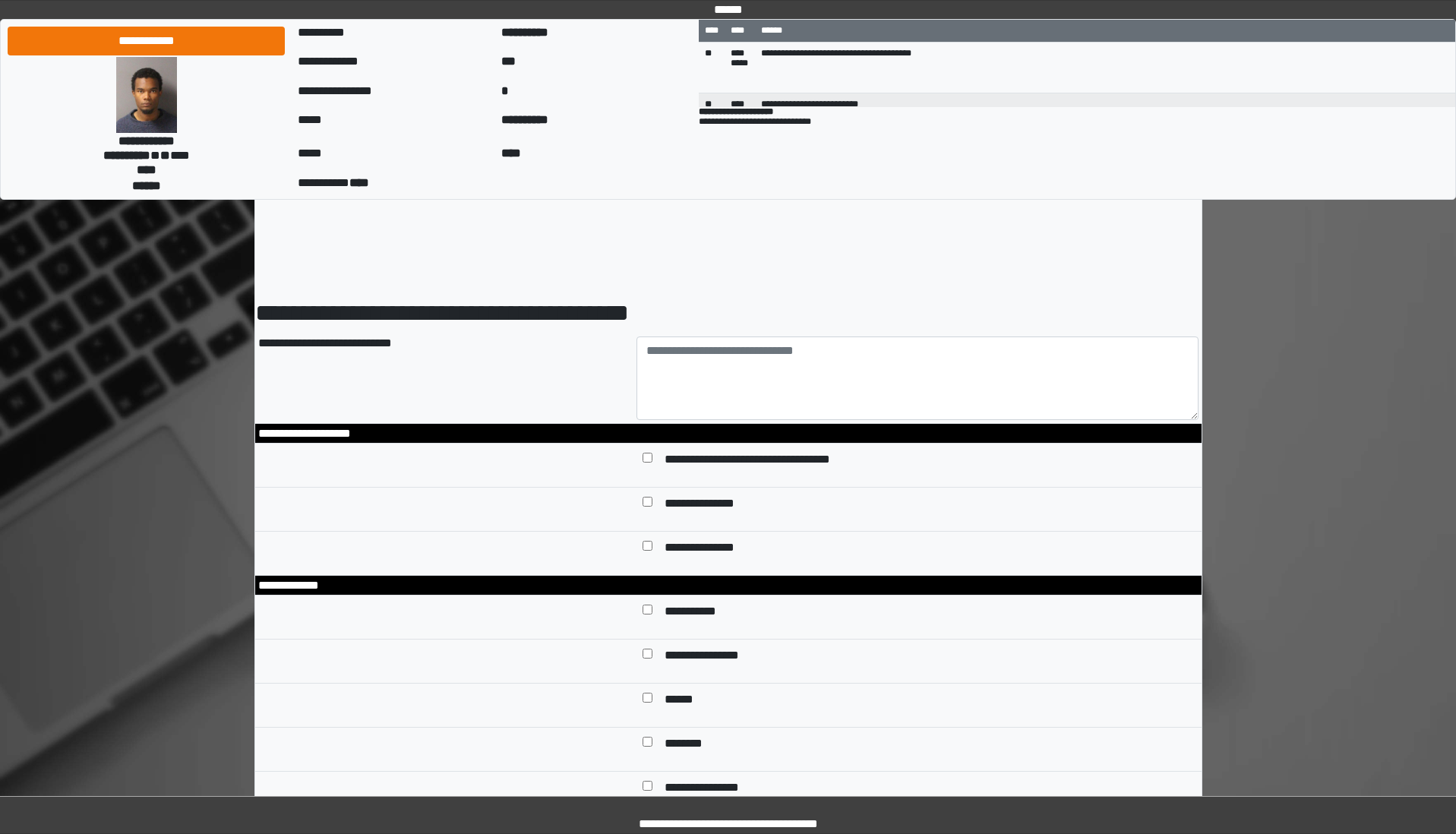 scroll, scrollTop: 0, scrollLeft: 0, axis: both 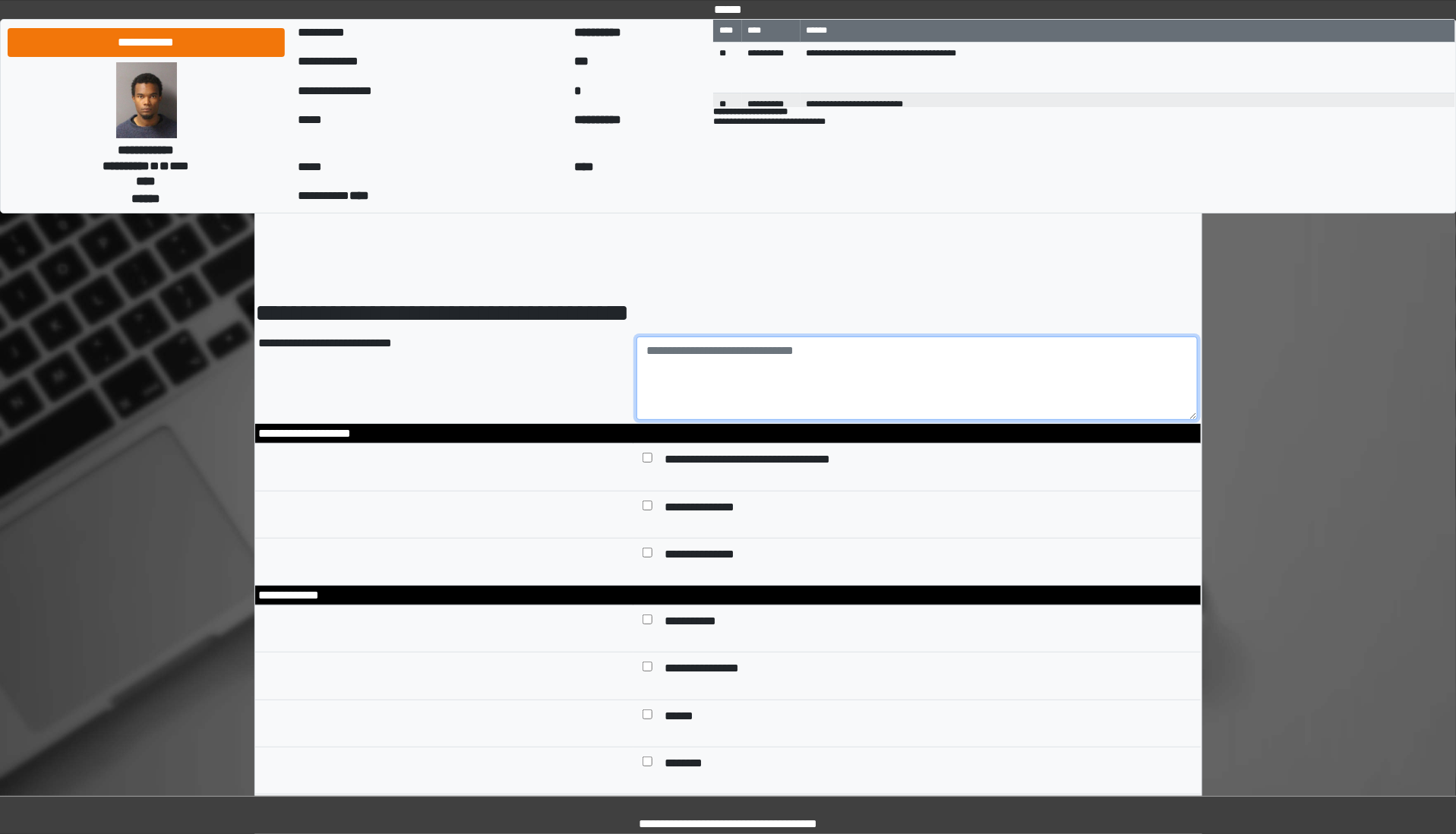 click at bounding box center (917, 378) 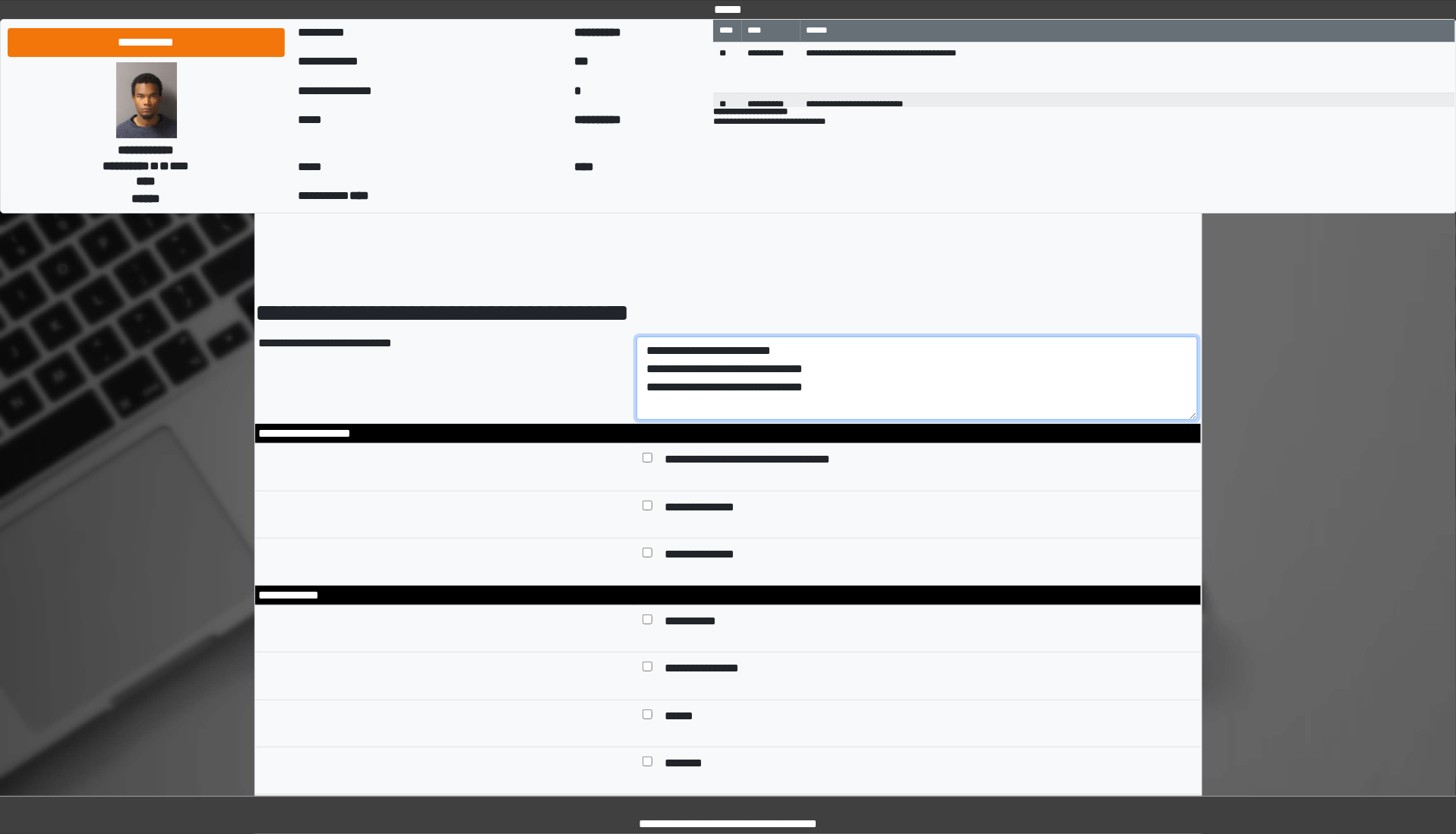 type on "**********" 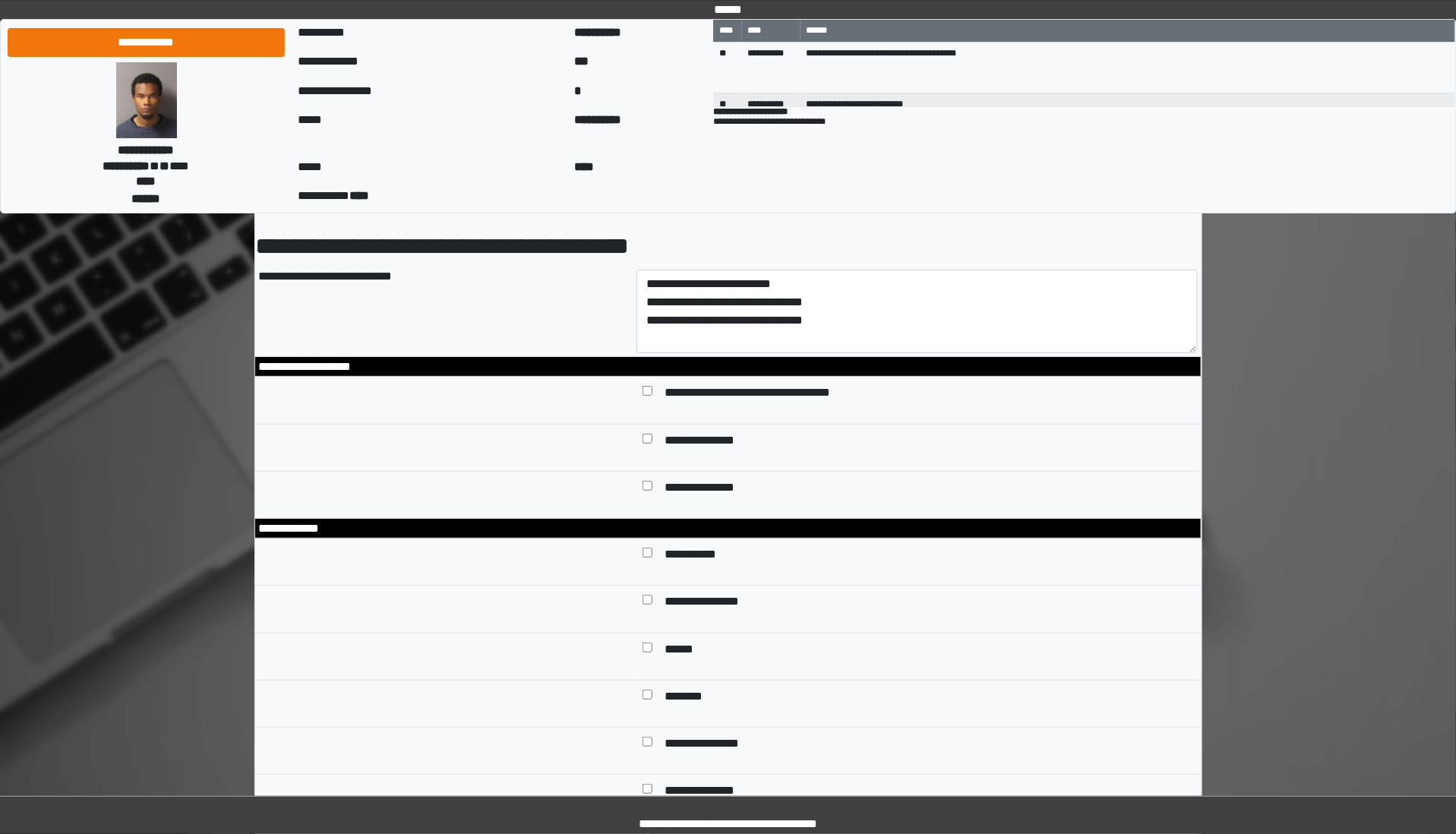 scroll, scrollTop: 285, scrollLeft: 0, axis: vertical 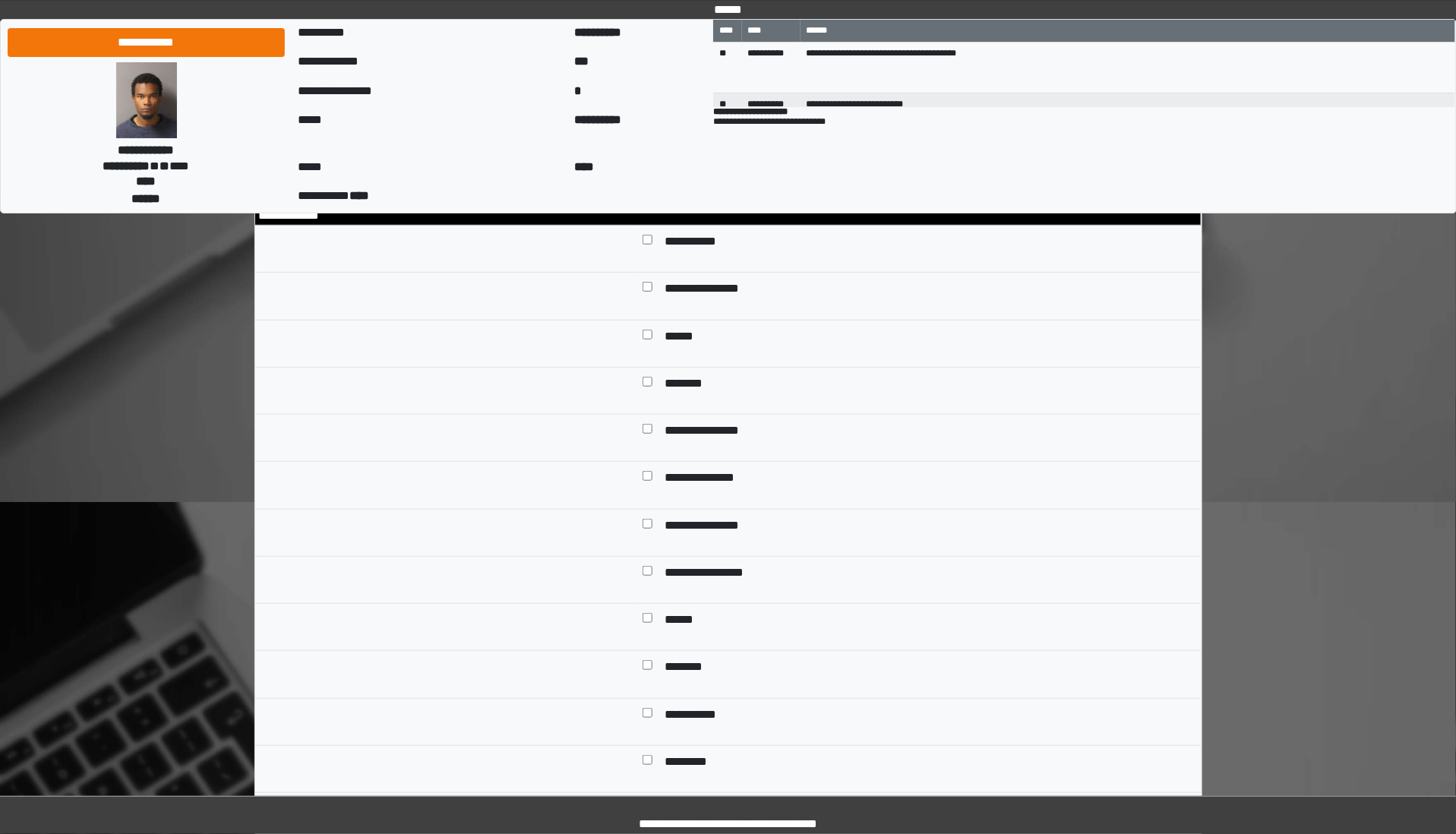 click at bounding box center [647, 573] 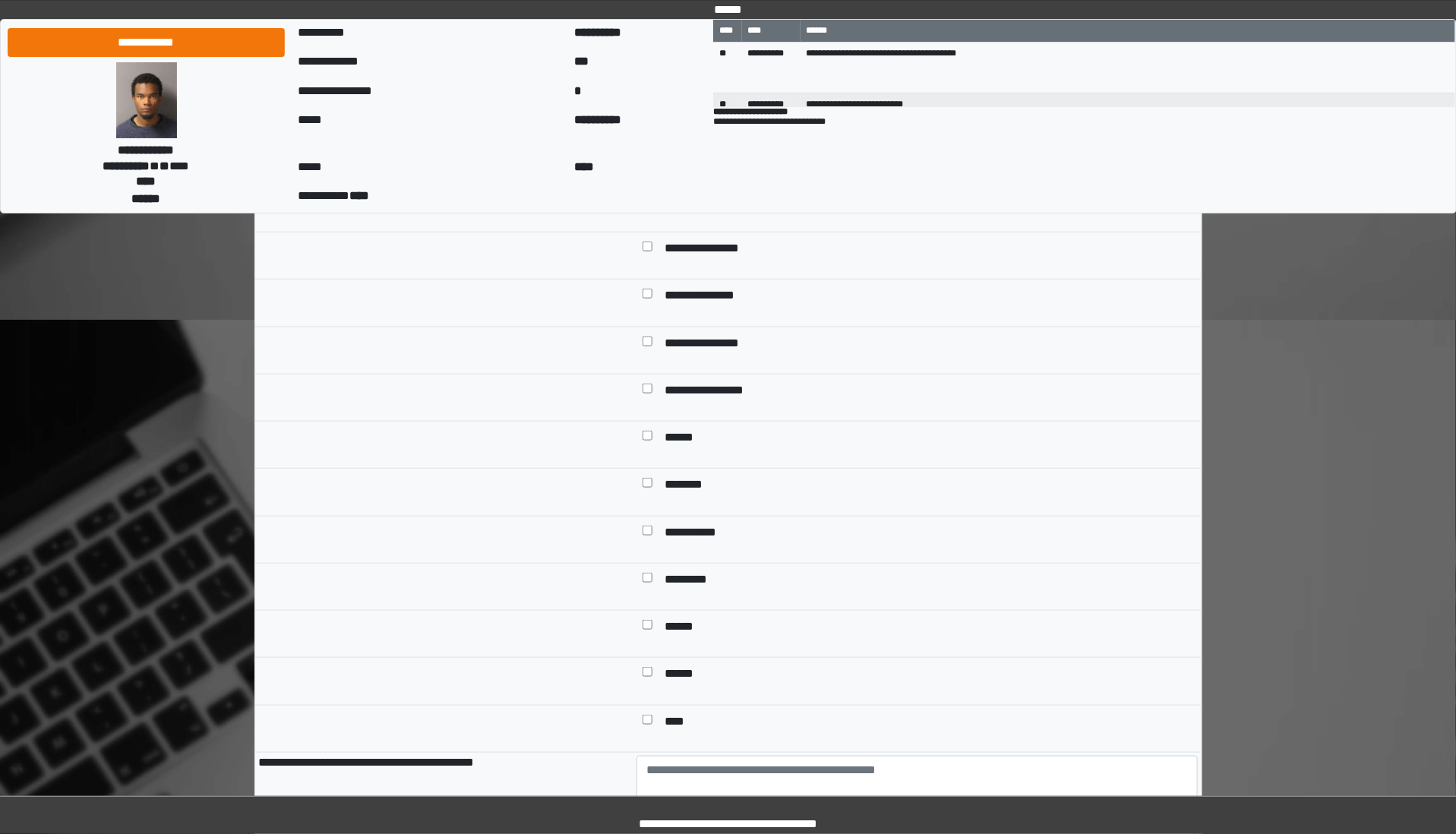 scroll, scrollTop: 570, scrollLeft: 0, axis: vertical 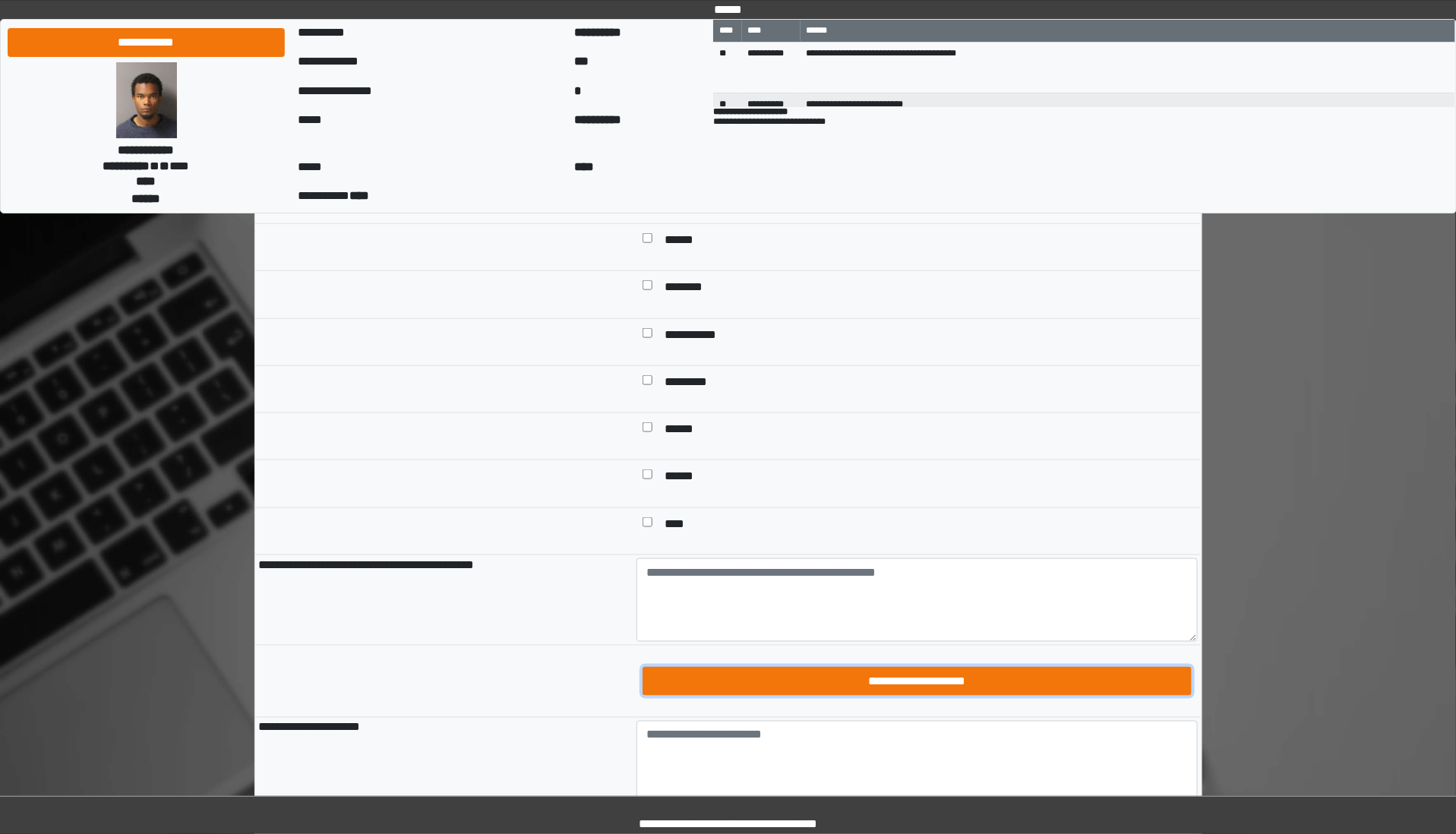 click on "**********" at bounding box center (917, 681) 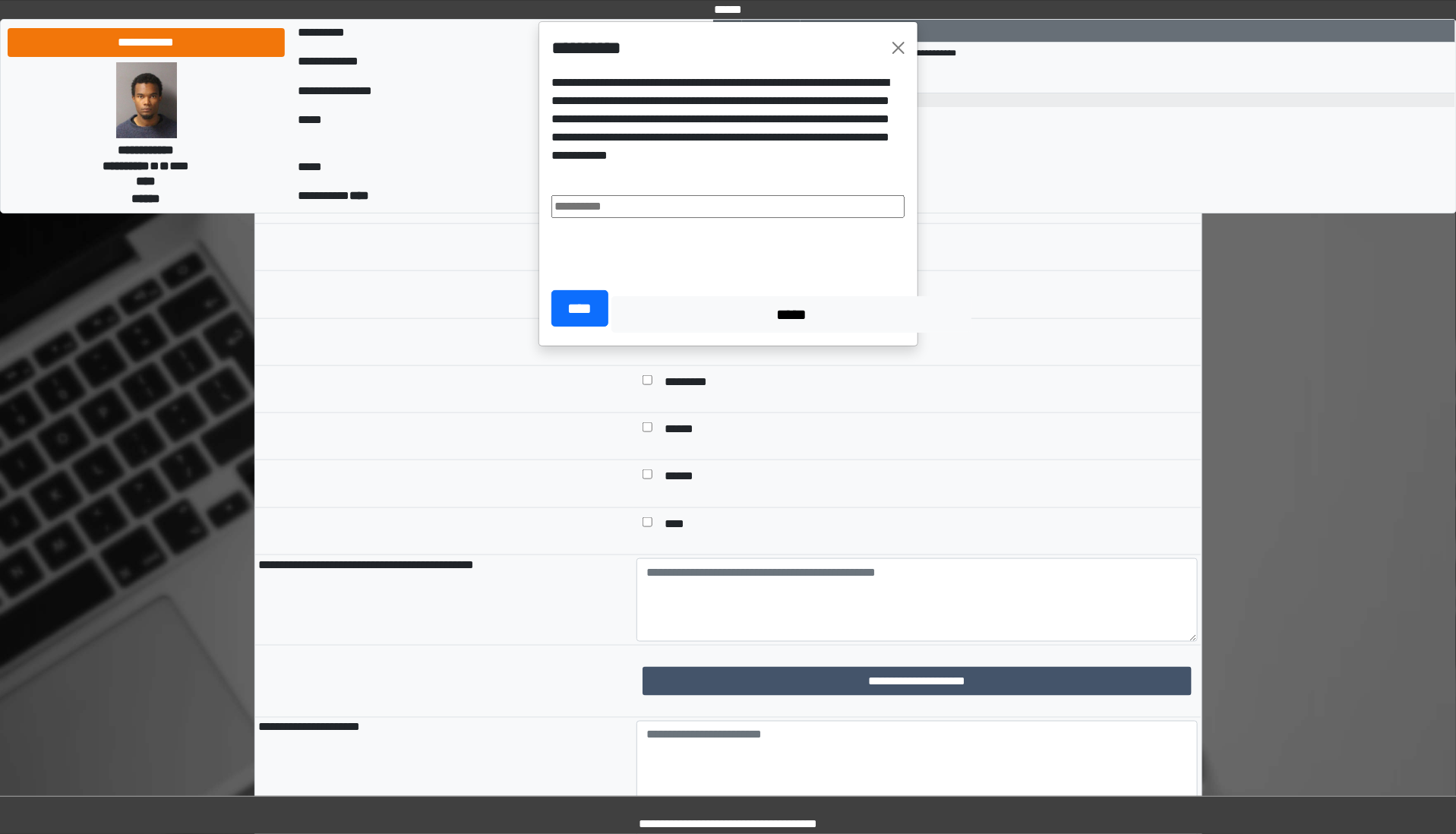 click at bounding box center (728, 207) 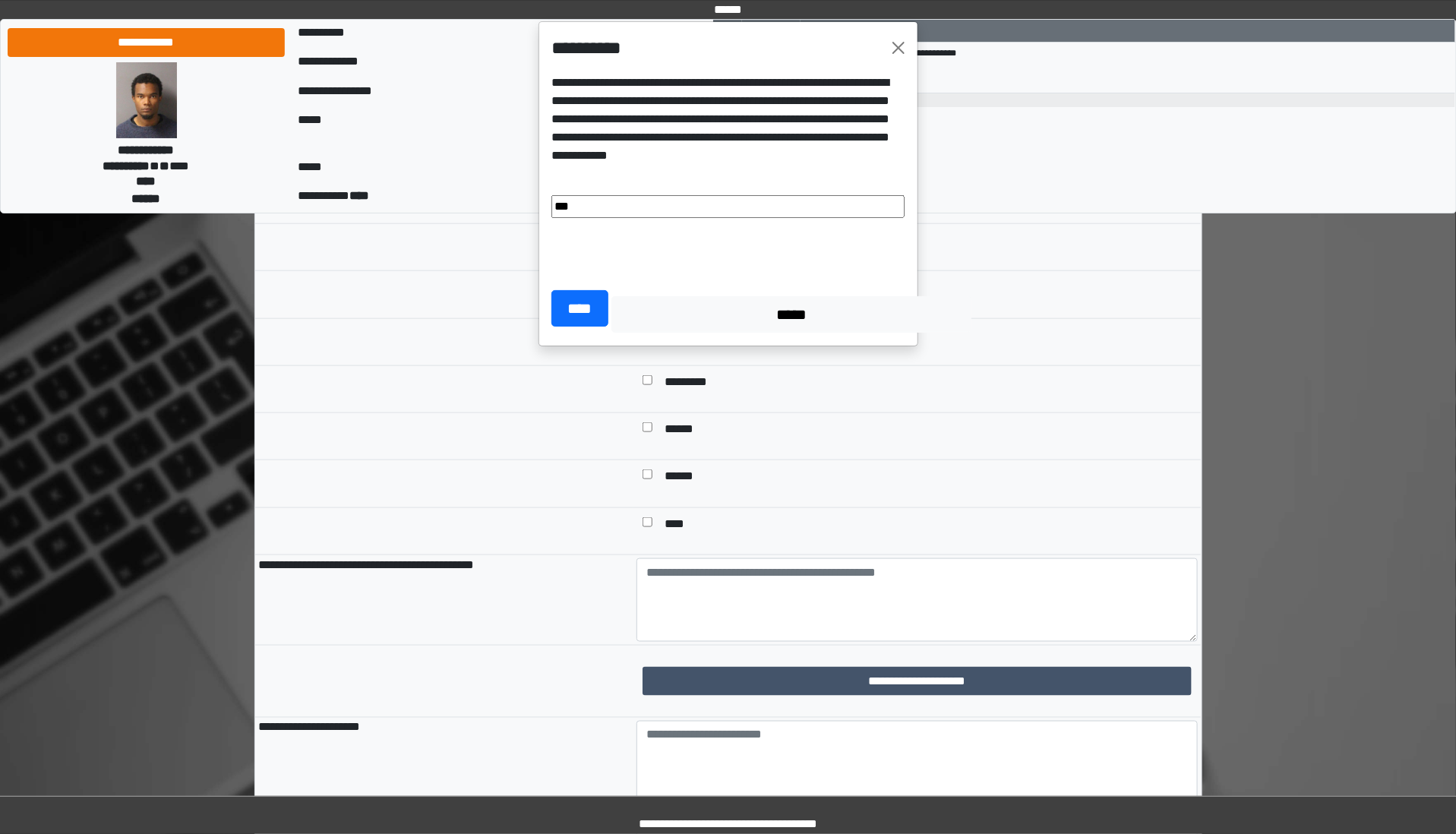 type on "**********" 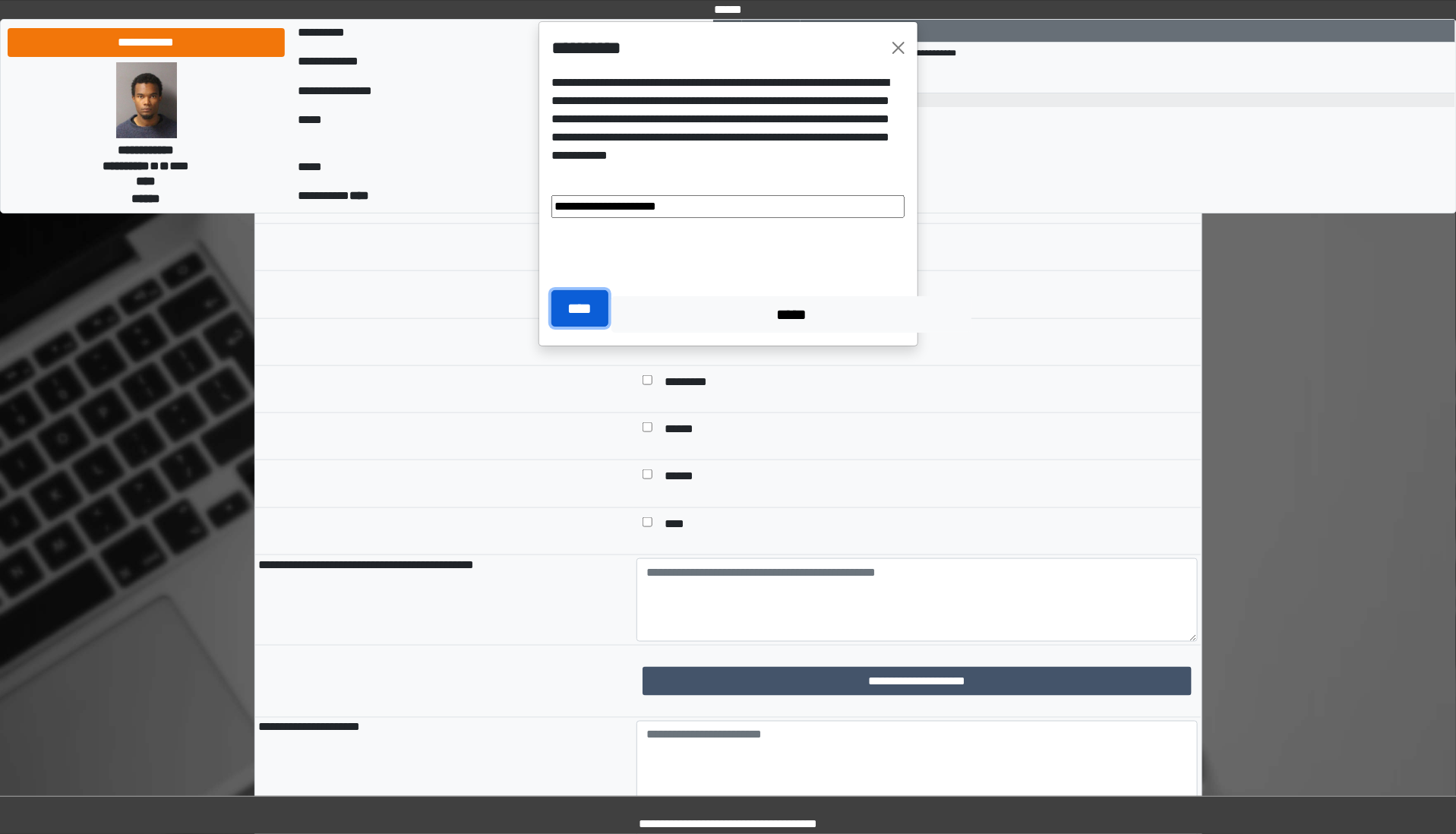 click on "****" at bounding box center (580, 308) 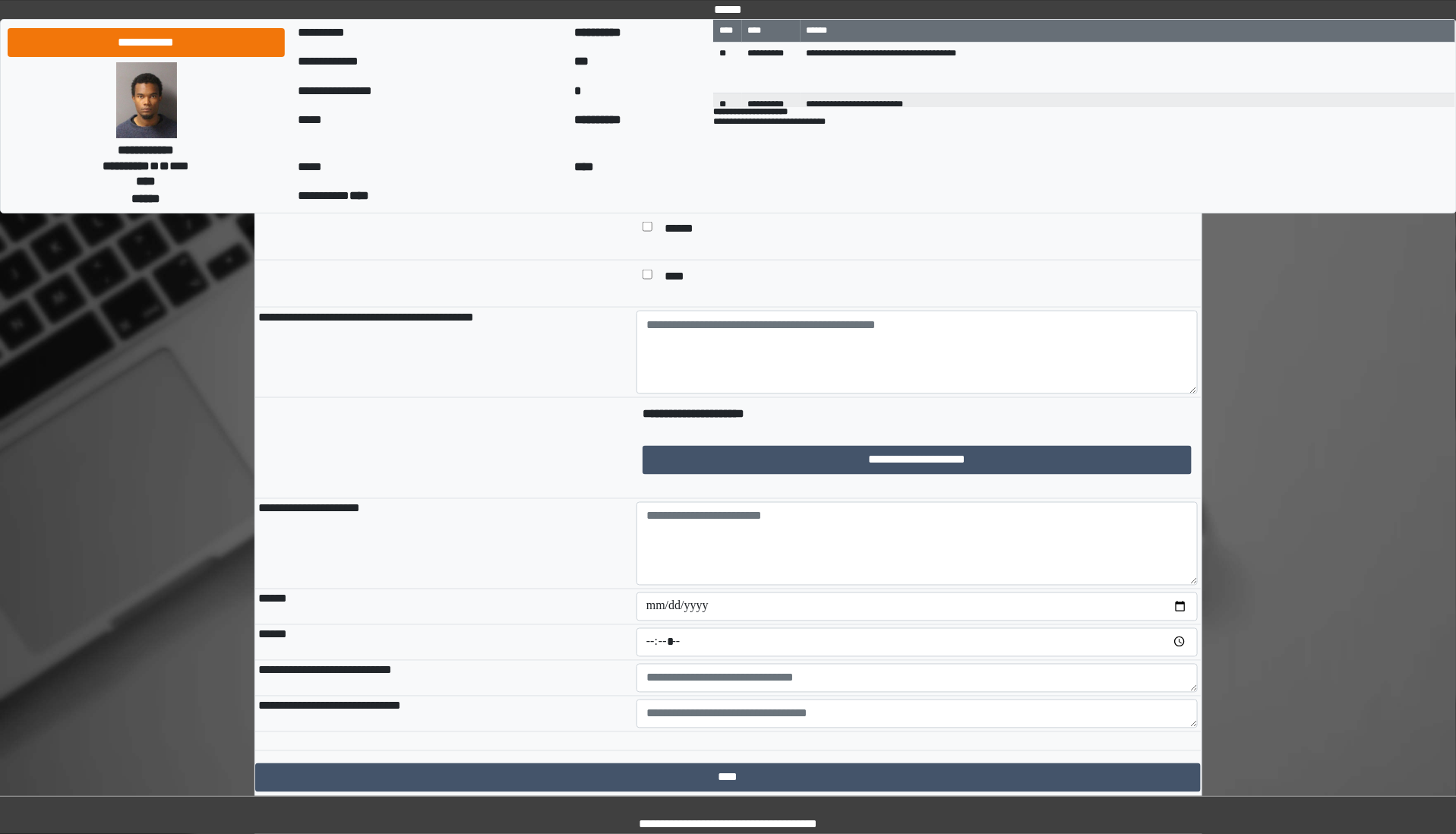 scroll, scrollTop: 1044, scrollLeft: 0, axis: vertical 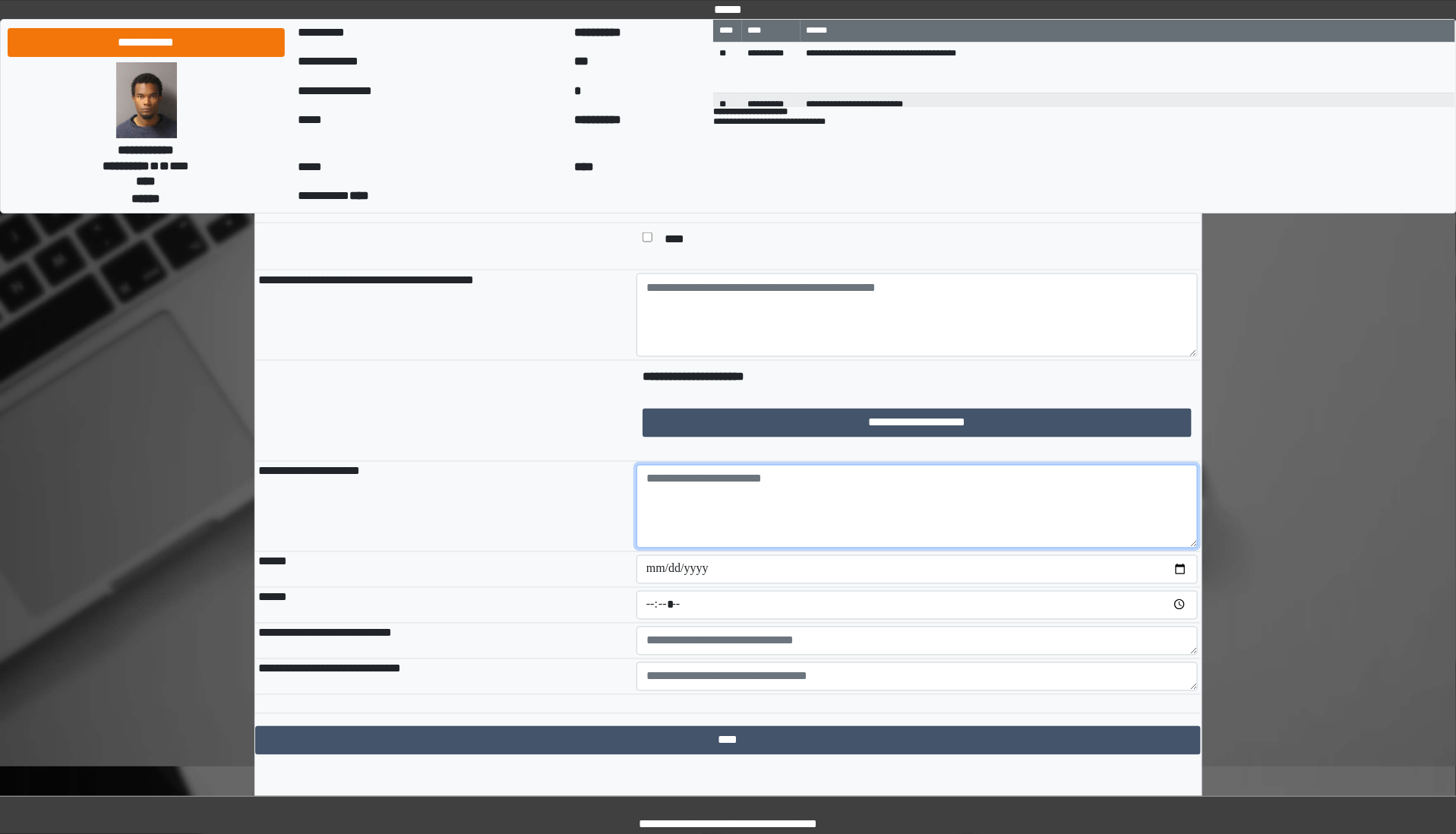 click at bounding box center (917, 507) 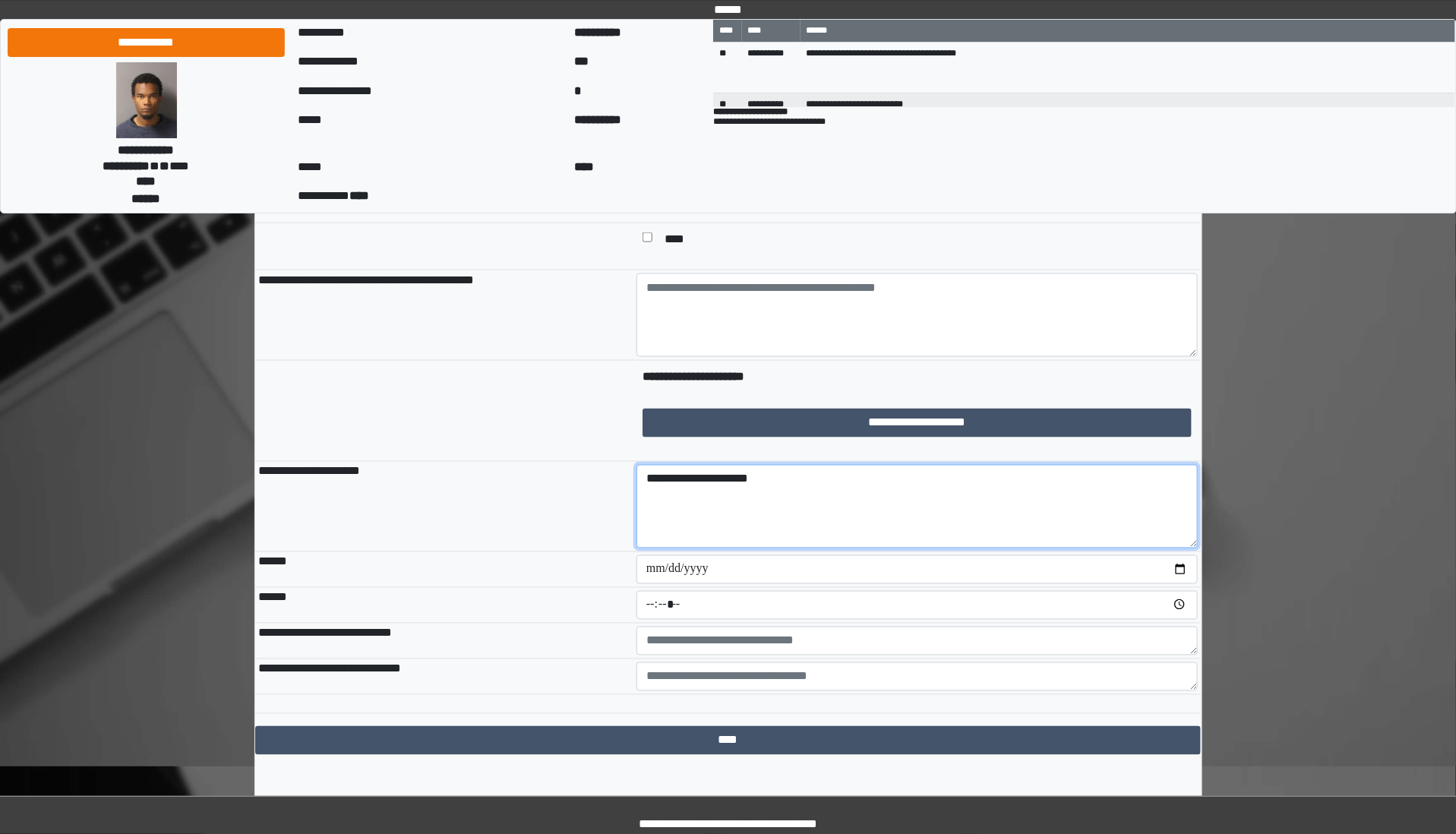 type on "**********" 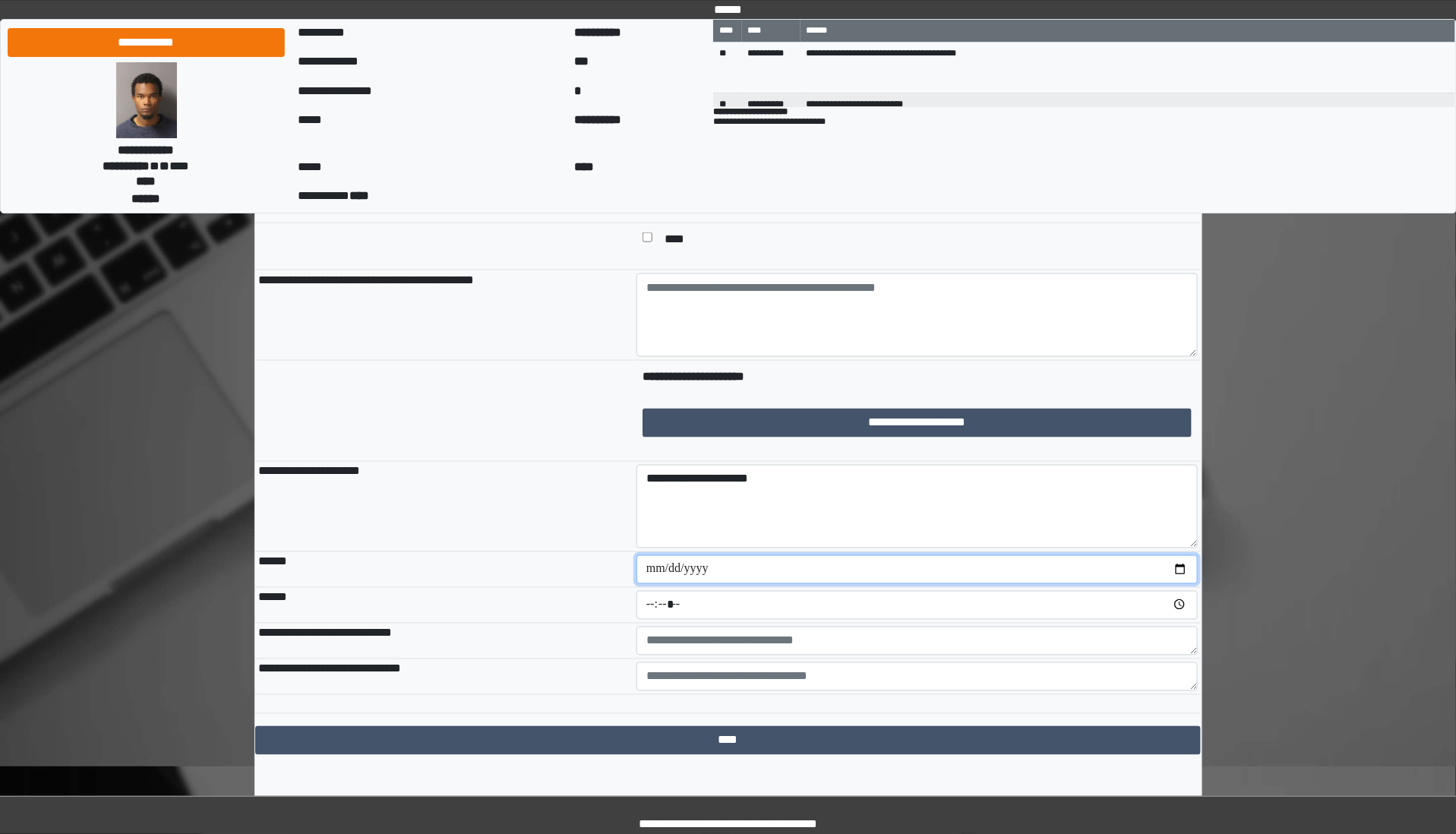 click at bounding box center (917, 570) 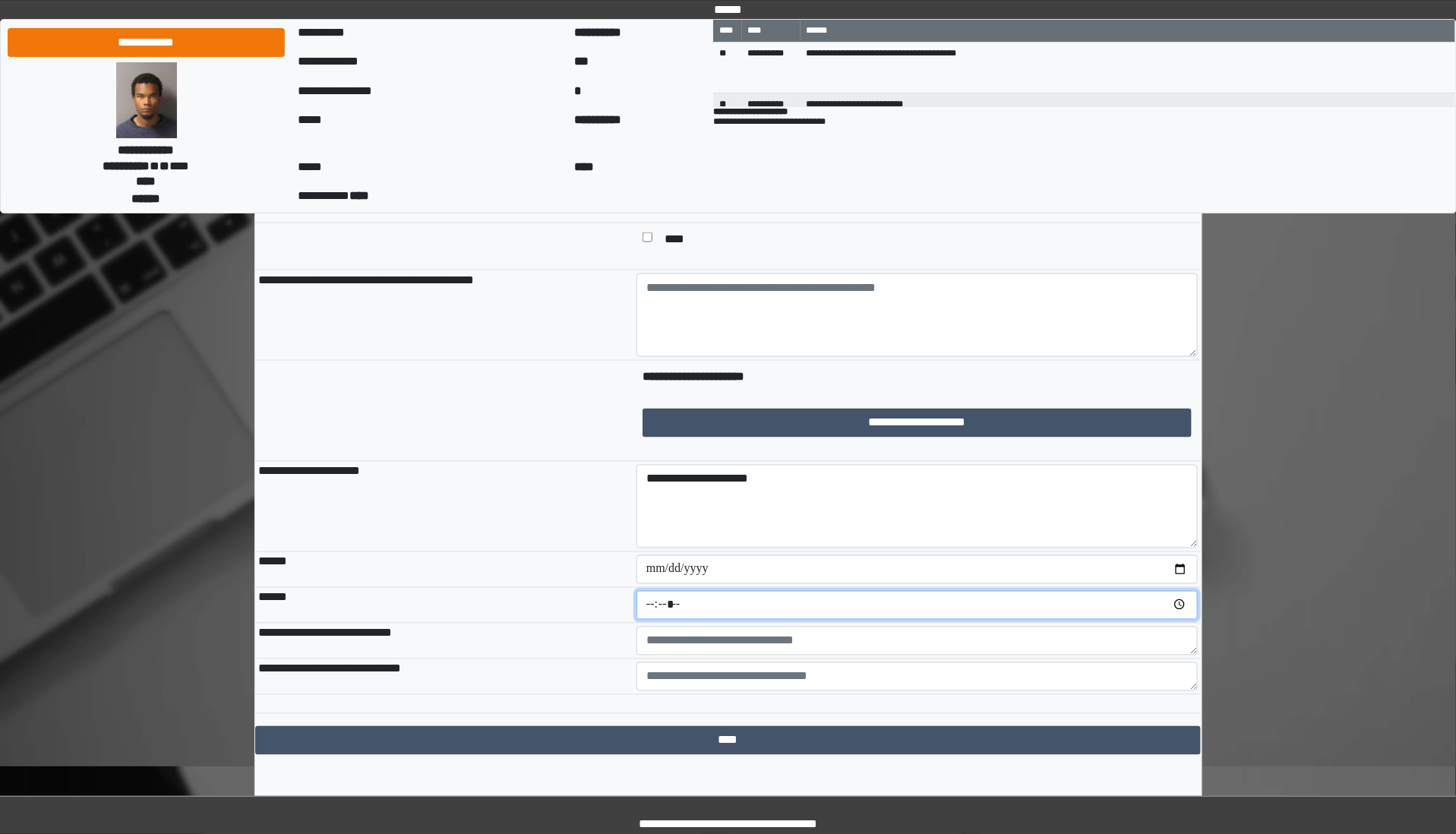 click at bounding box center [917, 605] 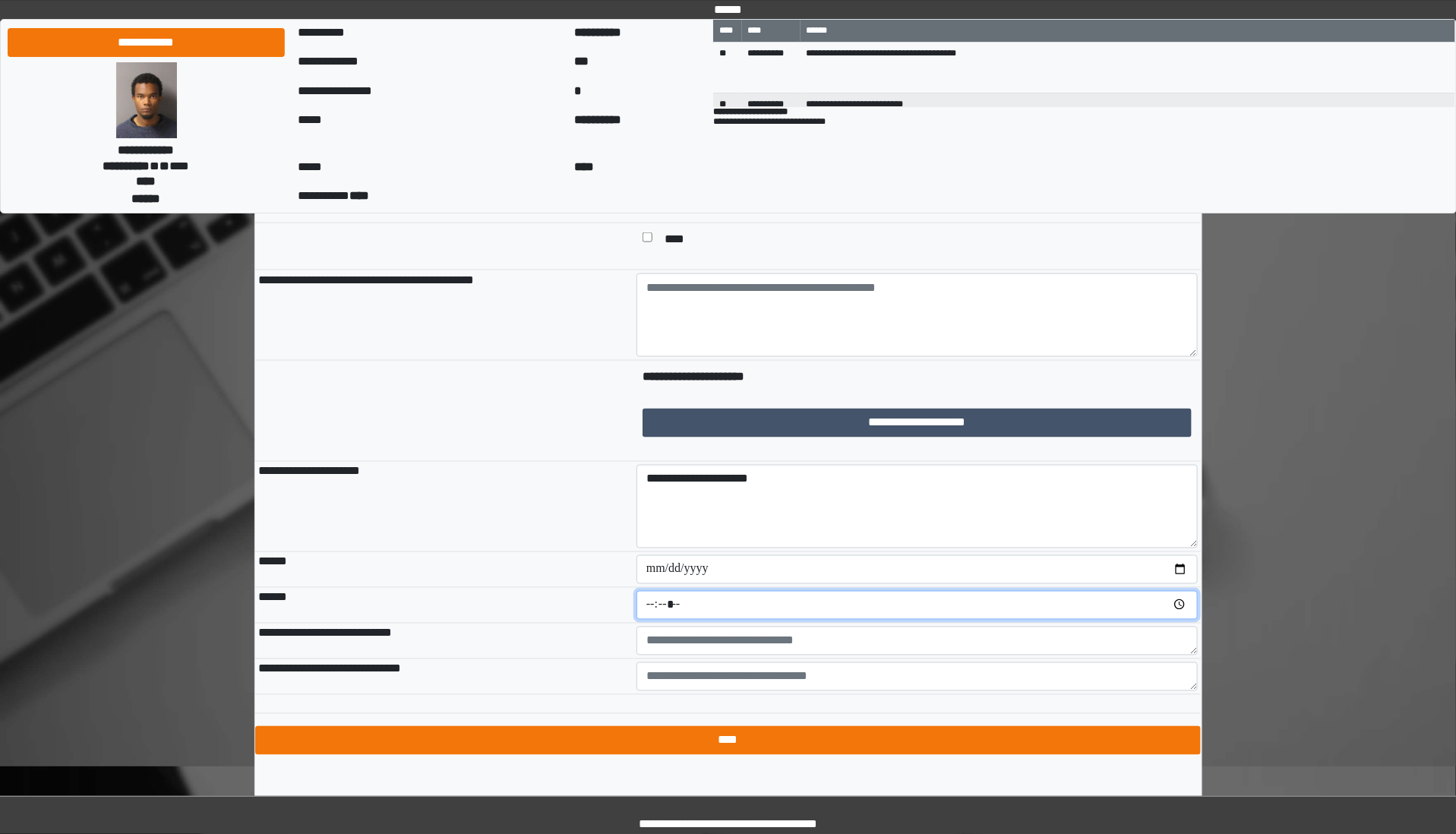 type on "*****" 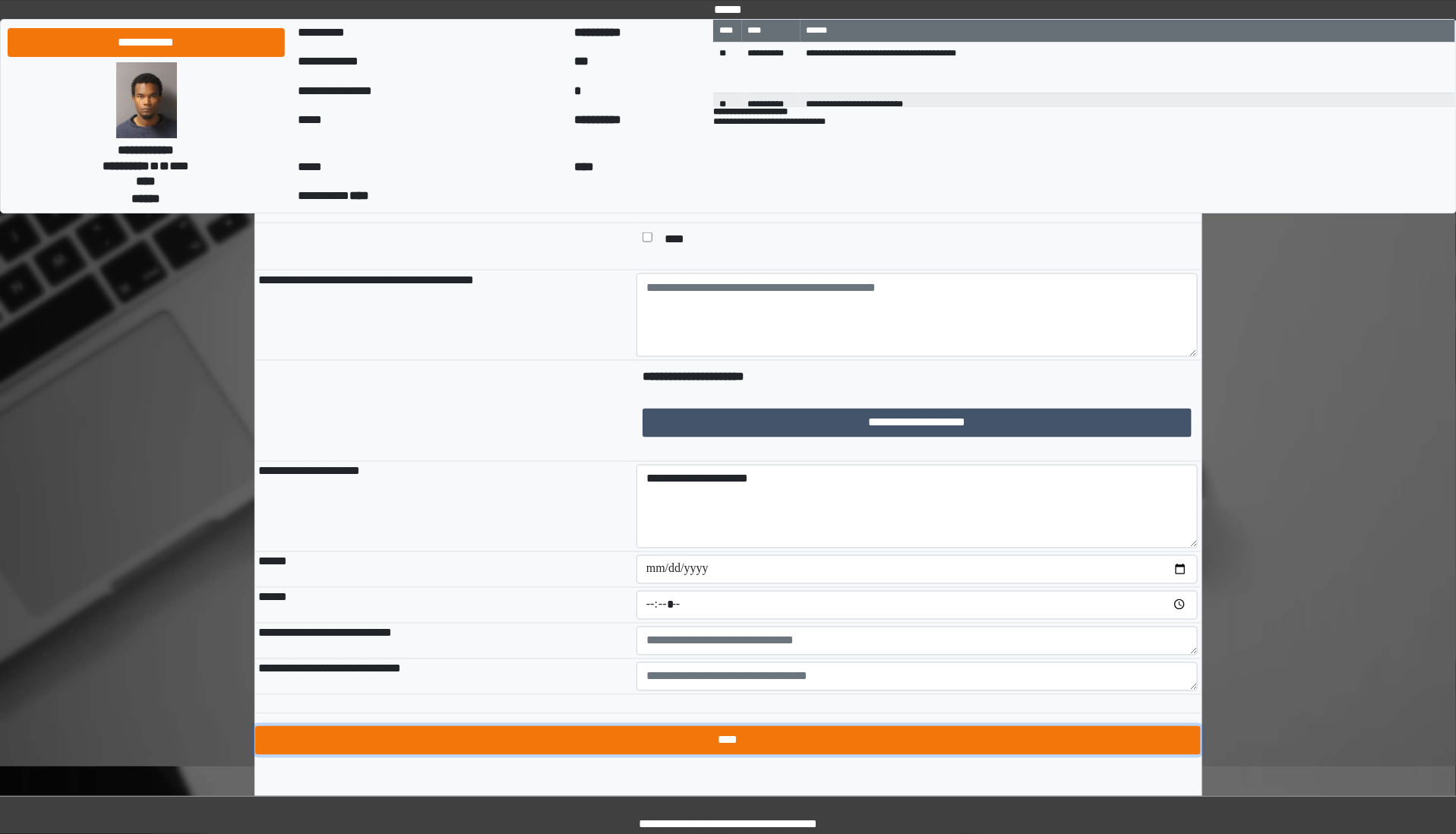 click on "****" at bounding box center [728, 741] 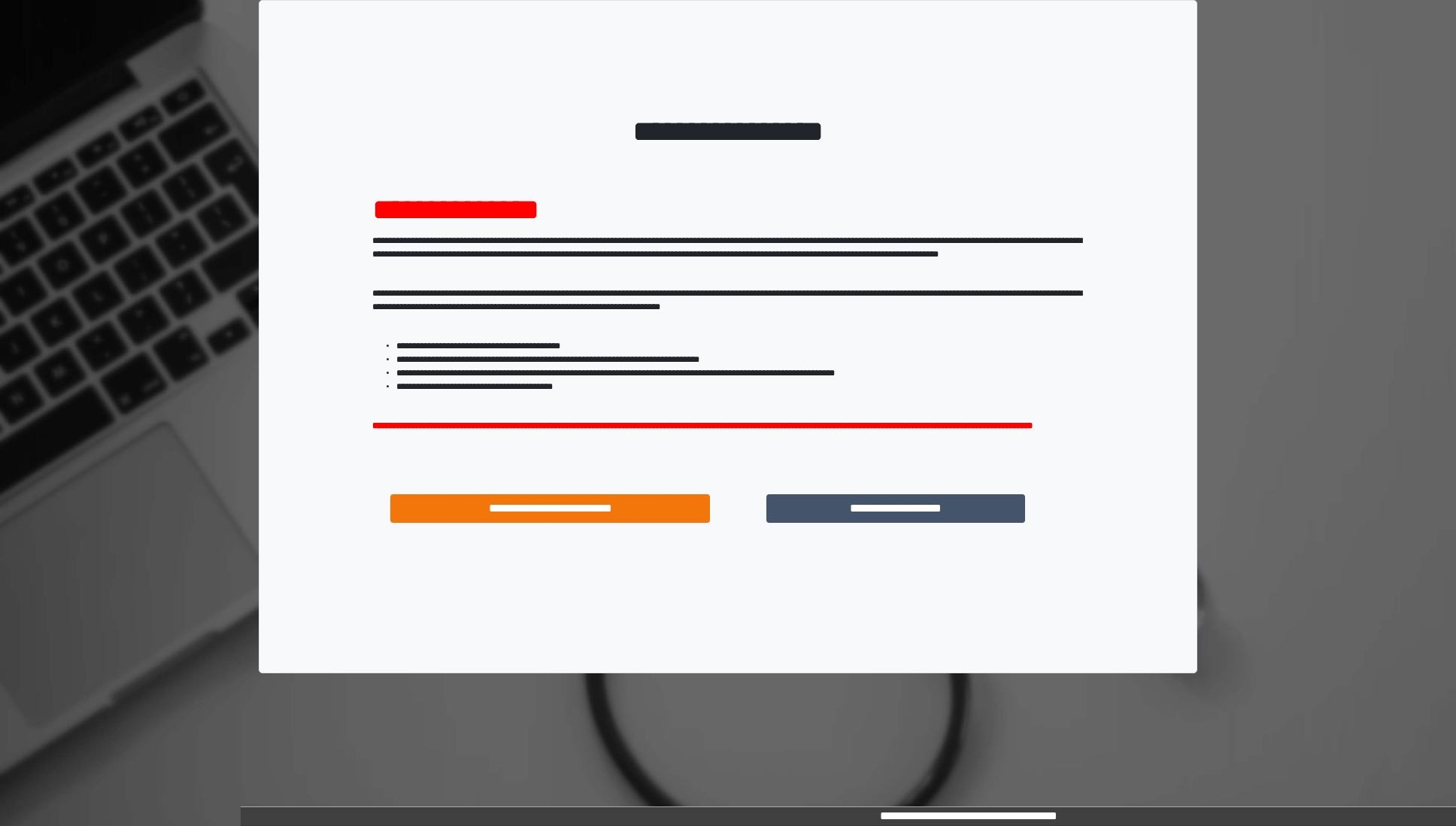 scroll, scrollTop: 0, scrollLeft: 0, axis: both 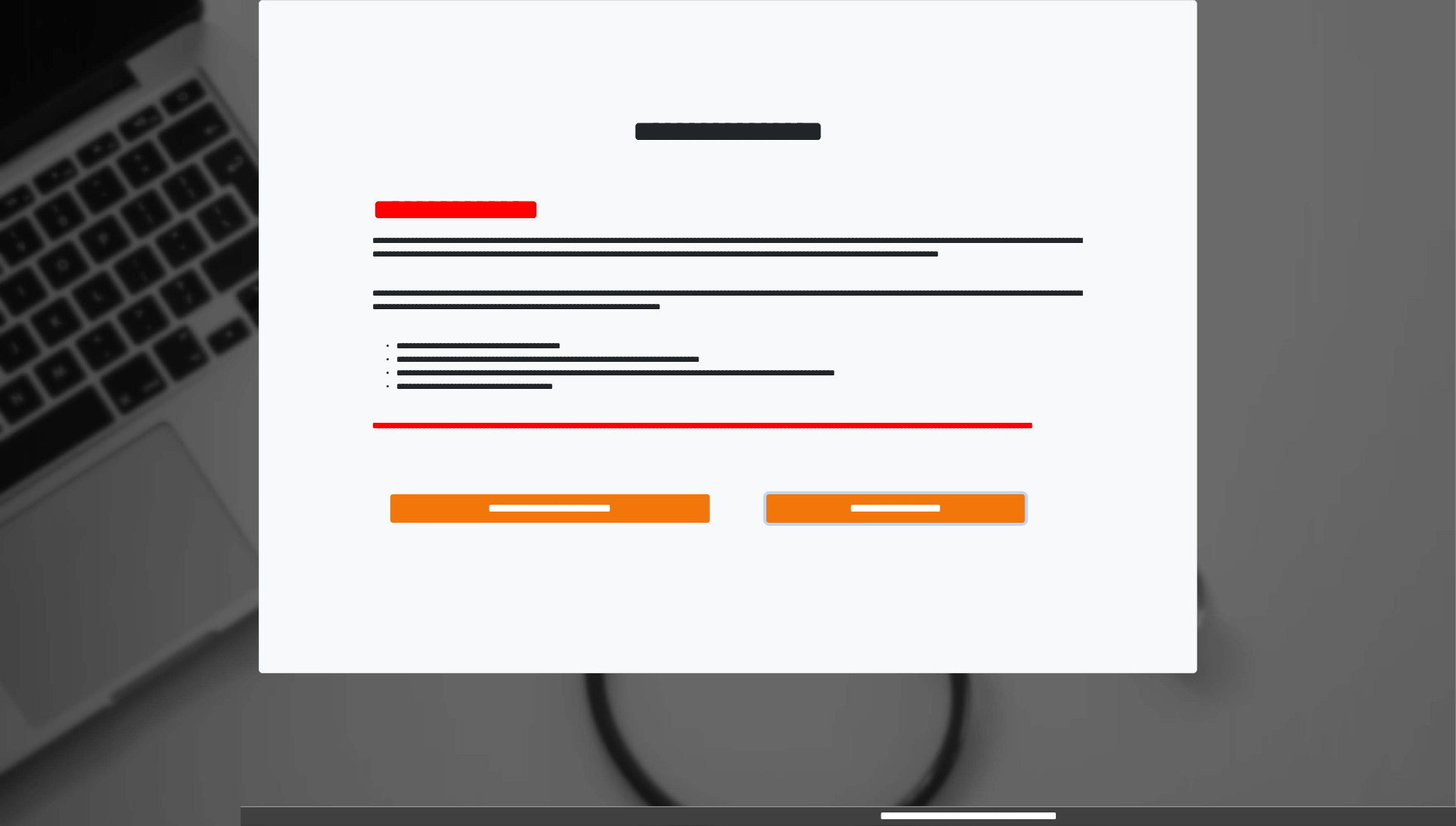 click on "**********" at bounding box center (896, 509) 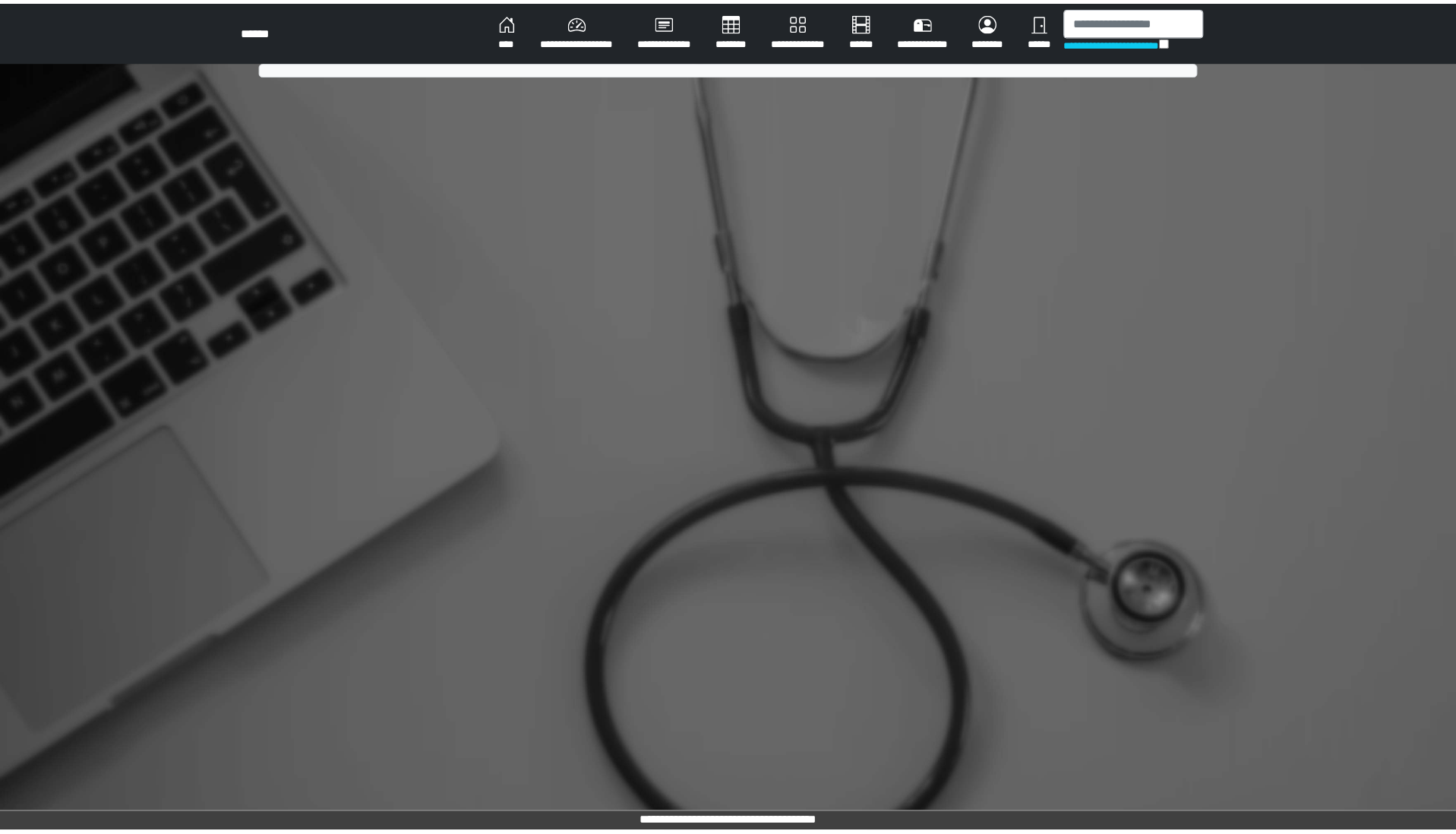 scroll, scrollTop: 0, scrollLeft: 0, axis: both 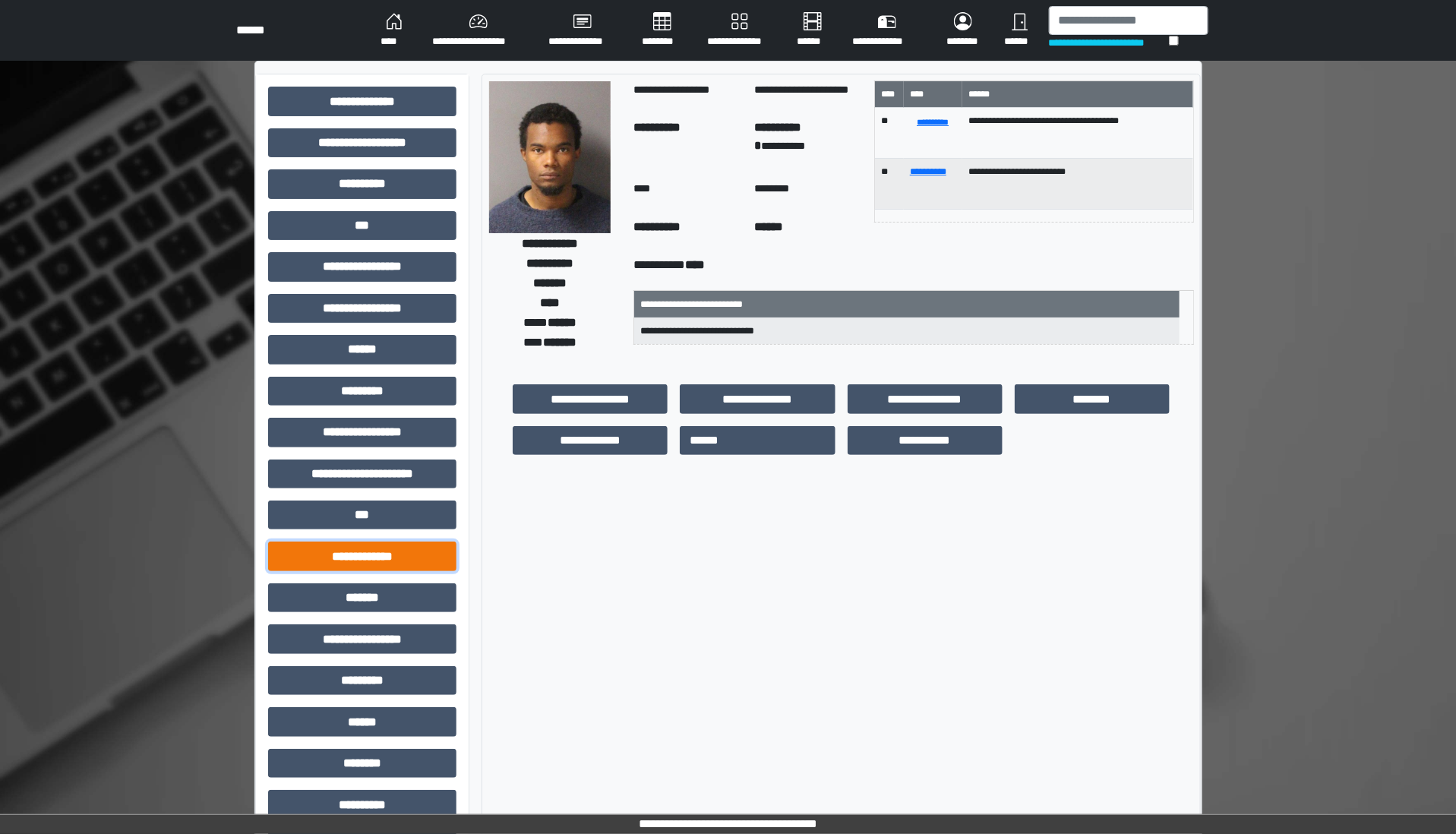 click on "**********" at bounding box center (362, 556) 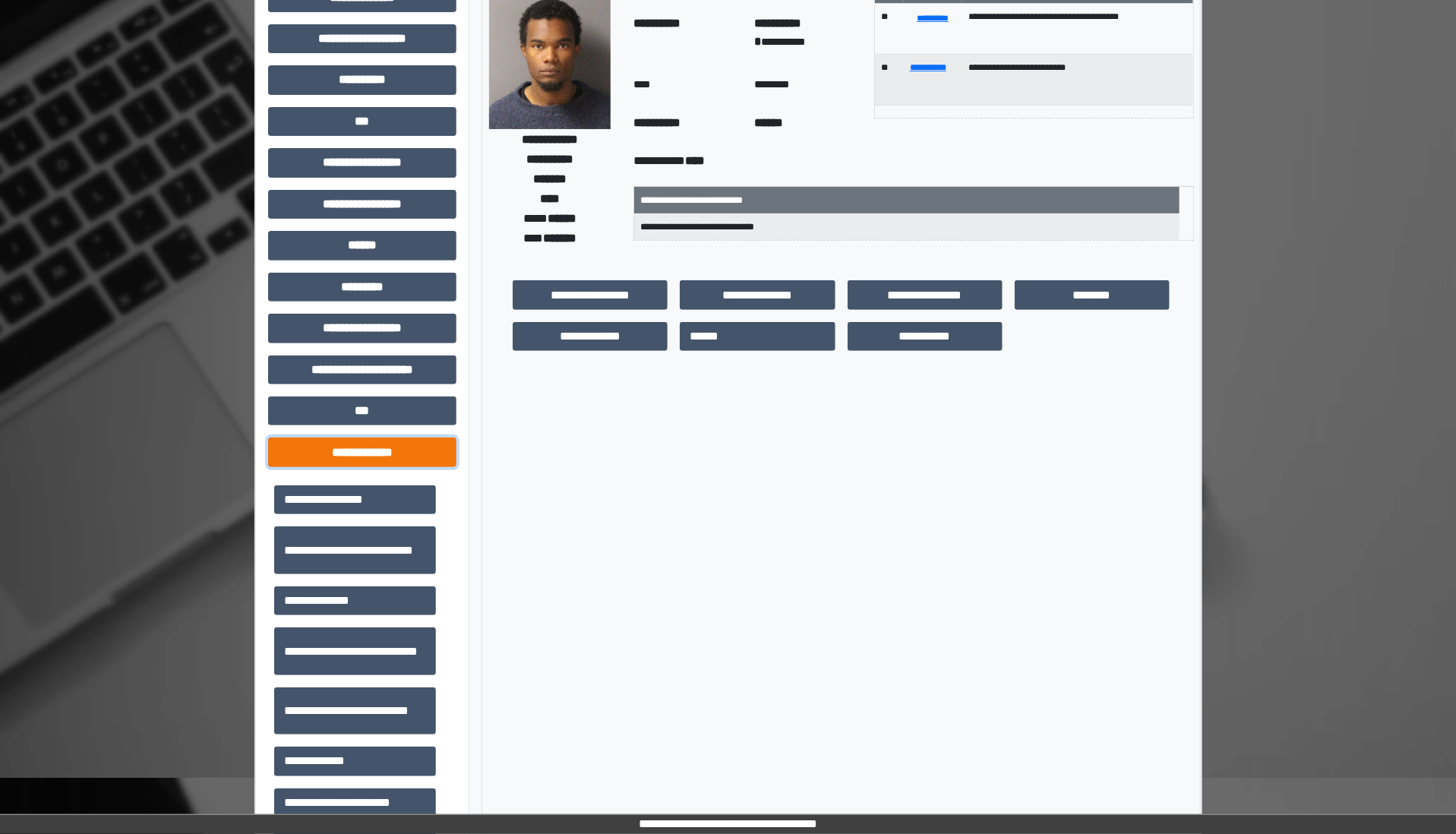 scroll, scrollTop: 285, scrollLeft: 0, axis: vertical 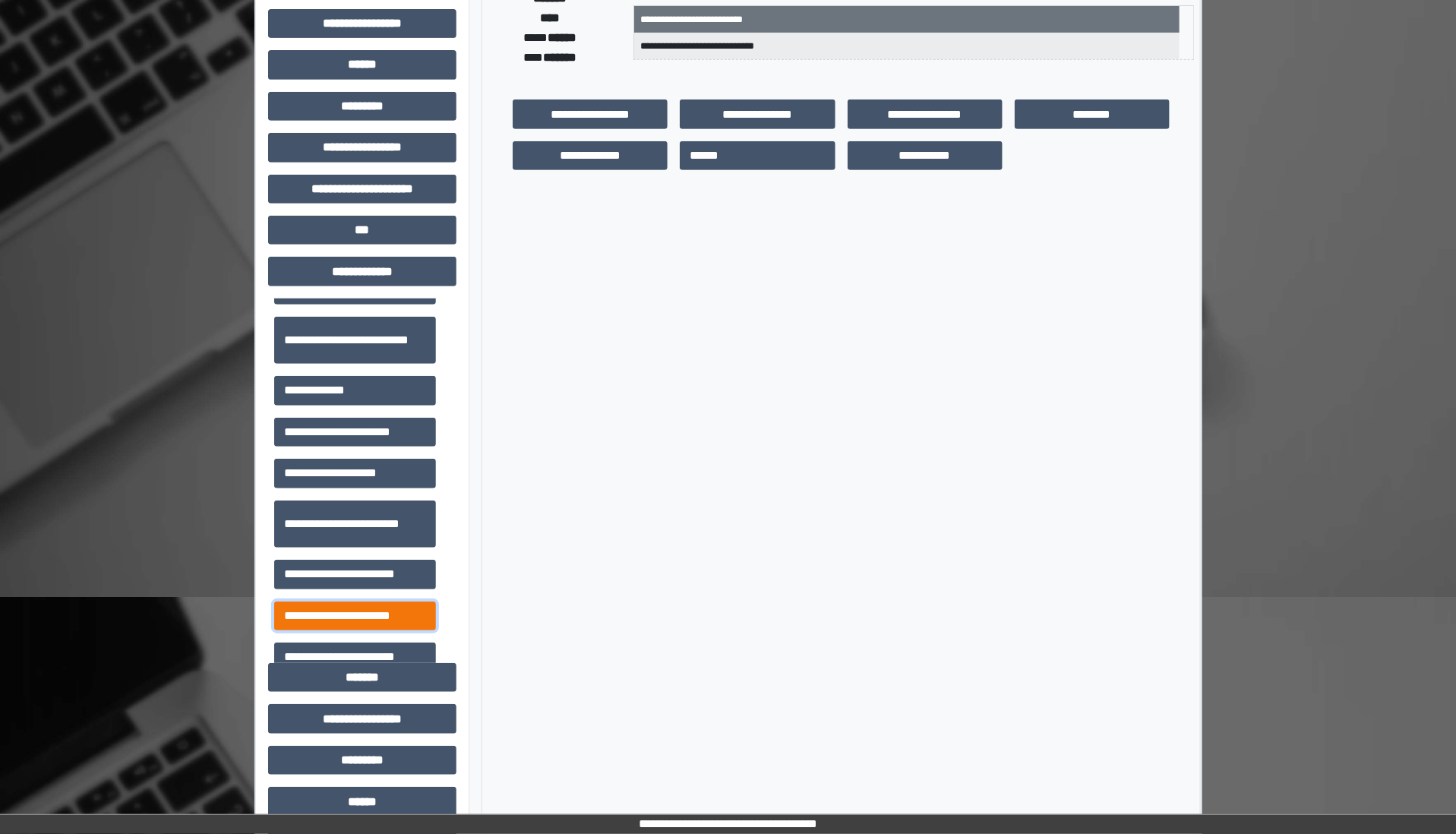 click on "**********" at bounding box center (355, 616) 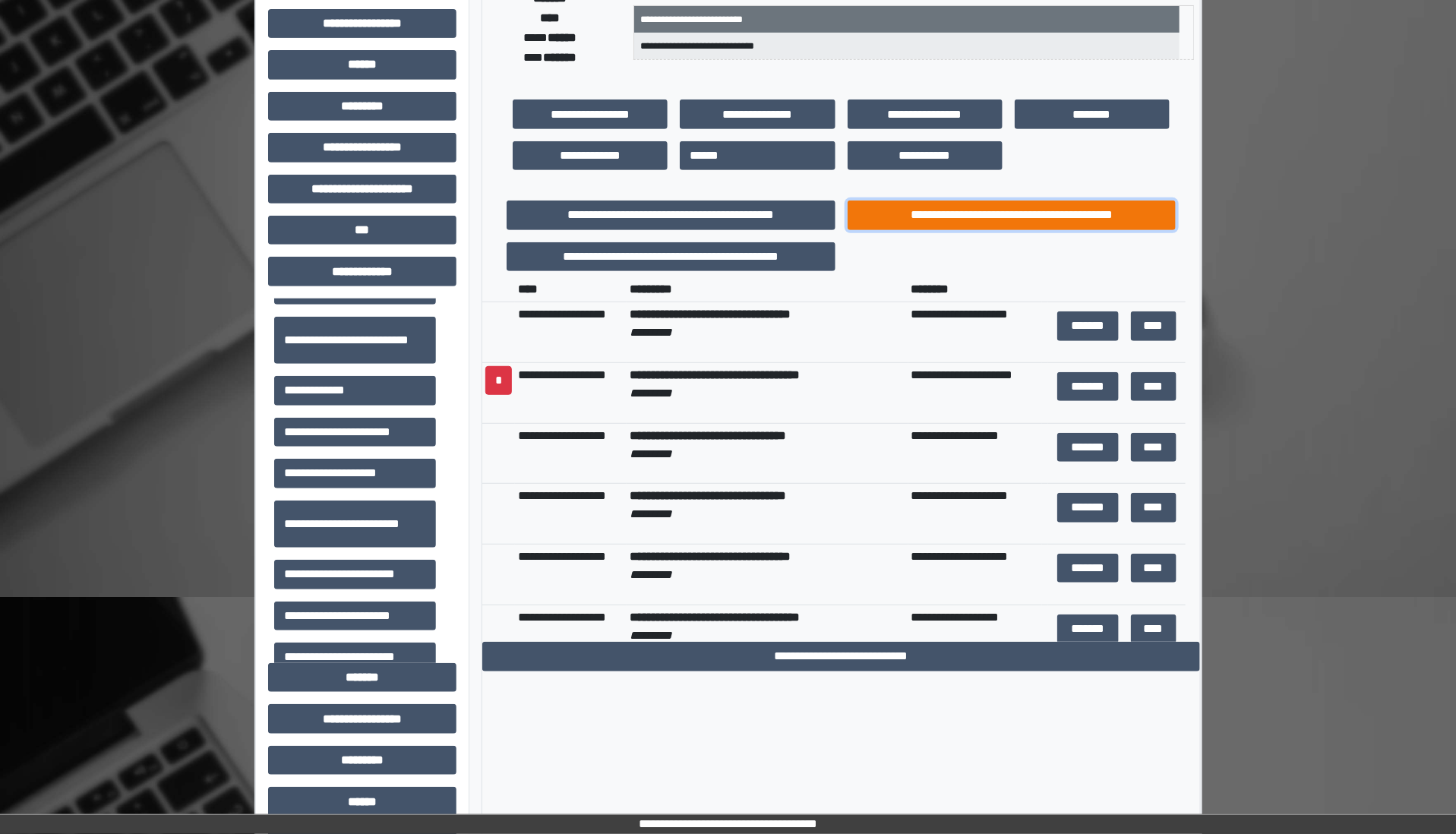 click on "**********" at bounding box center [1012, 215] 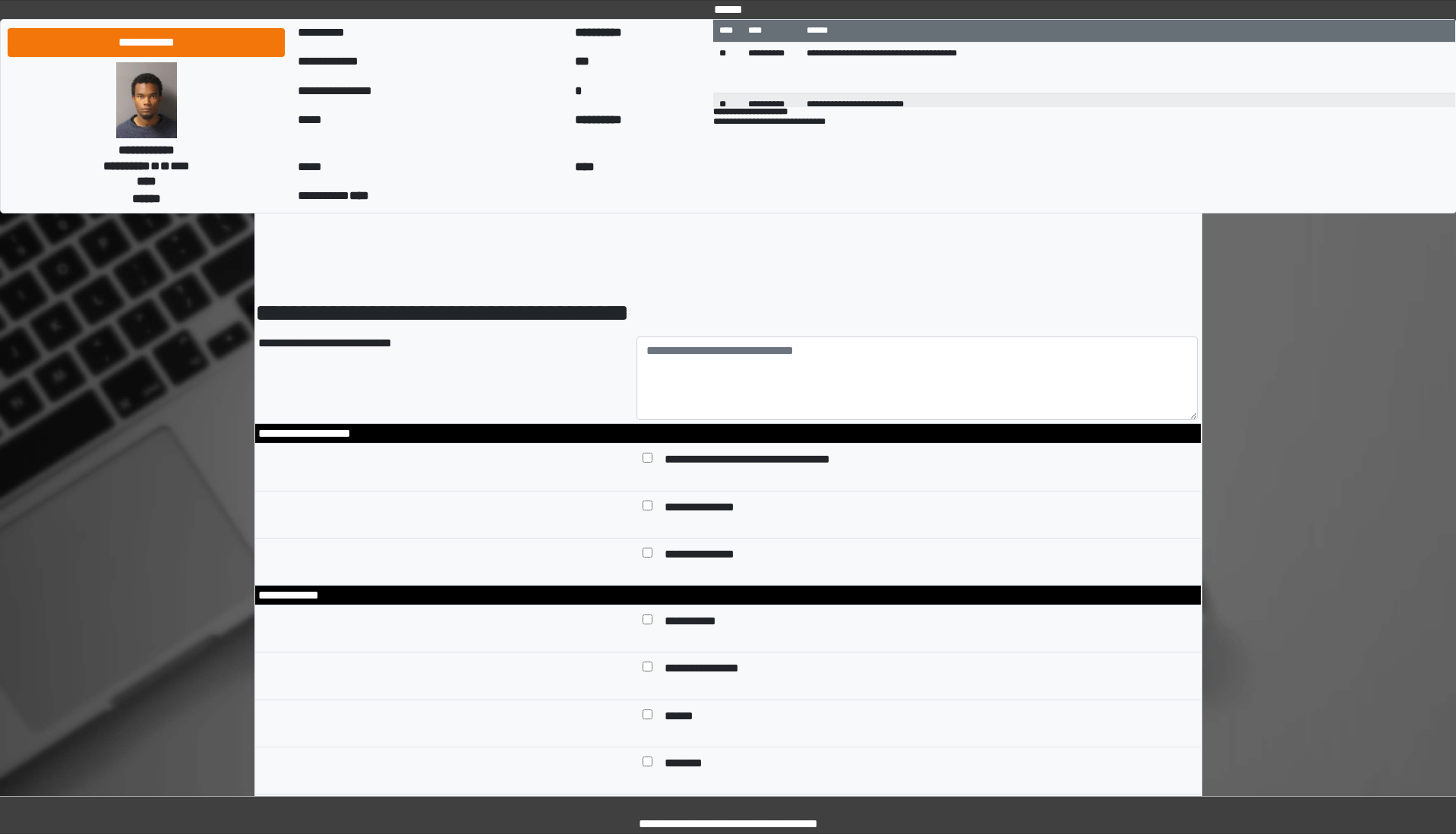scroll, scrollTop: 0, scrollLeft: 0, axis: both 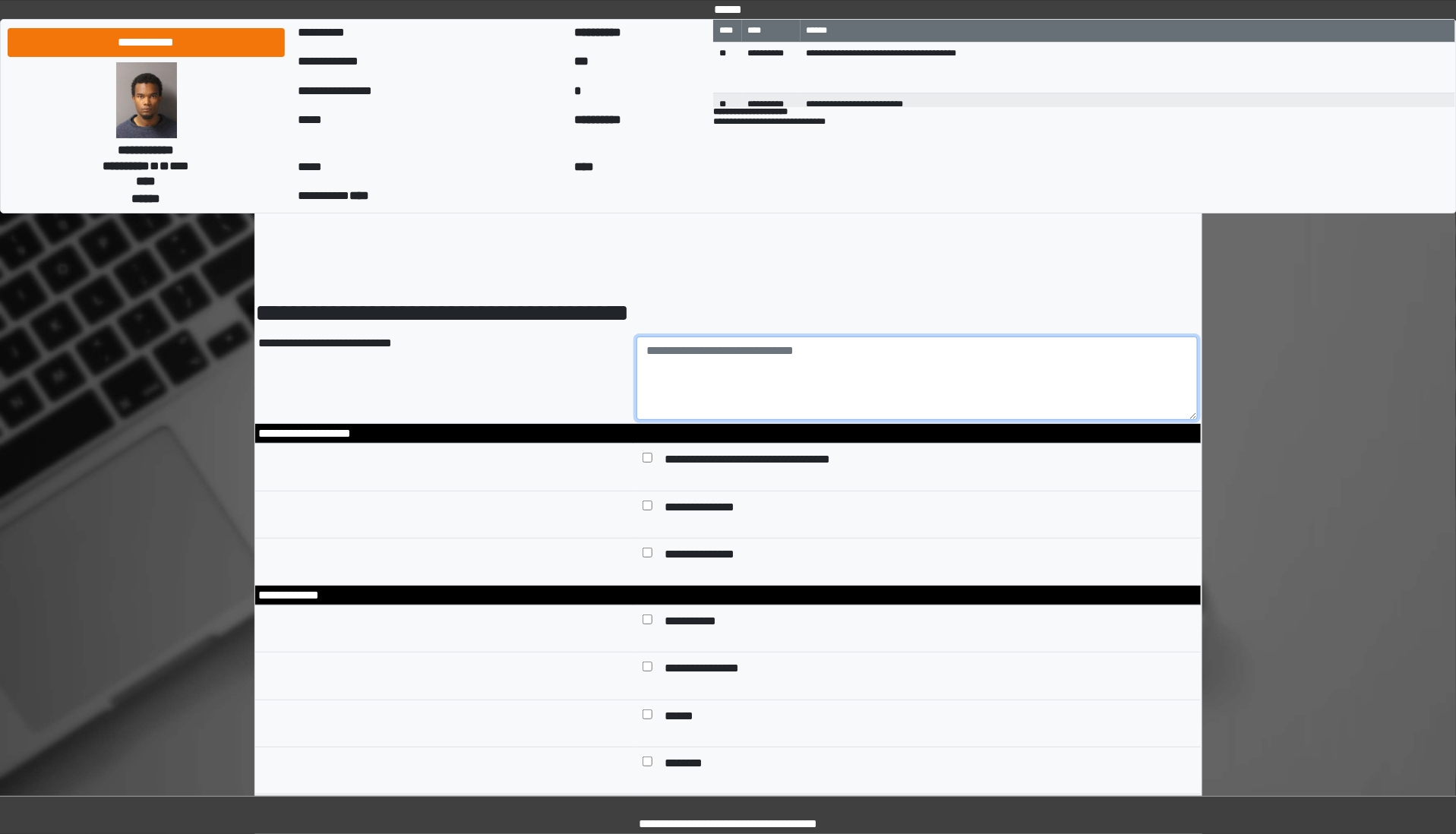 click at bounding box center (917, 378) 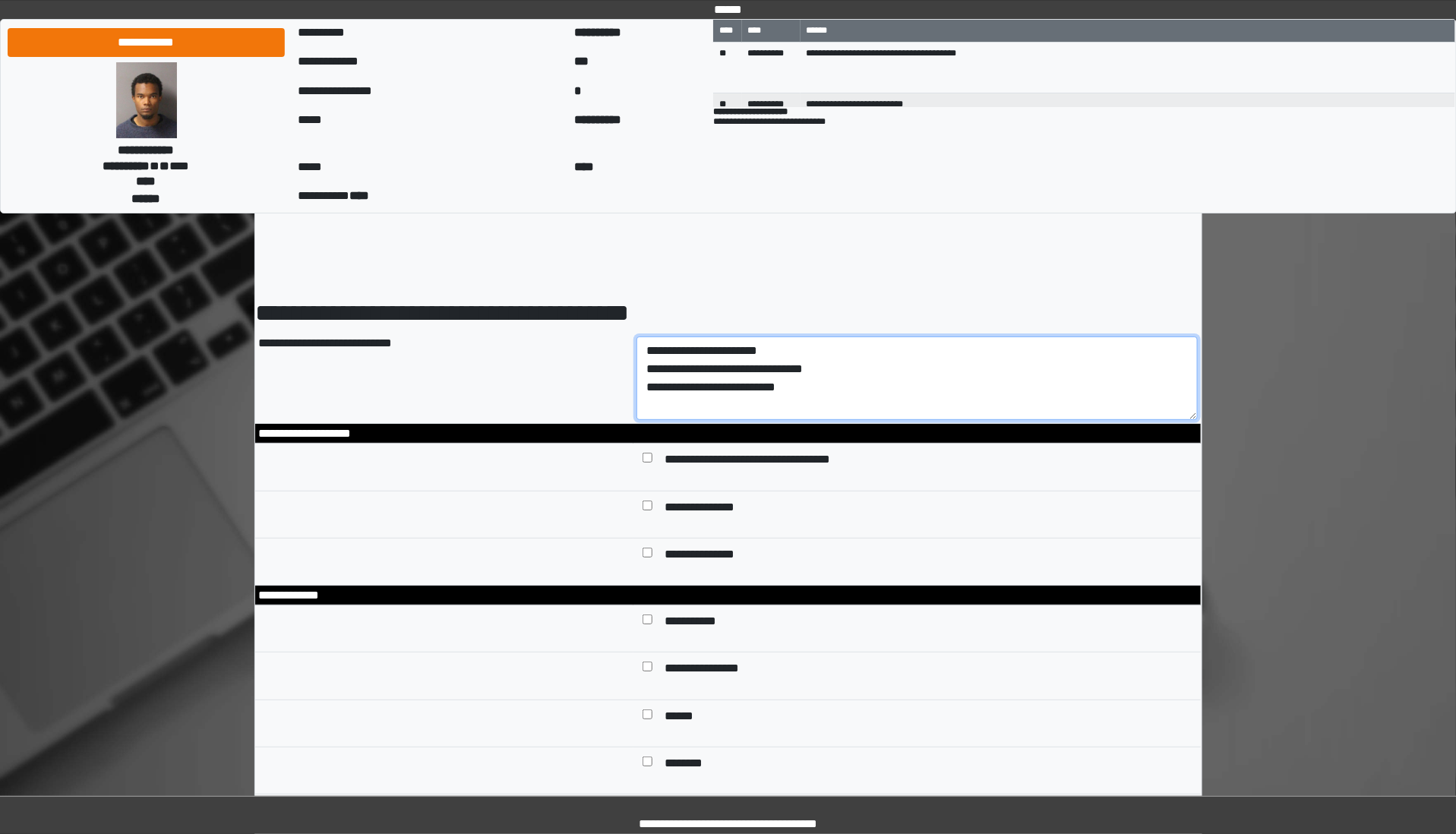 type on "**********" 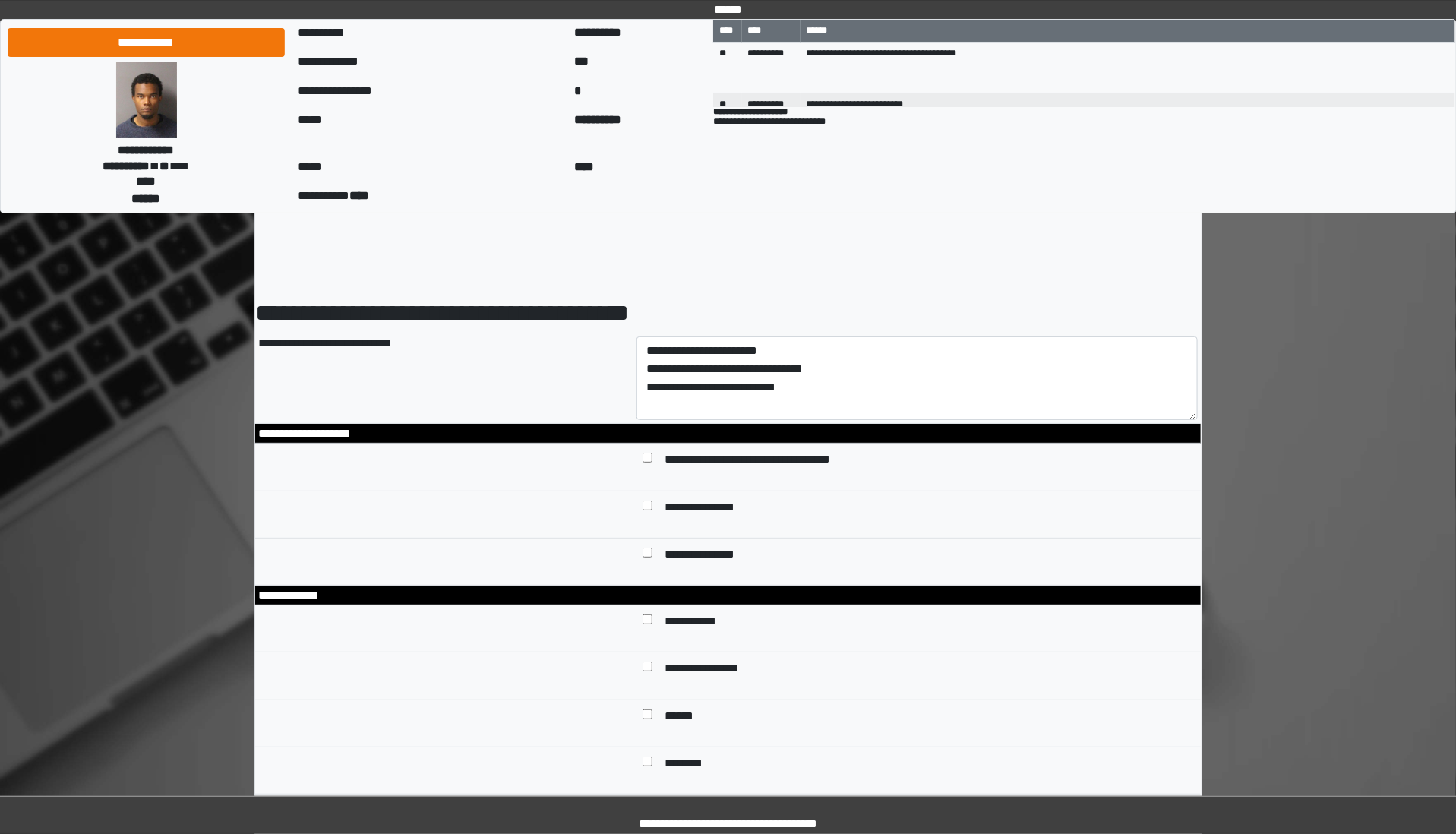 scroll, scrollTop: 95, scrollLeft: 0, axis: vertical 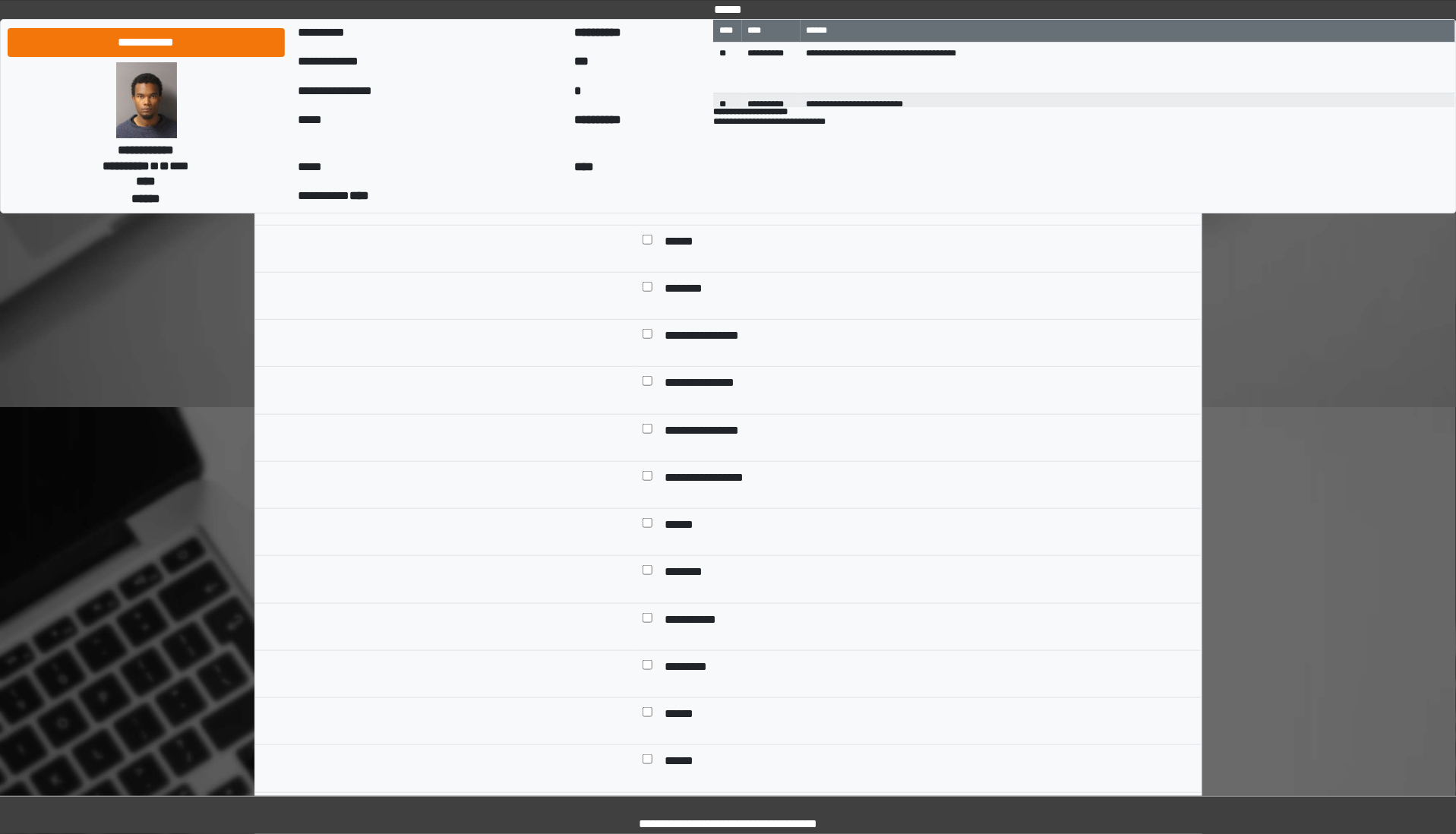 click at bounding box center [647, 621] 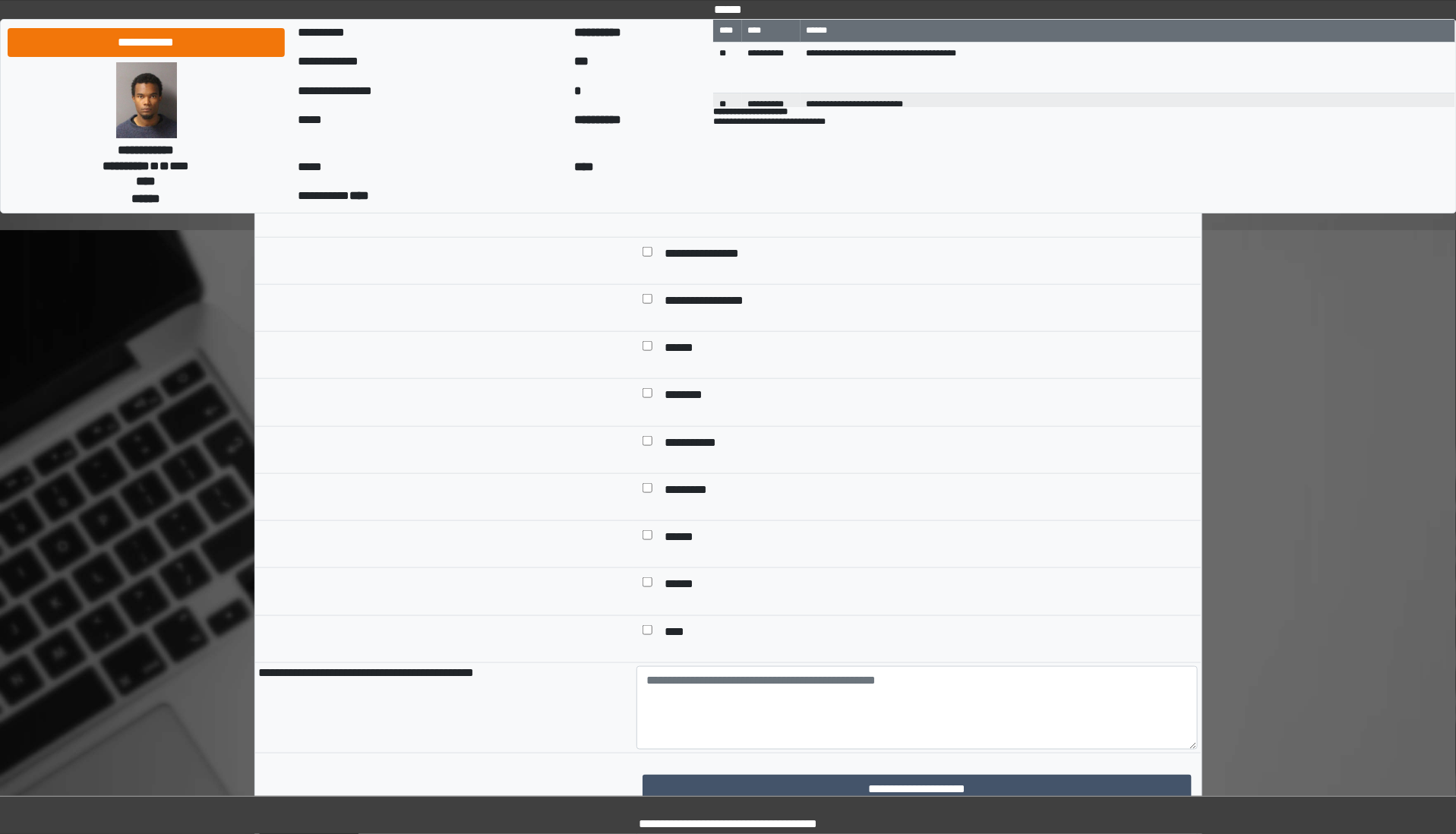 scroll, scrollTop: 665, scrollLeft: 0, axis: vertical 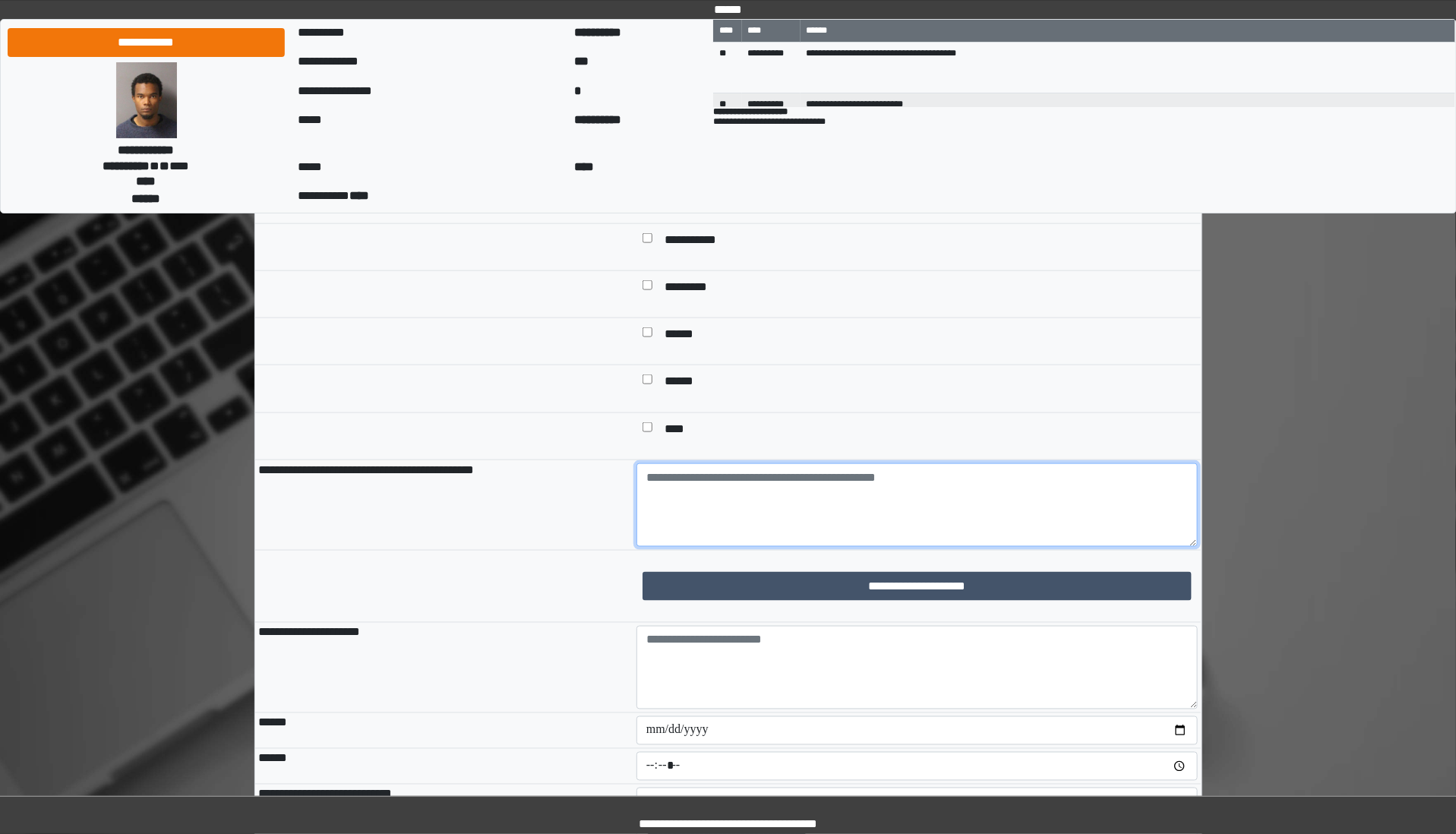 click at bounding box center (917, 505) 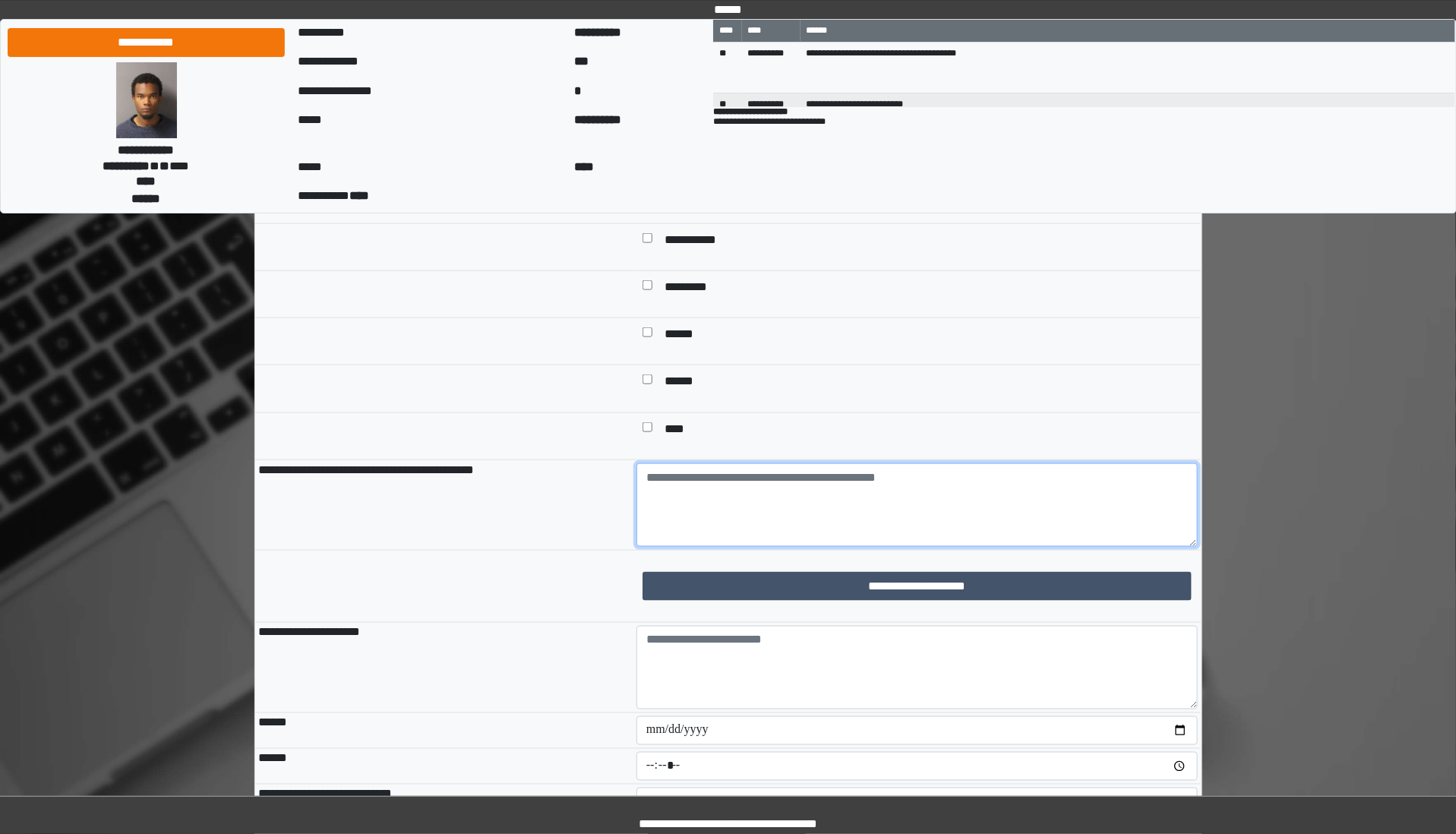 type on "*" 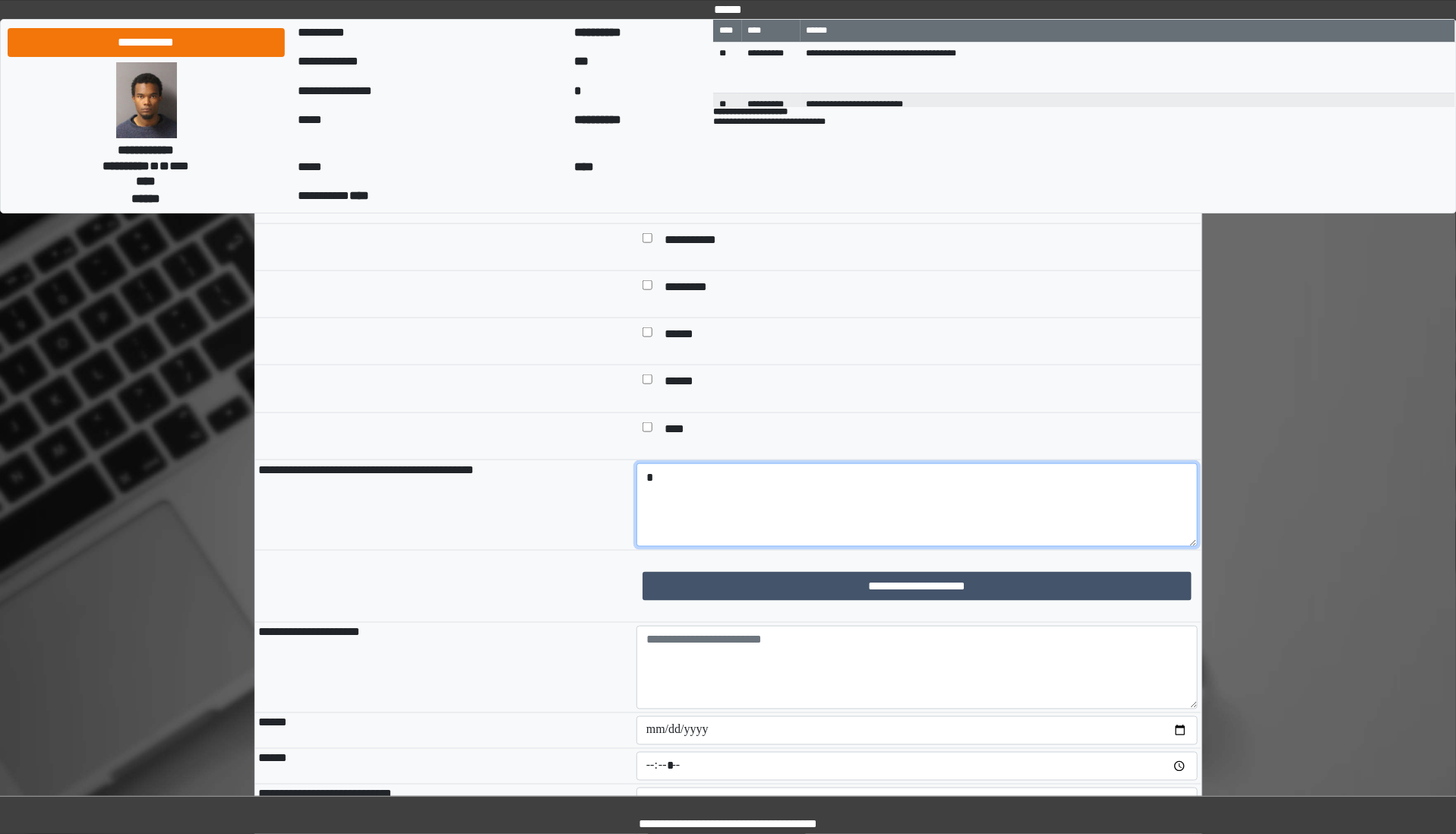 type 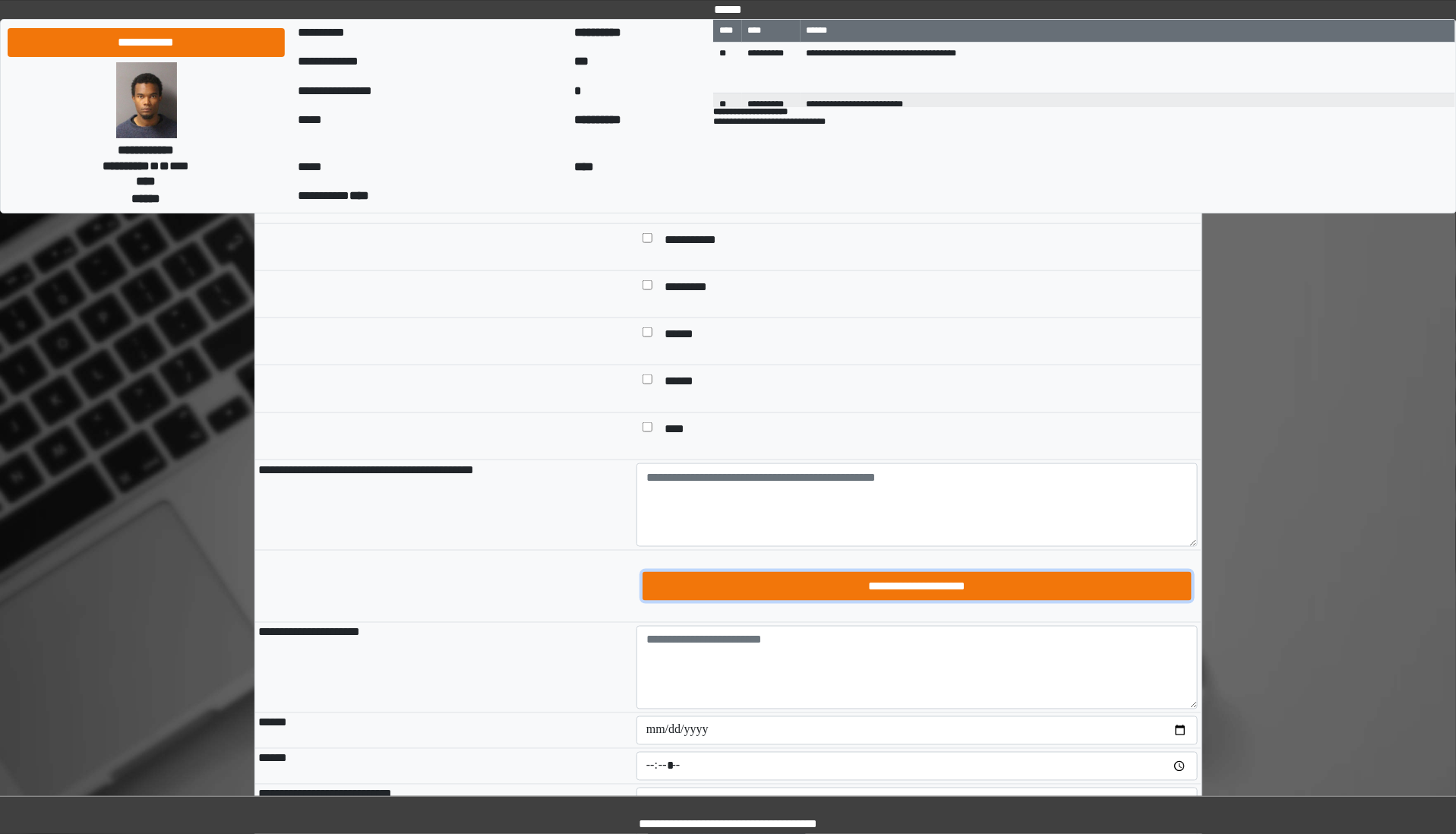 click on "**********" at bounding box center (917, 586) 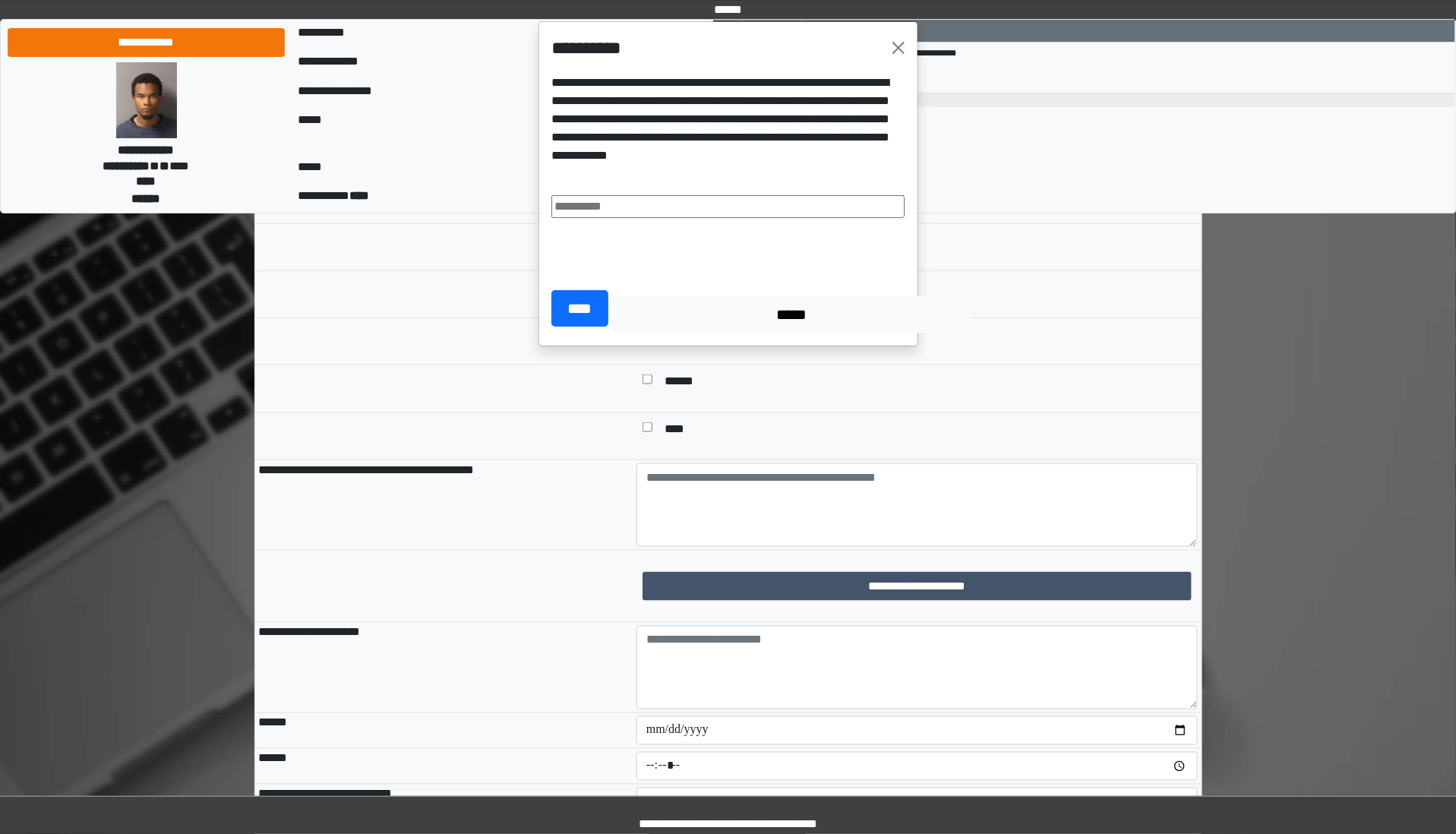 click at bounding box center [728, 207] 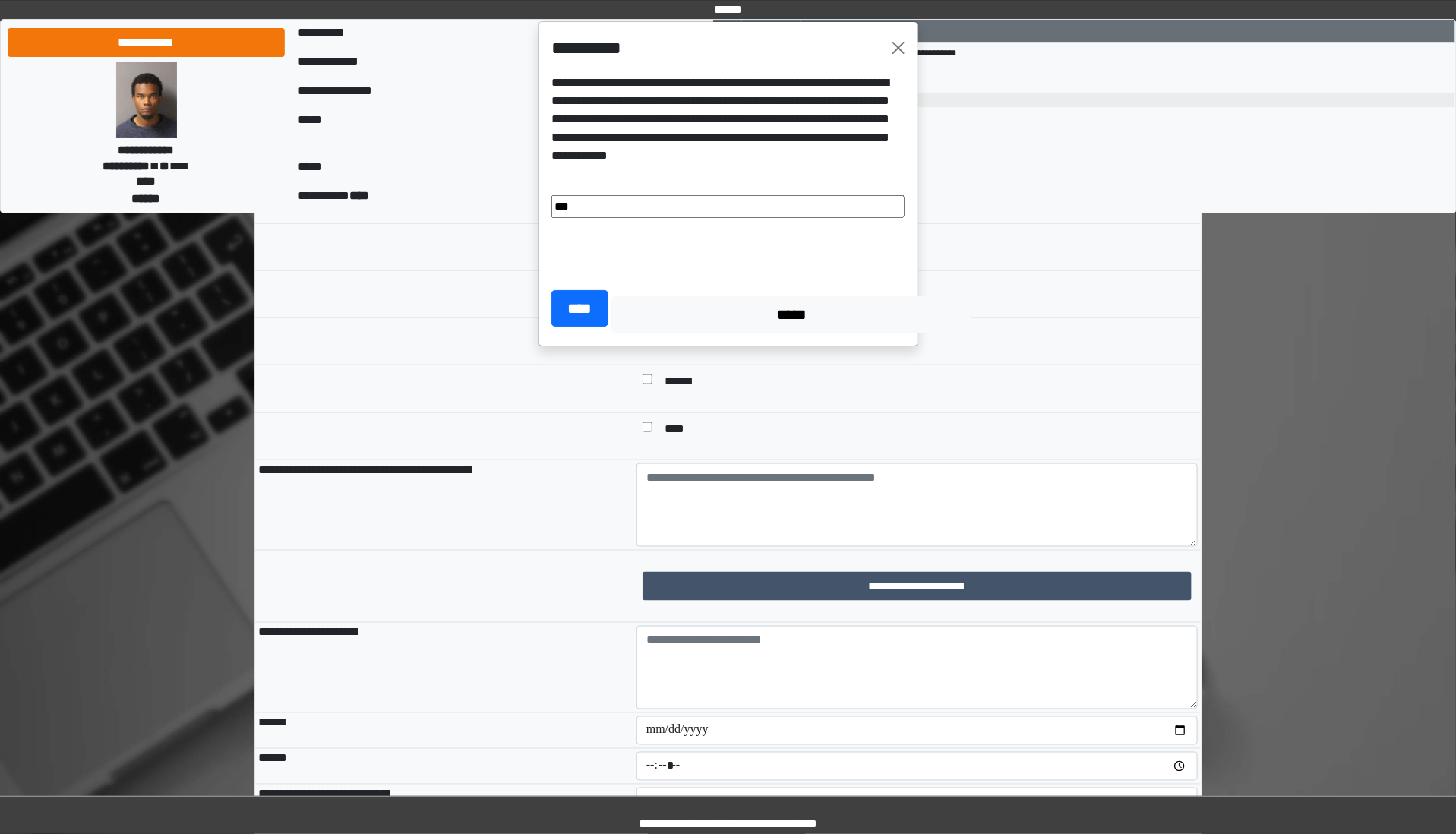 type on "**********" 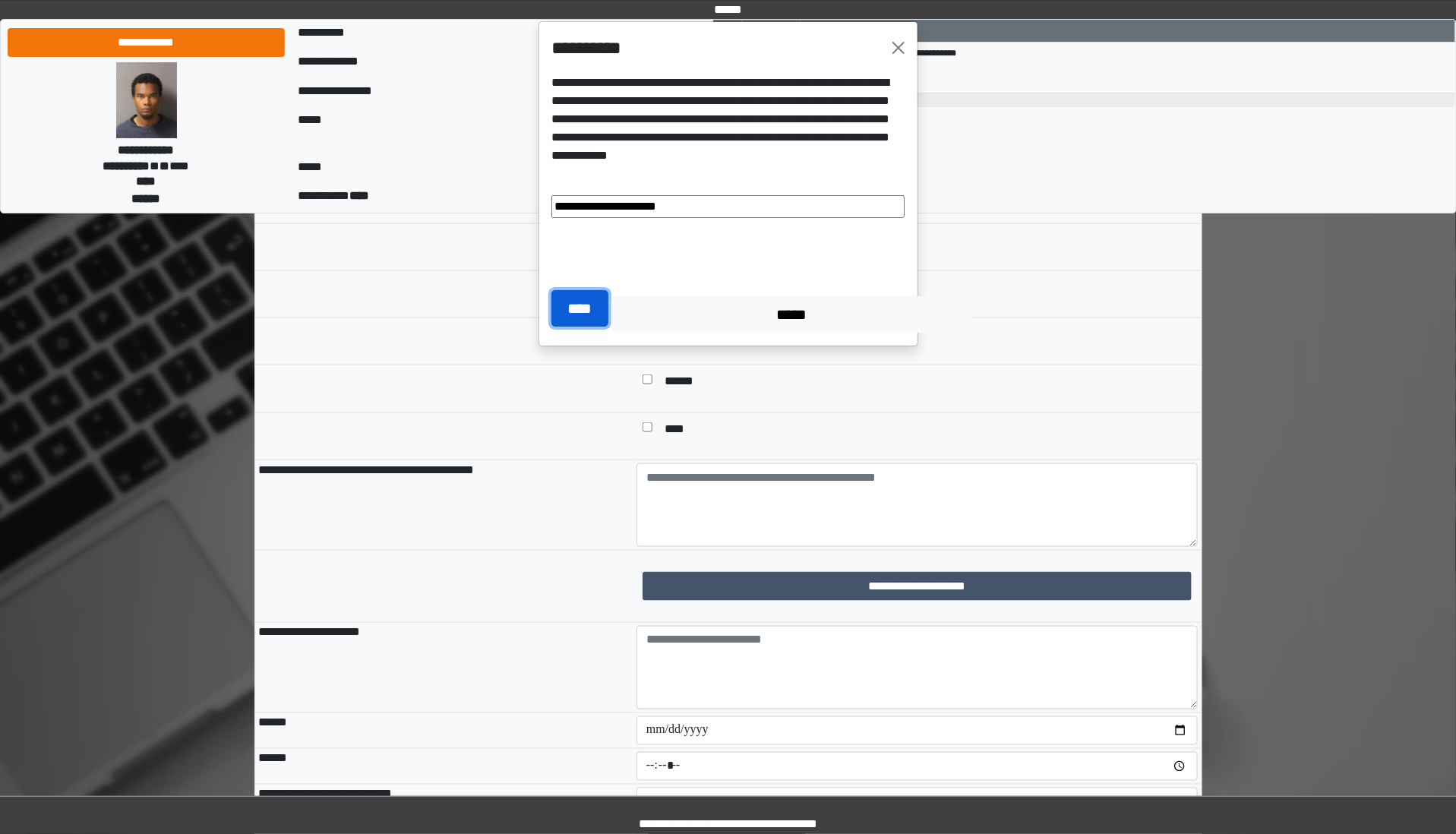 click on "****" at bounding box center [580, 308] 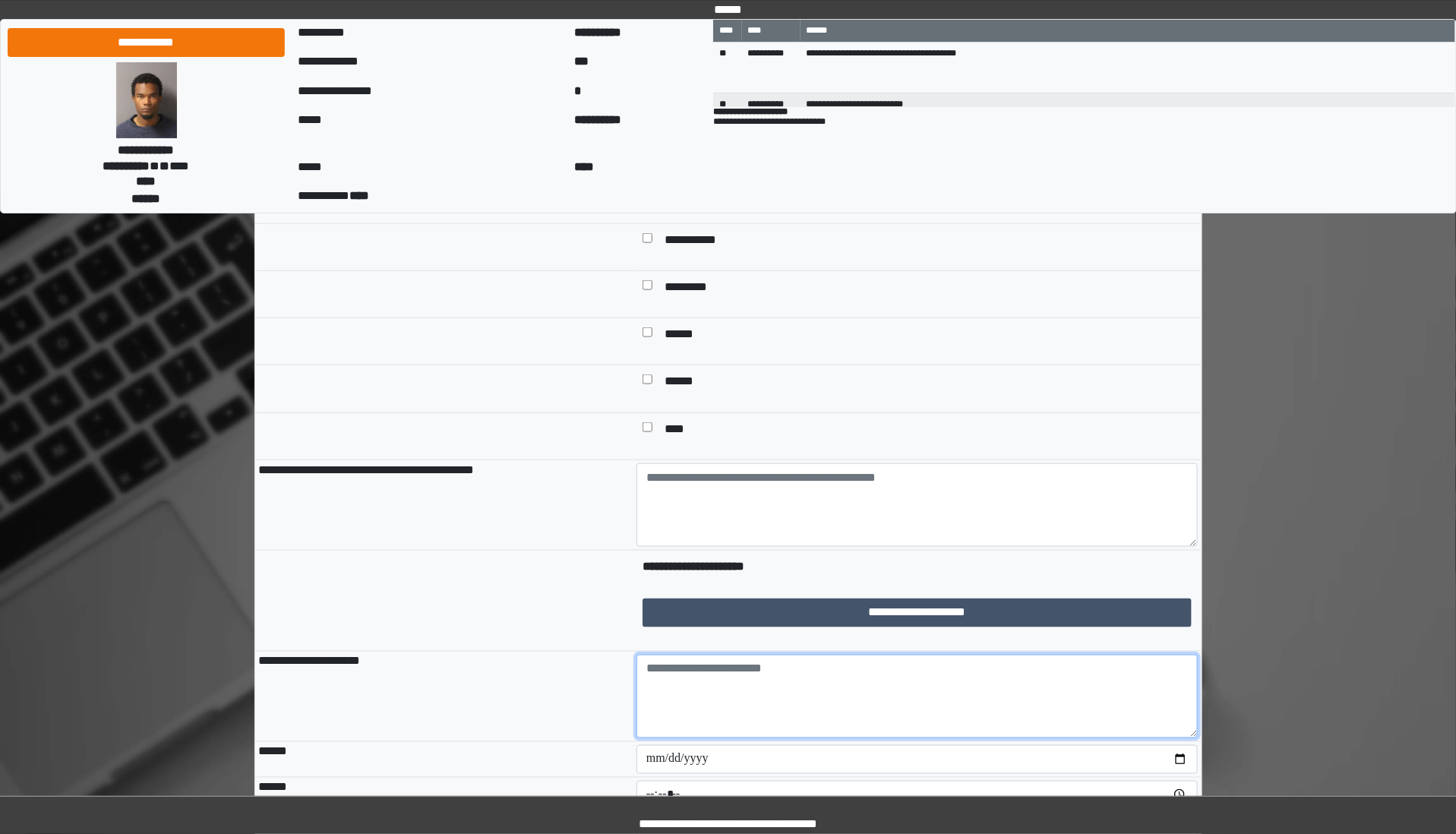 click at bounding box center (917, 697) 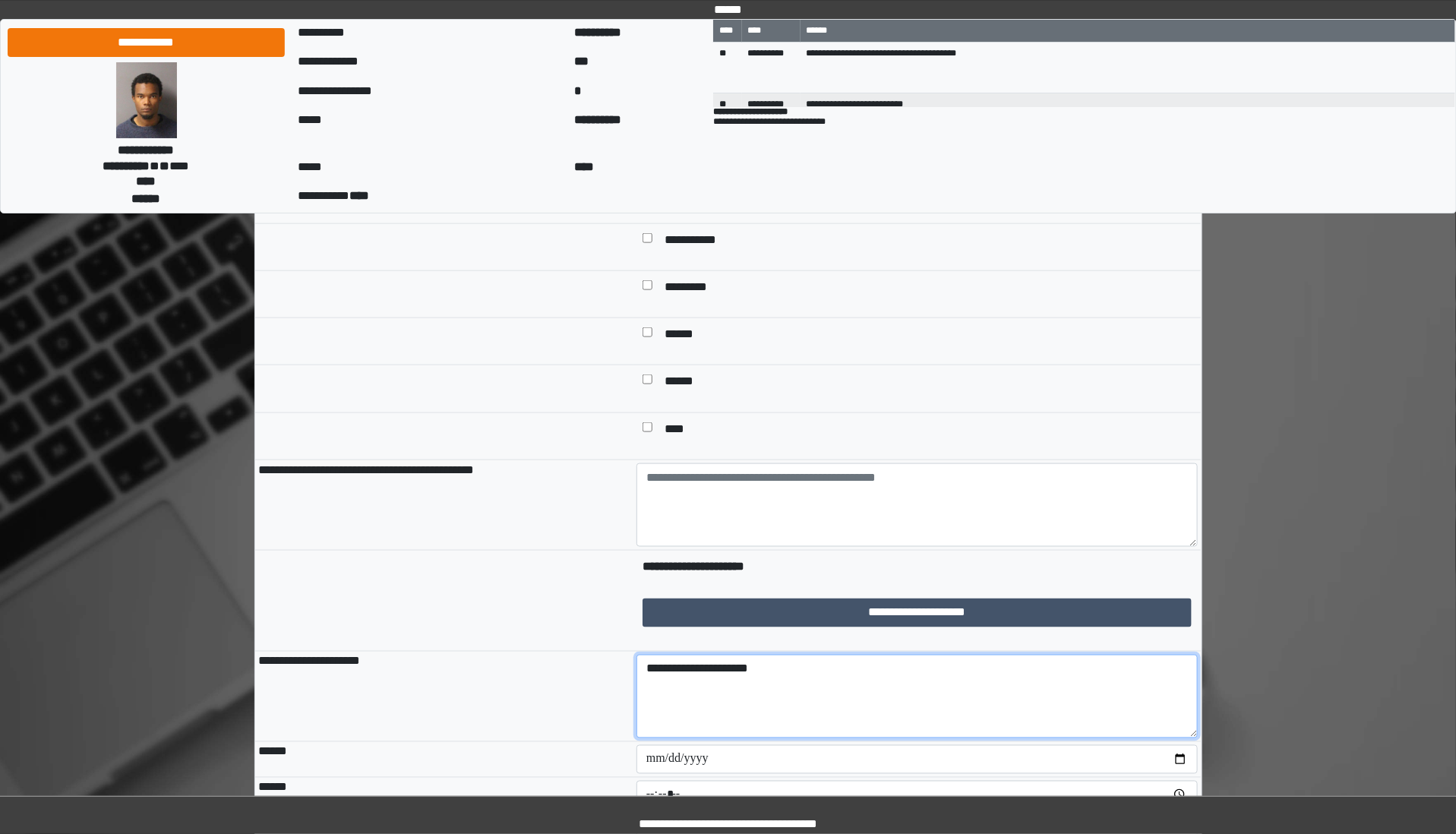scroll, scrollTop: 1044, scrollLeft: 0, axis: vertical 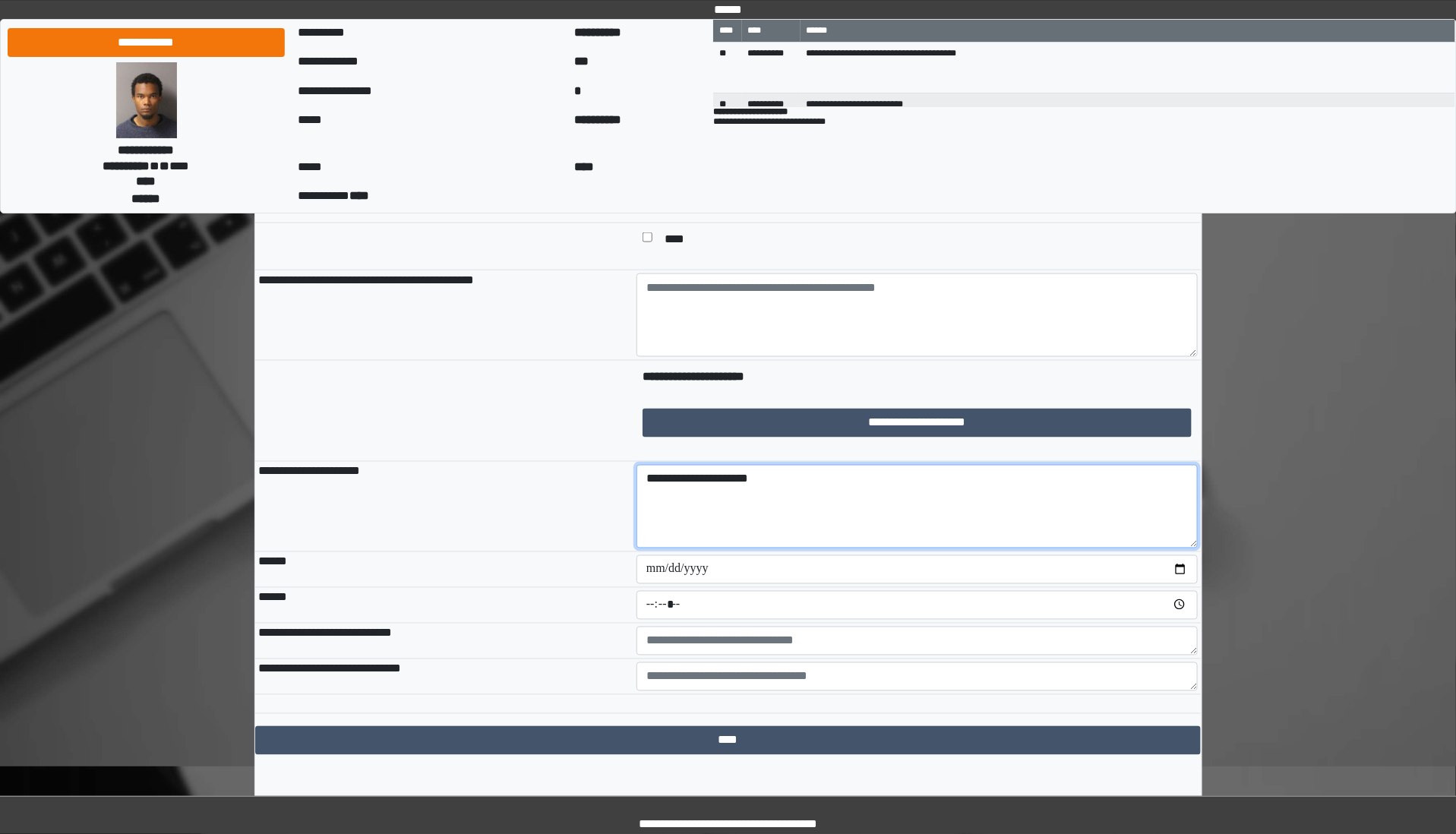 type on "**********" 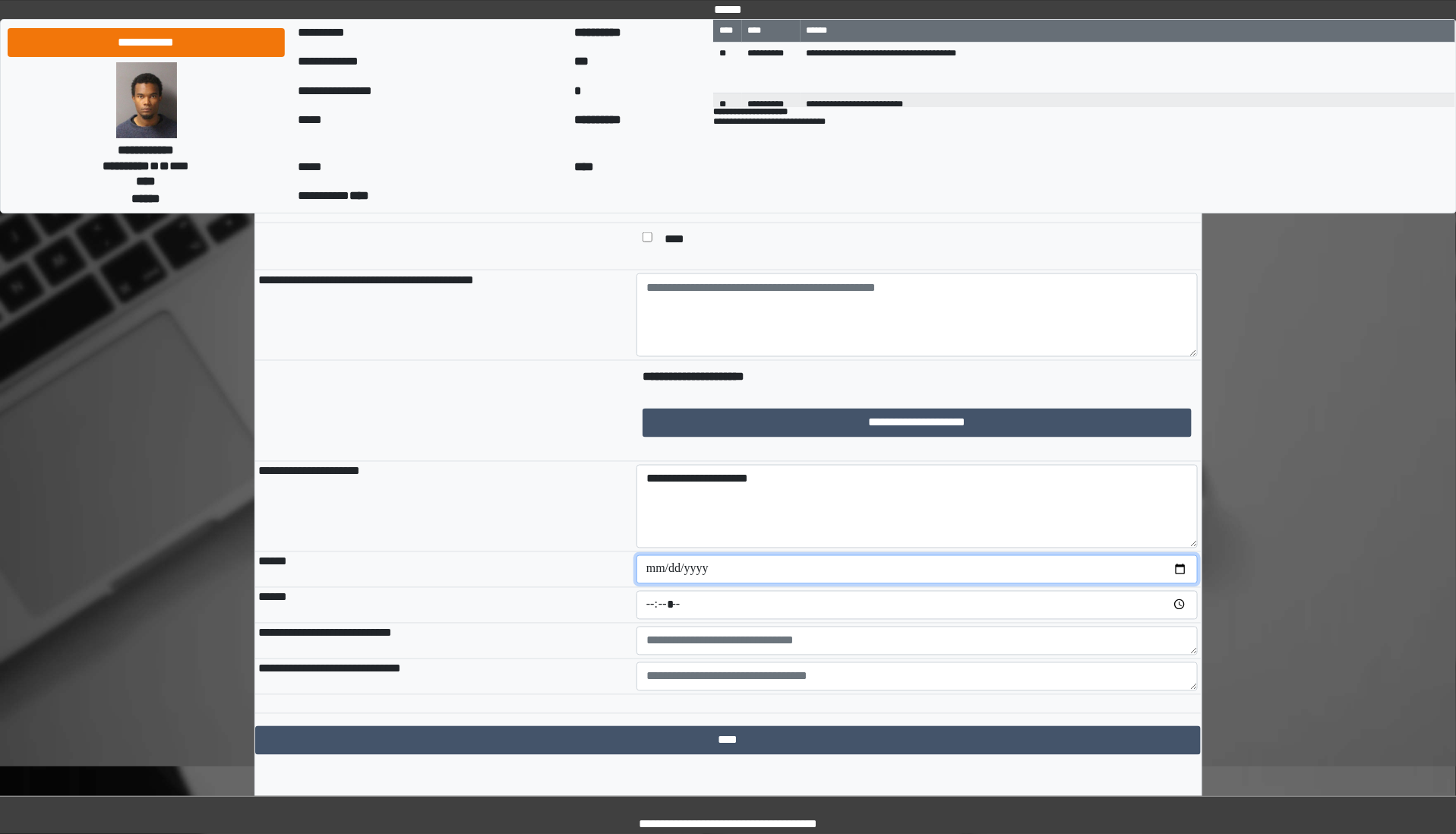 click at bounding box center (917, 570) 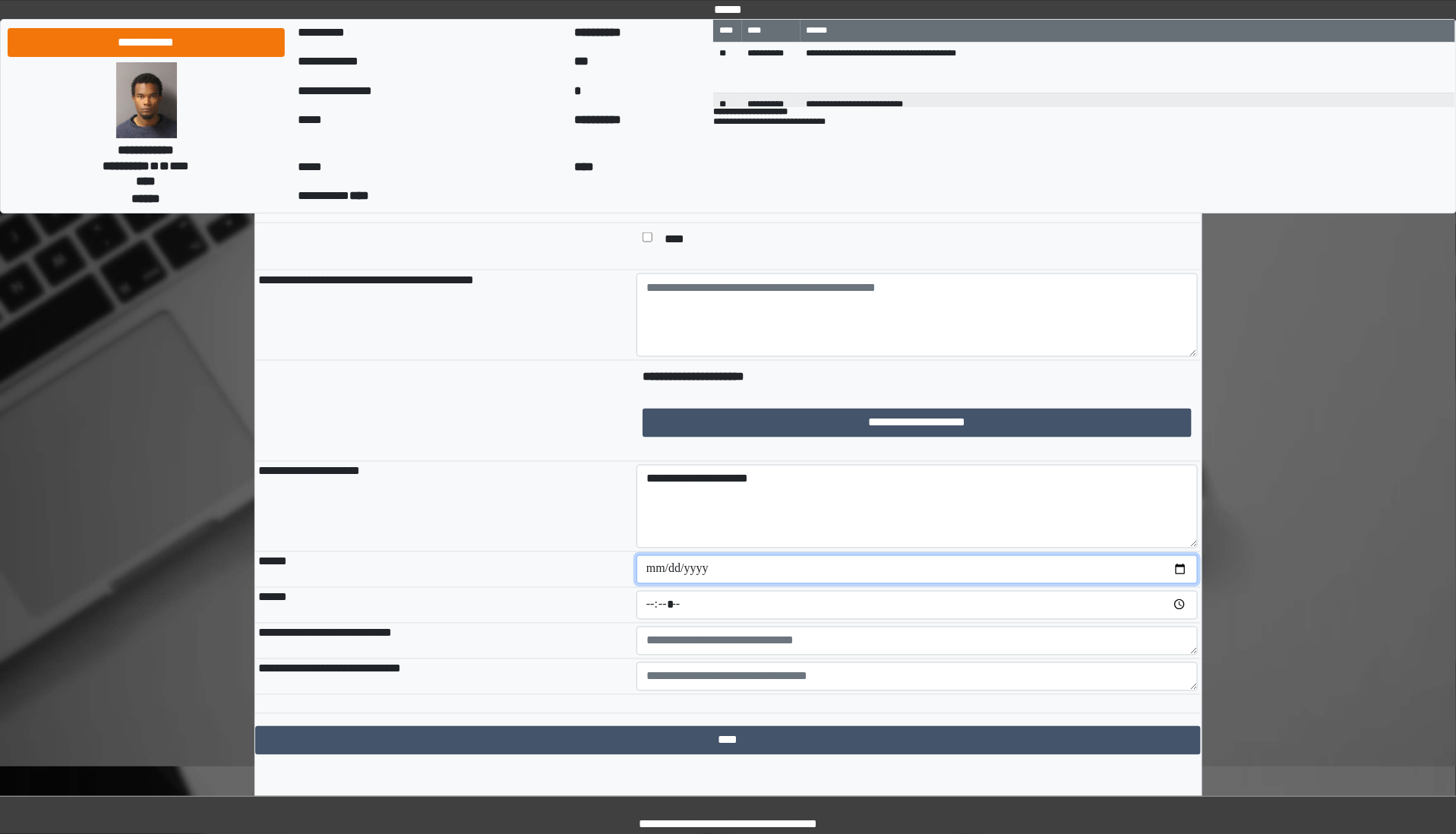 type on "**********" 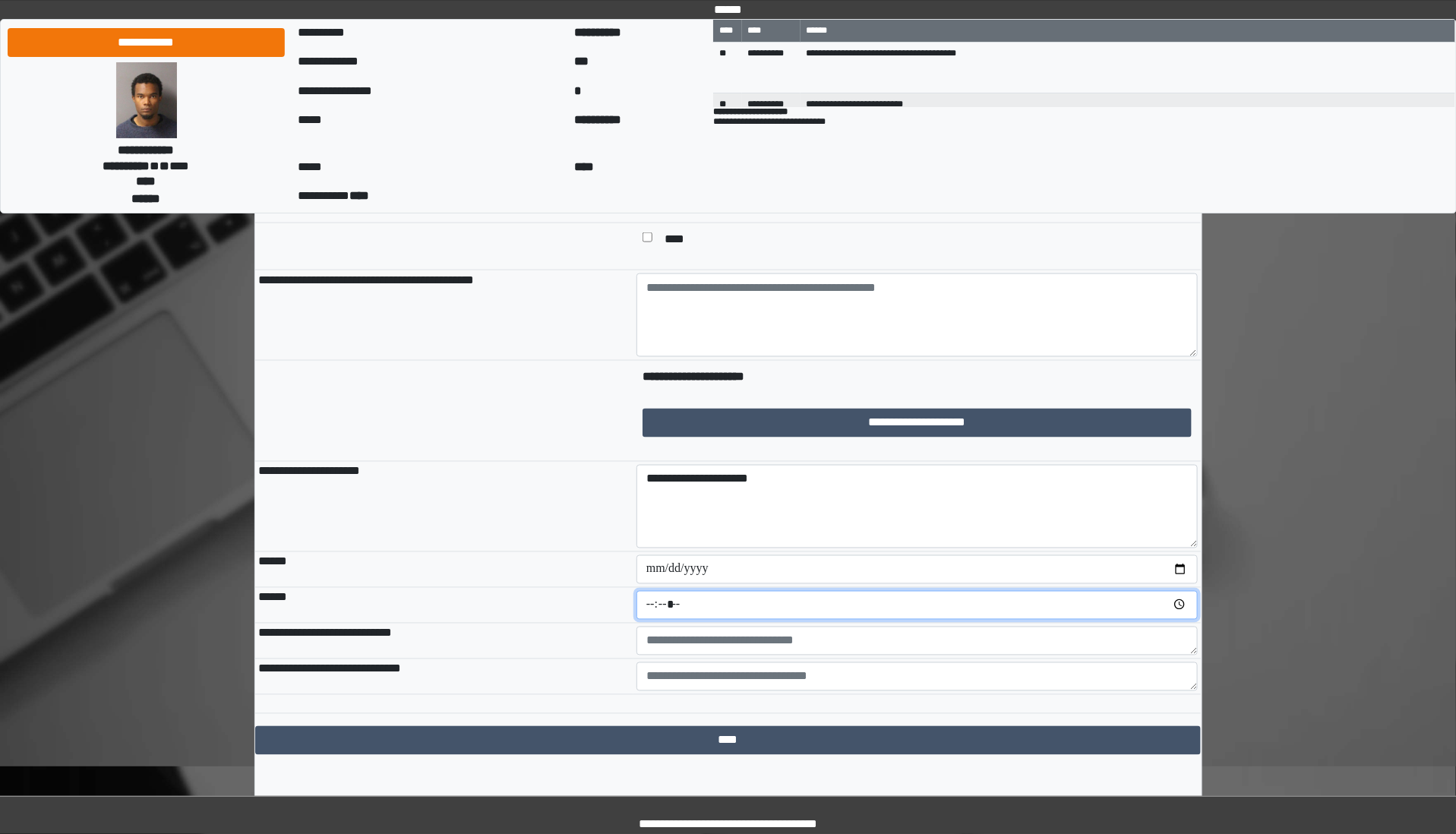 click at bounding box center [917, 605] 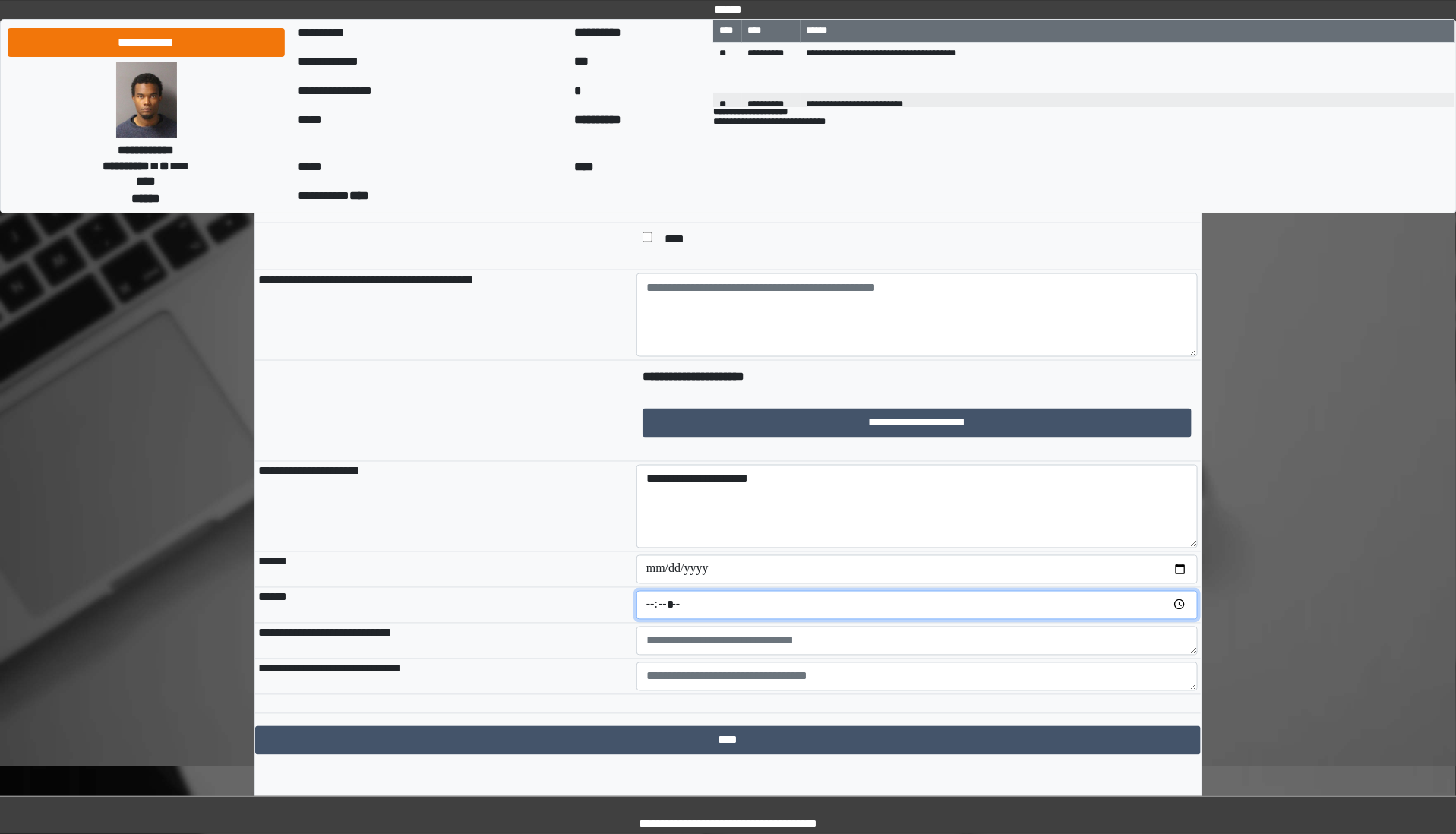 click at bounding box center [917, 605] 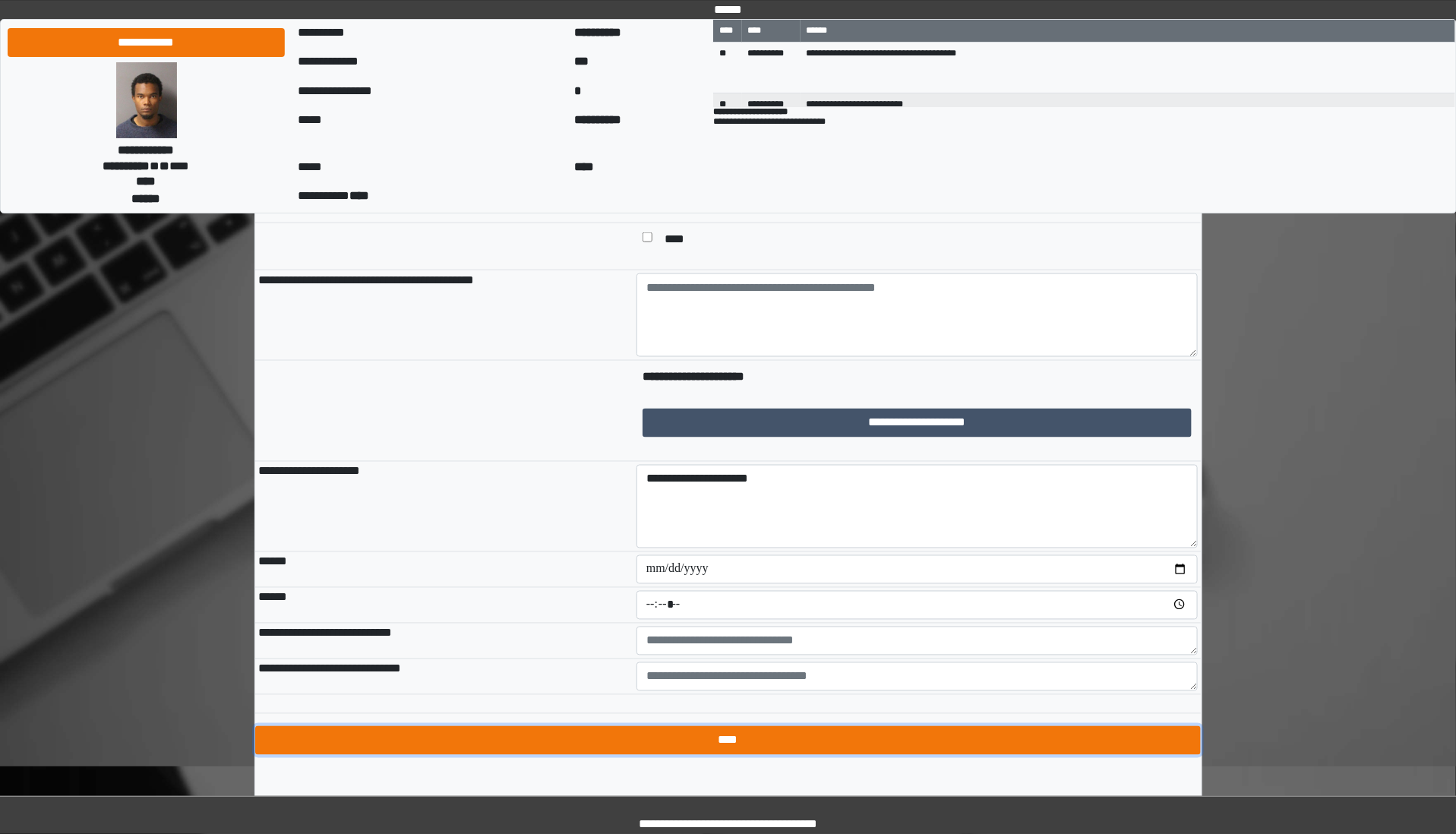 type on "*****" 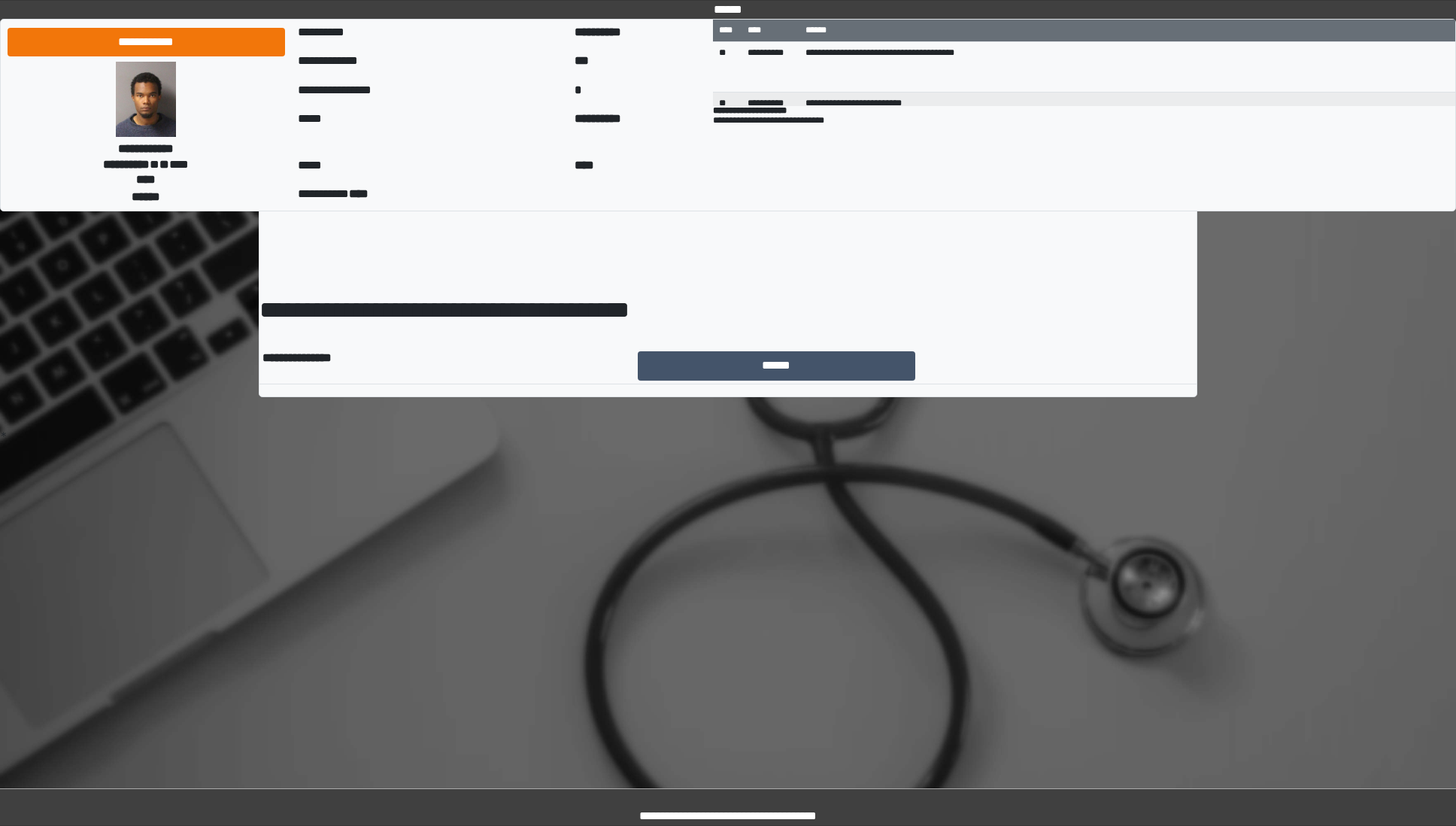 scroll, scrollTop: 0, scrollLeft: 0, axis: both 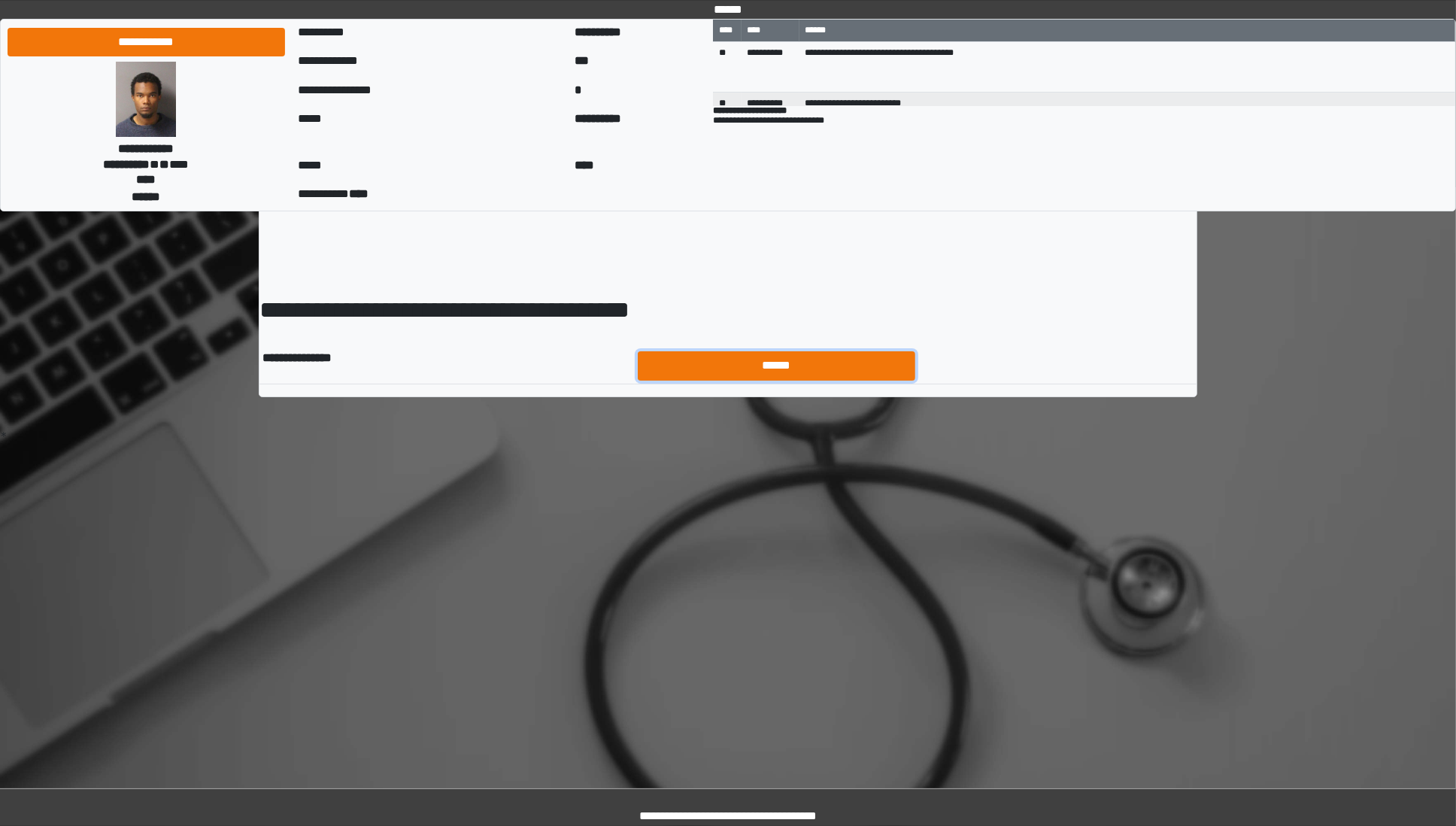 click on "******" at bounding box center [777, 366] 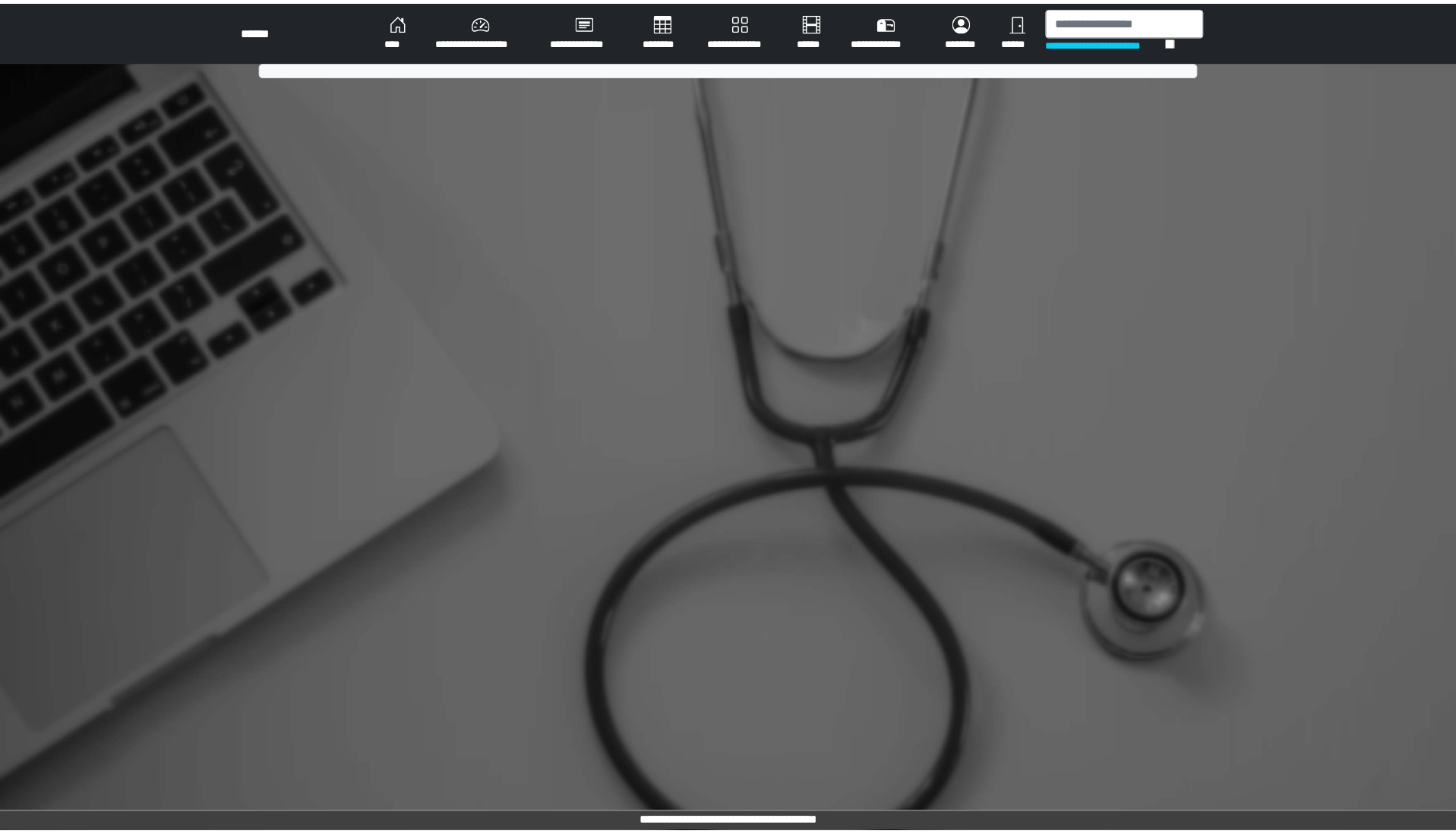 scroll, scrollTop: 0, scrollLeft: 0, axis: both 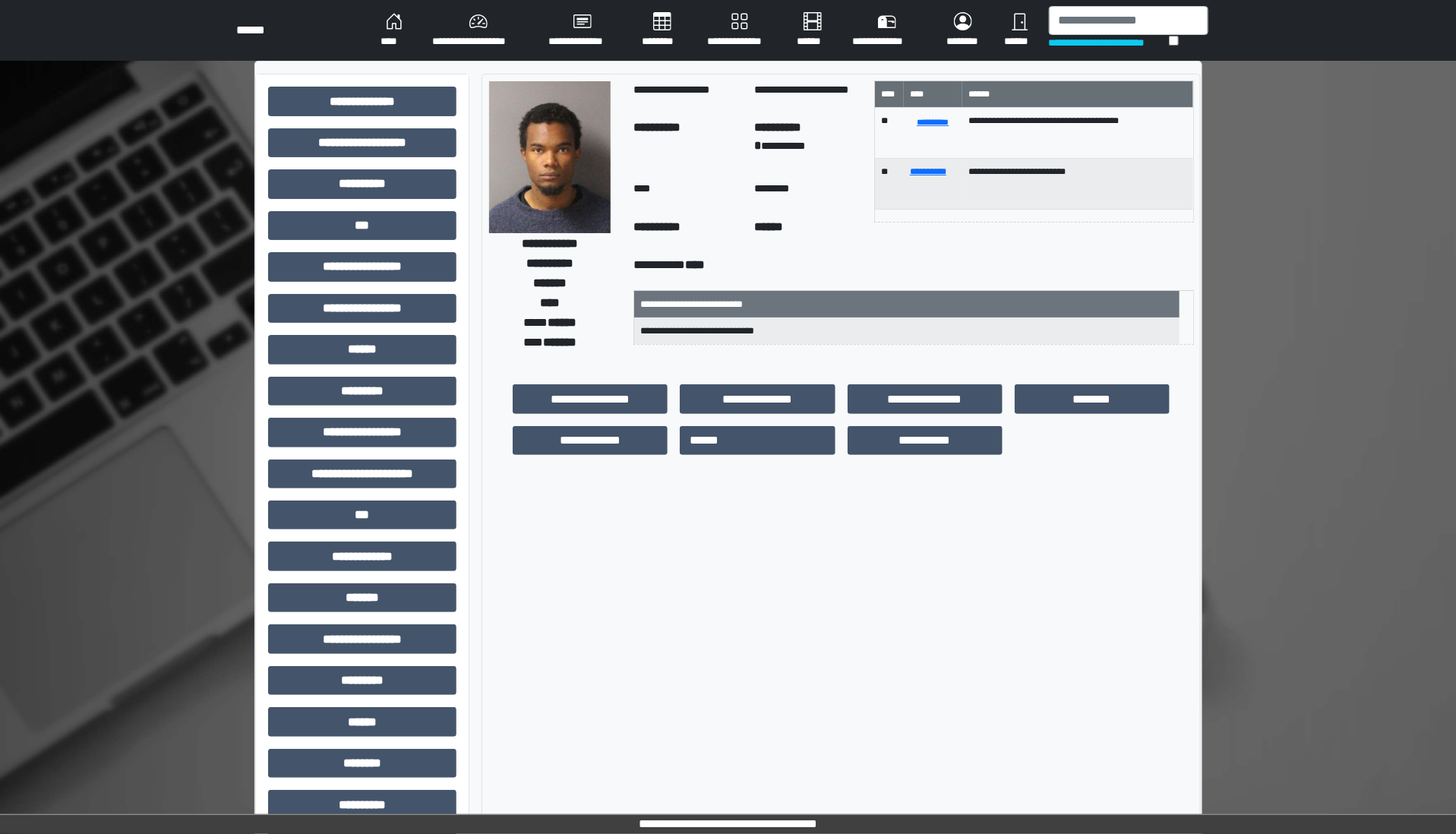click on "**********" at bounding box center [362, 479] 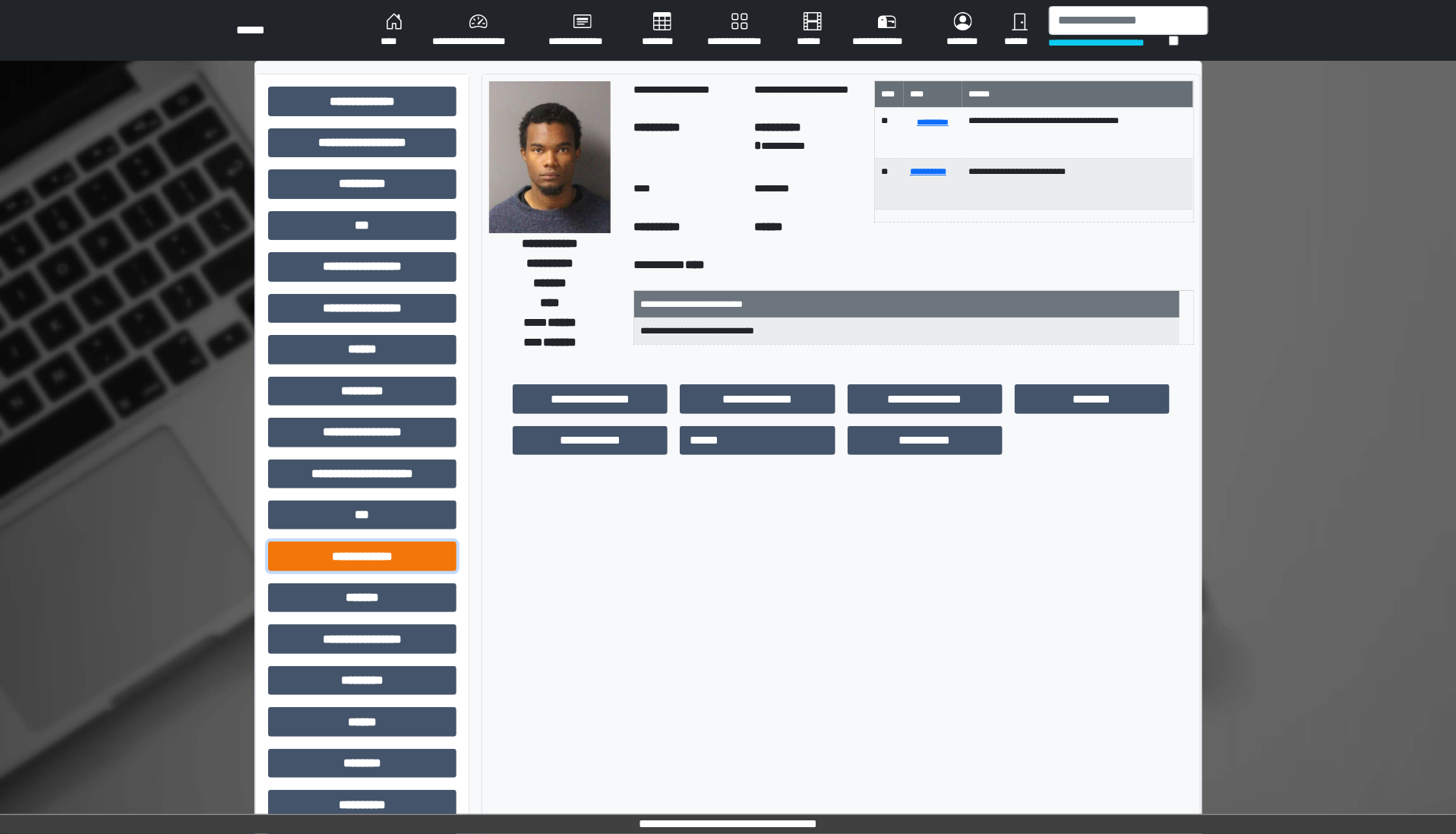 click on "**********" at bounding box center [362, 556] 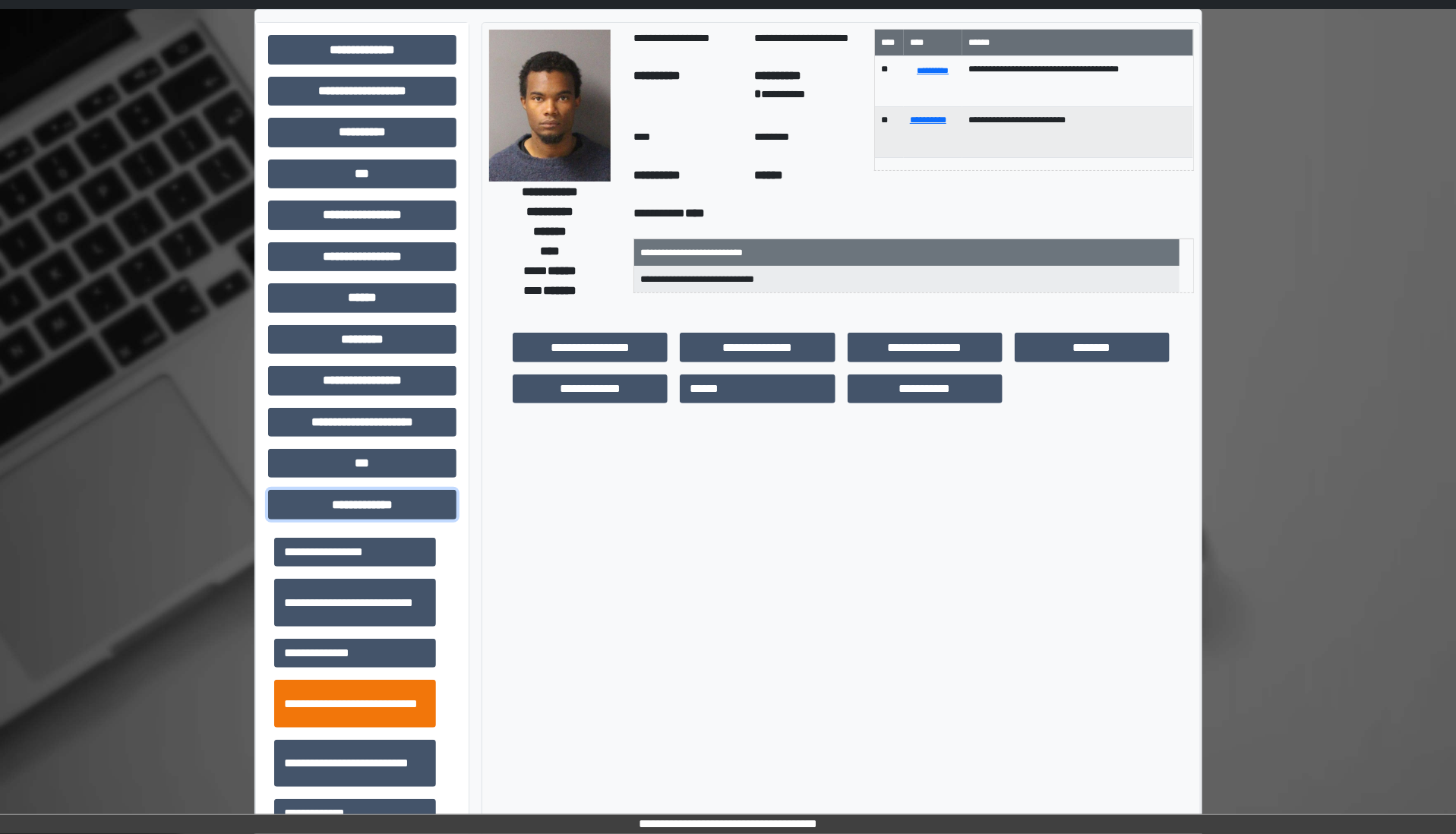 scroll, scrollTop: 190, scrollLeft: 0, axis: vertical 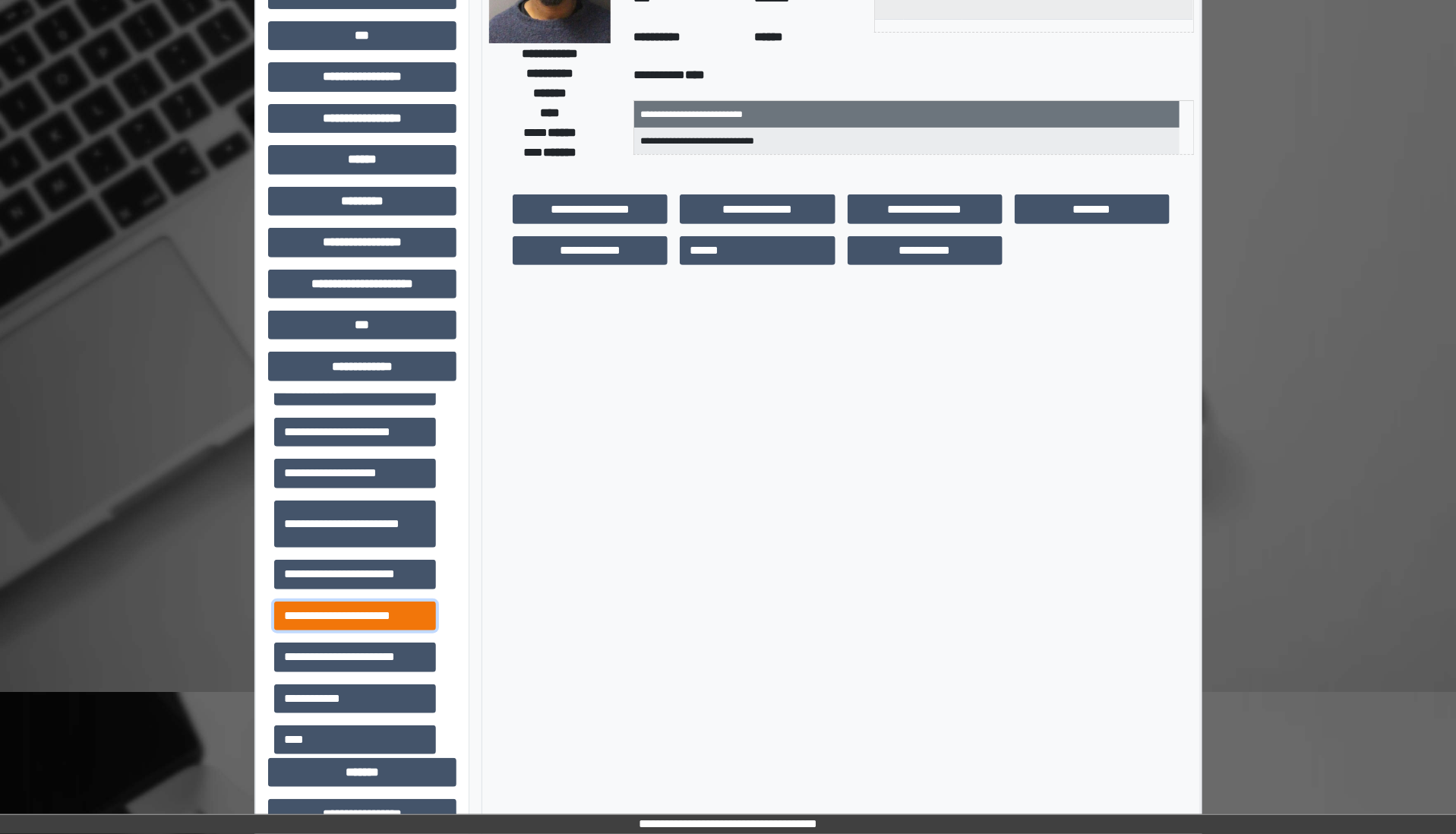 click on "**********" at bounding box center [355, 616] 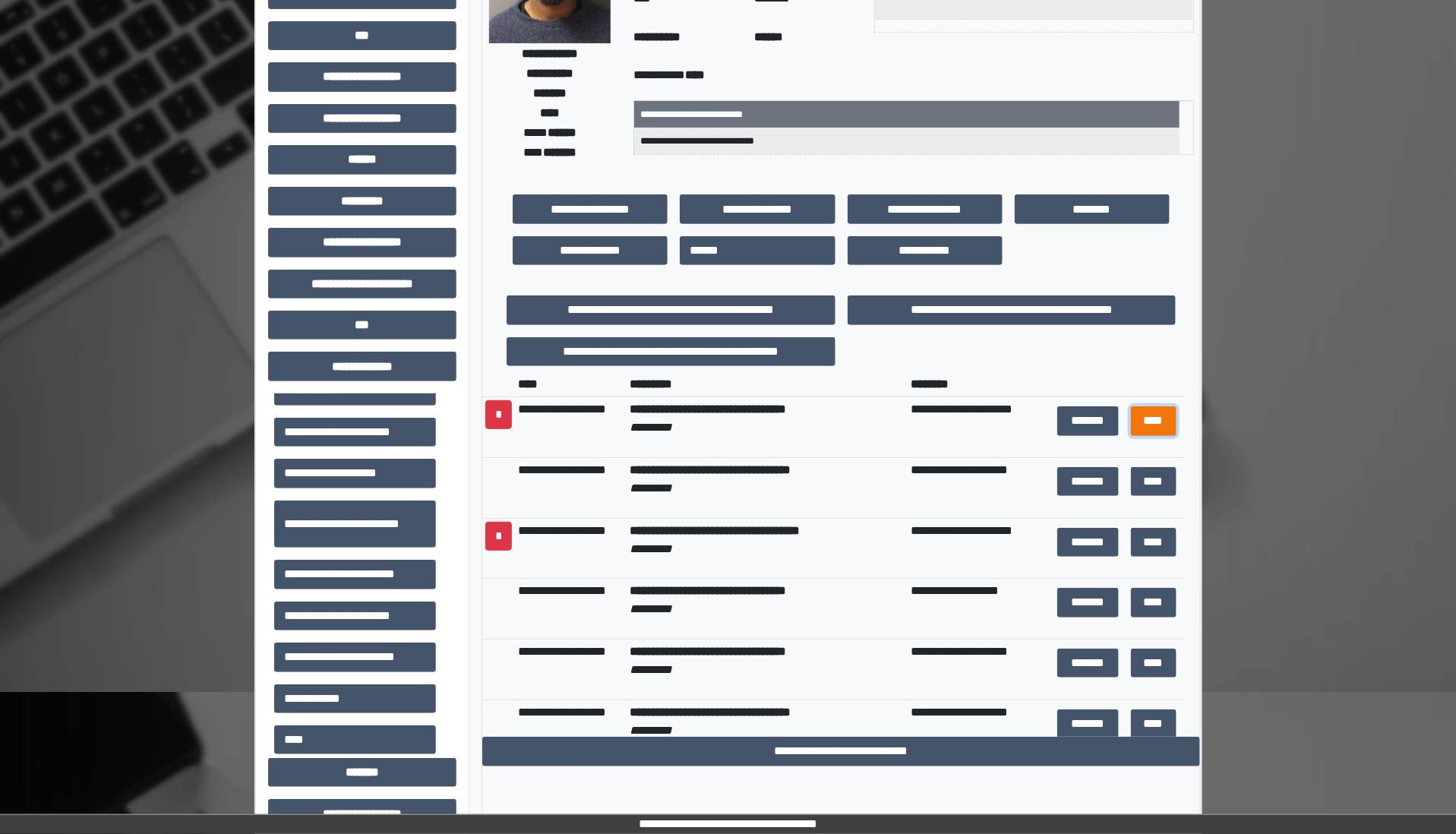 click on "****" at bounding box center [1154, 421] 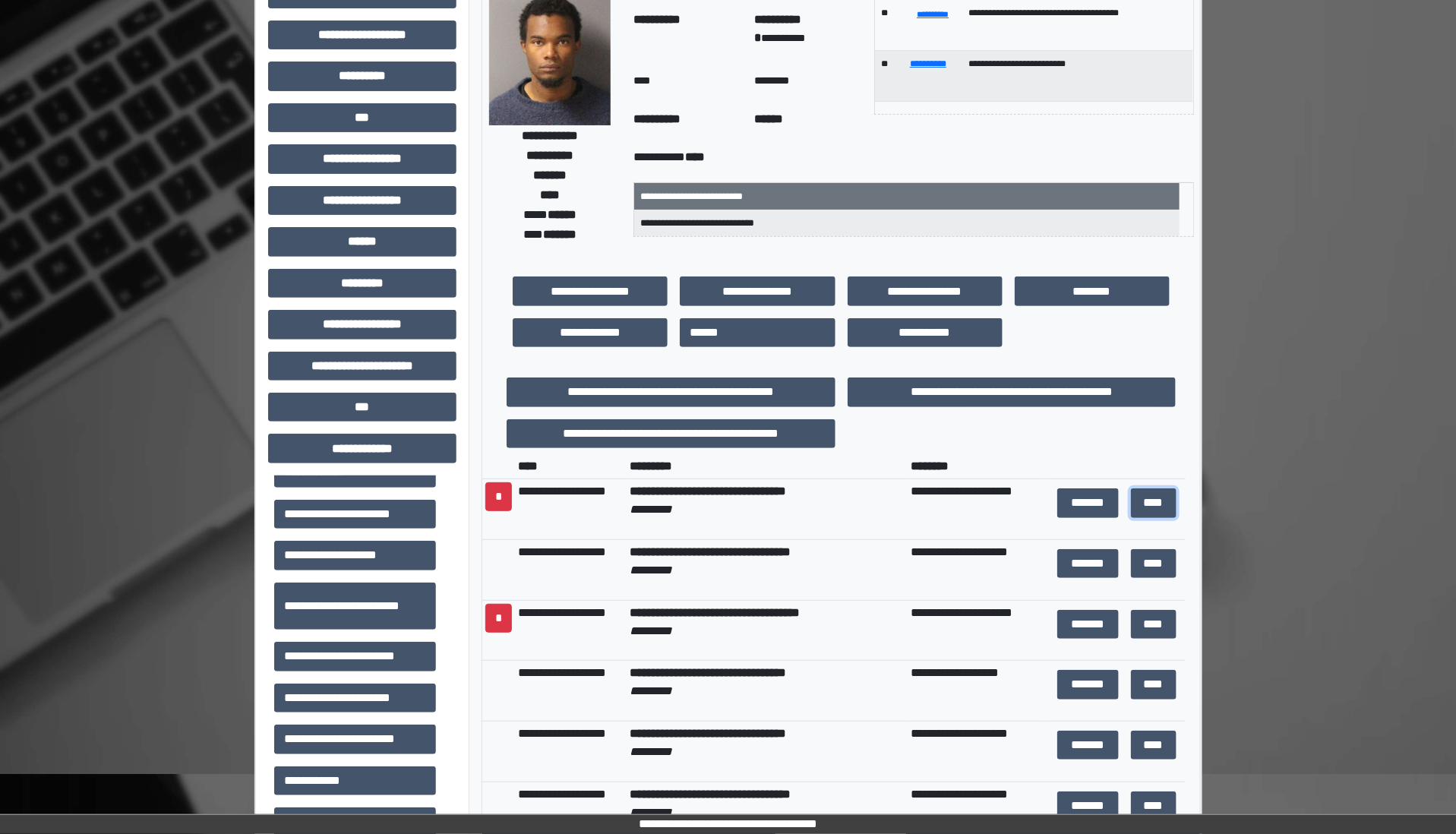 scroll, scrollTop: 0, scrollLeft: 0, axis: both 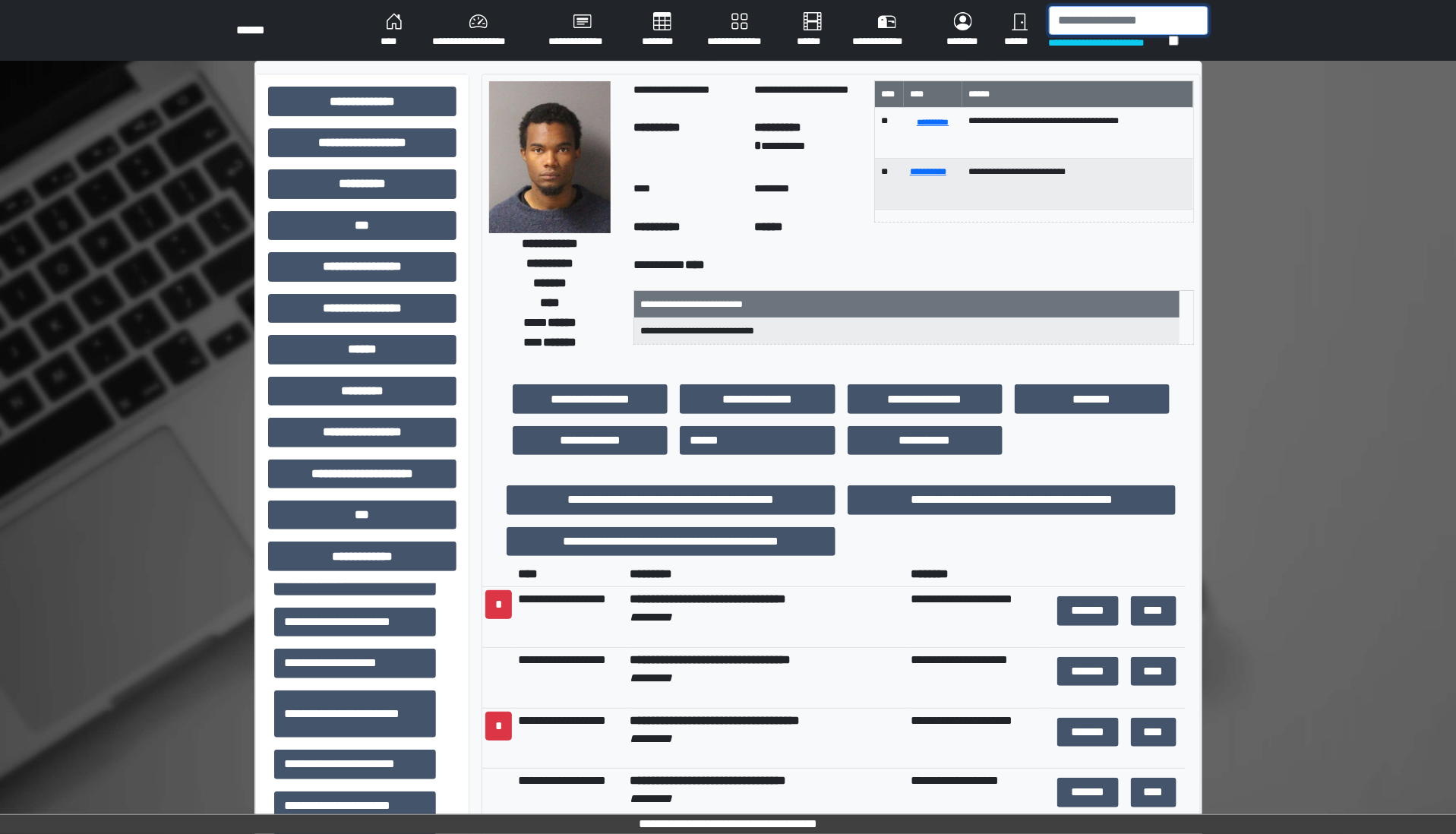click at bounding box center [1129, 21] 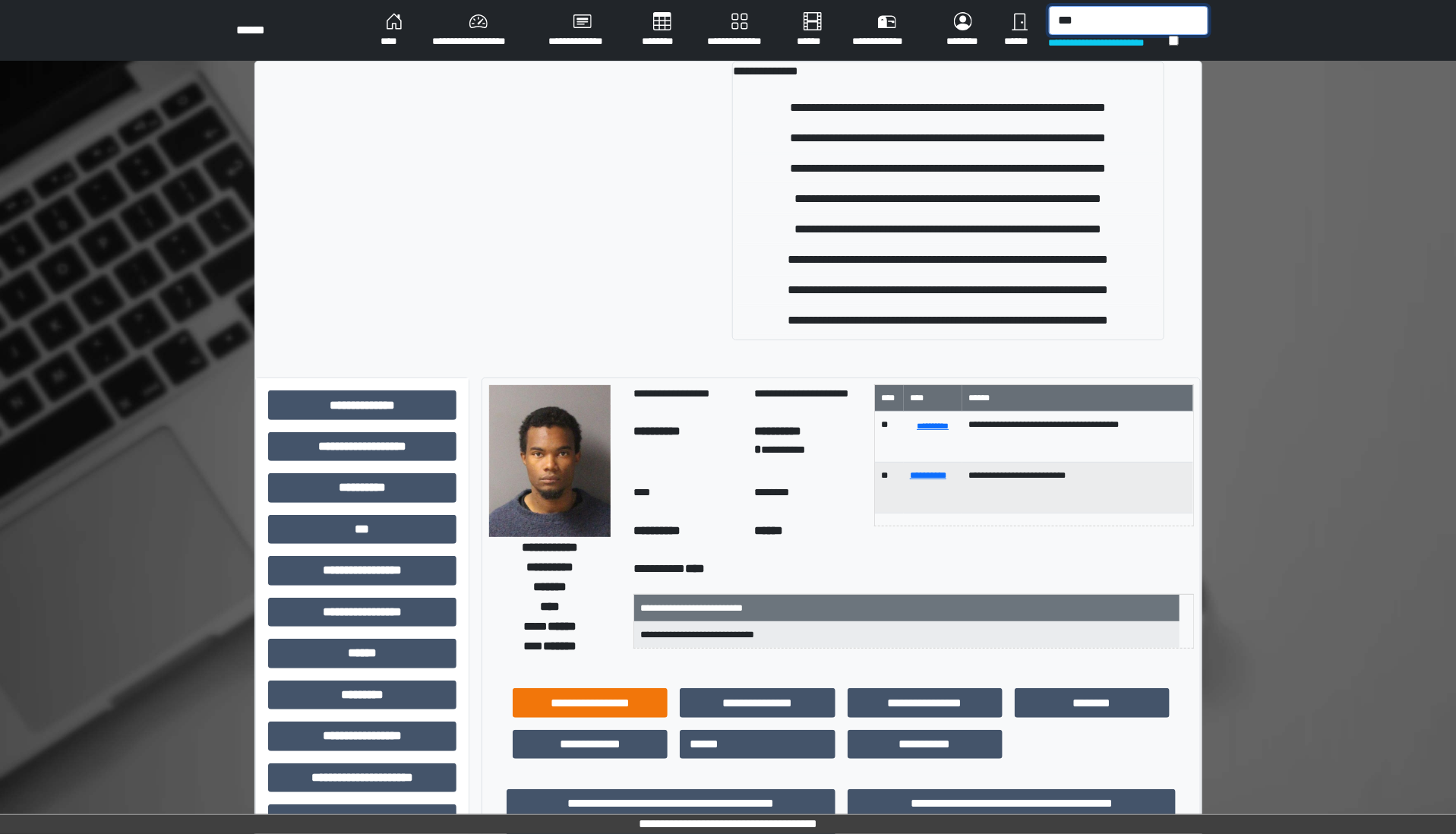 type on "***" 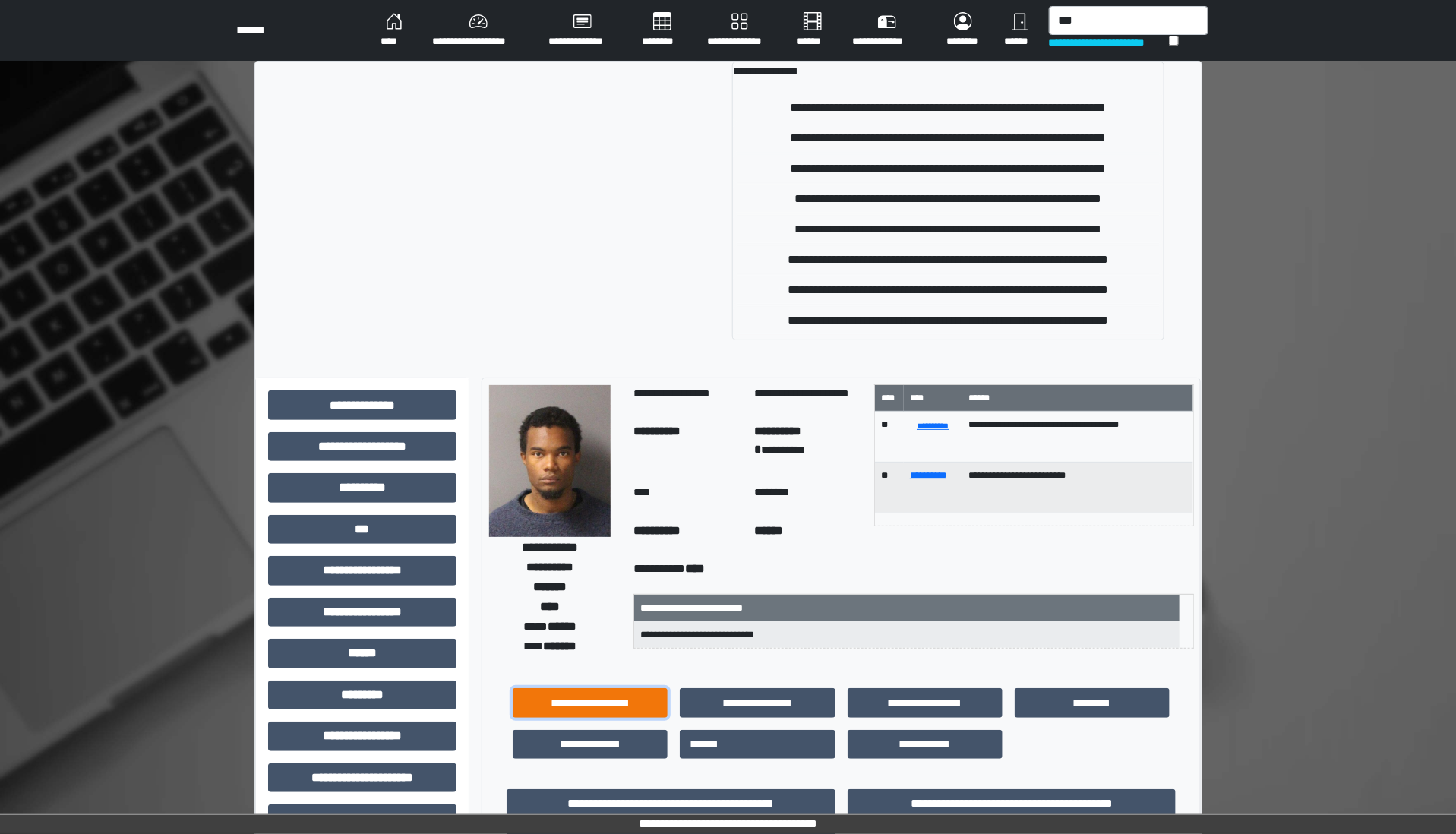 click on "**********" at bounding box center [590, 703] 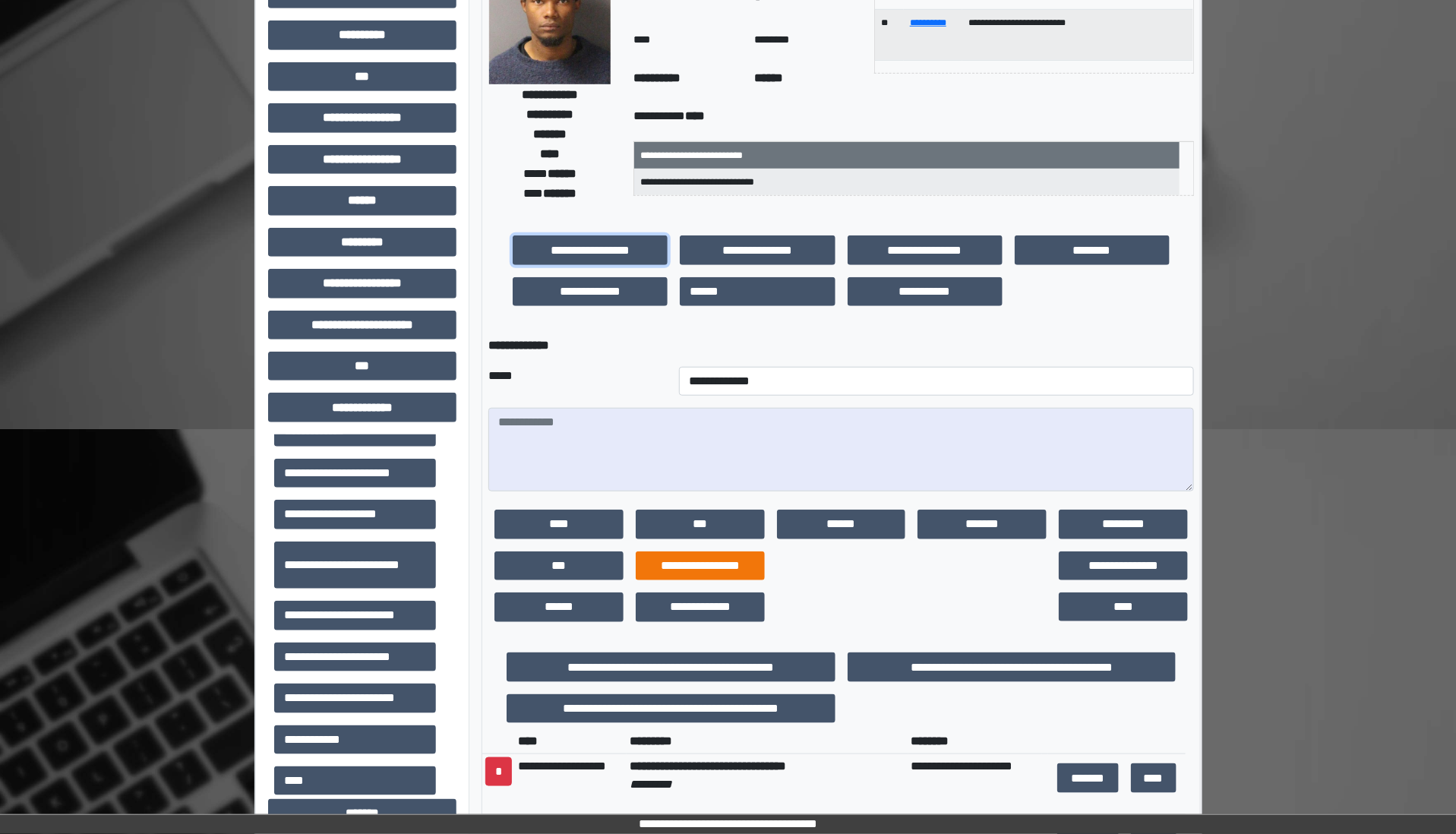 scroll, scrollTop: 665, scrollLeft: 0, axis: vertical 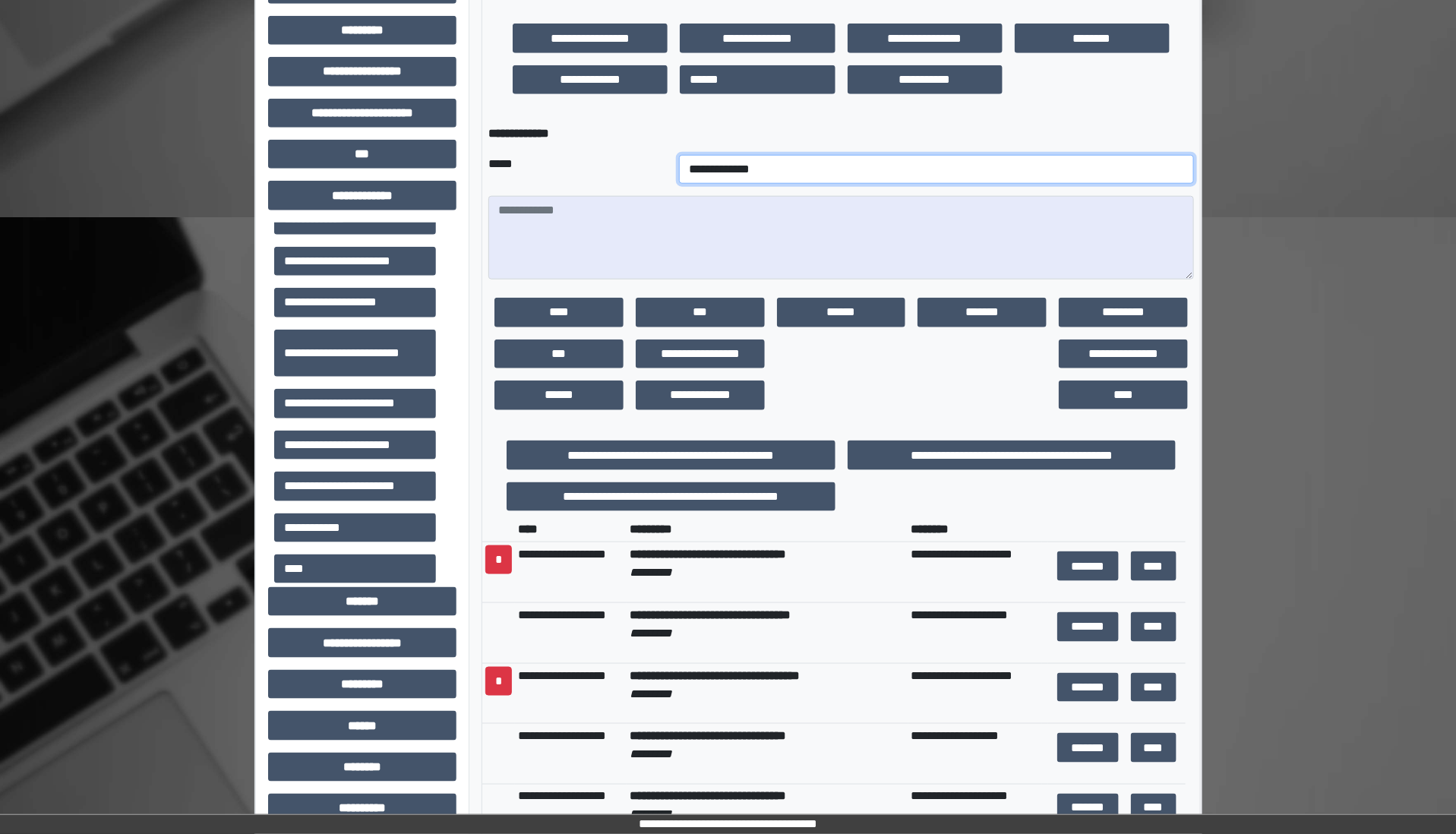 click on "**********" at bounding box center [936, 169] 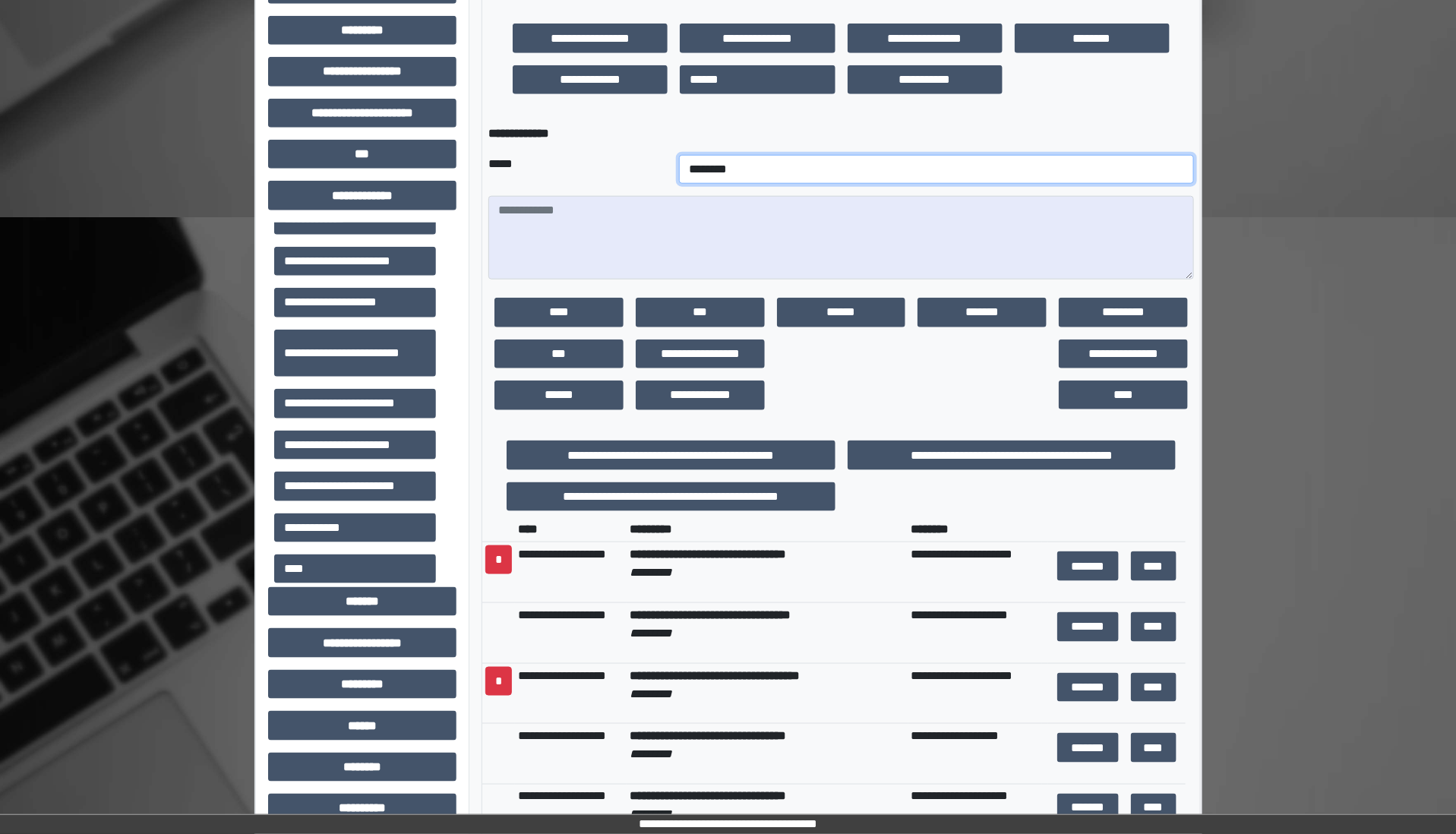 click on "**********" at bounding box center [936, 169] 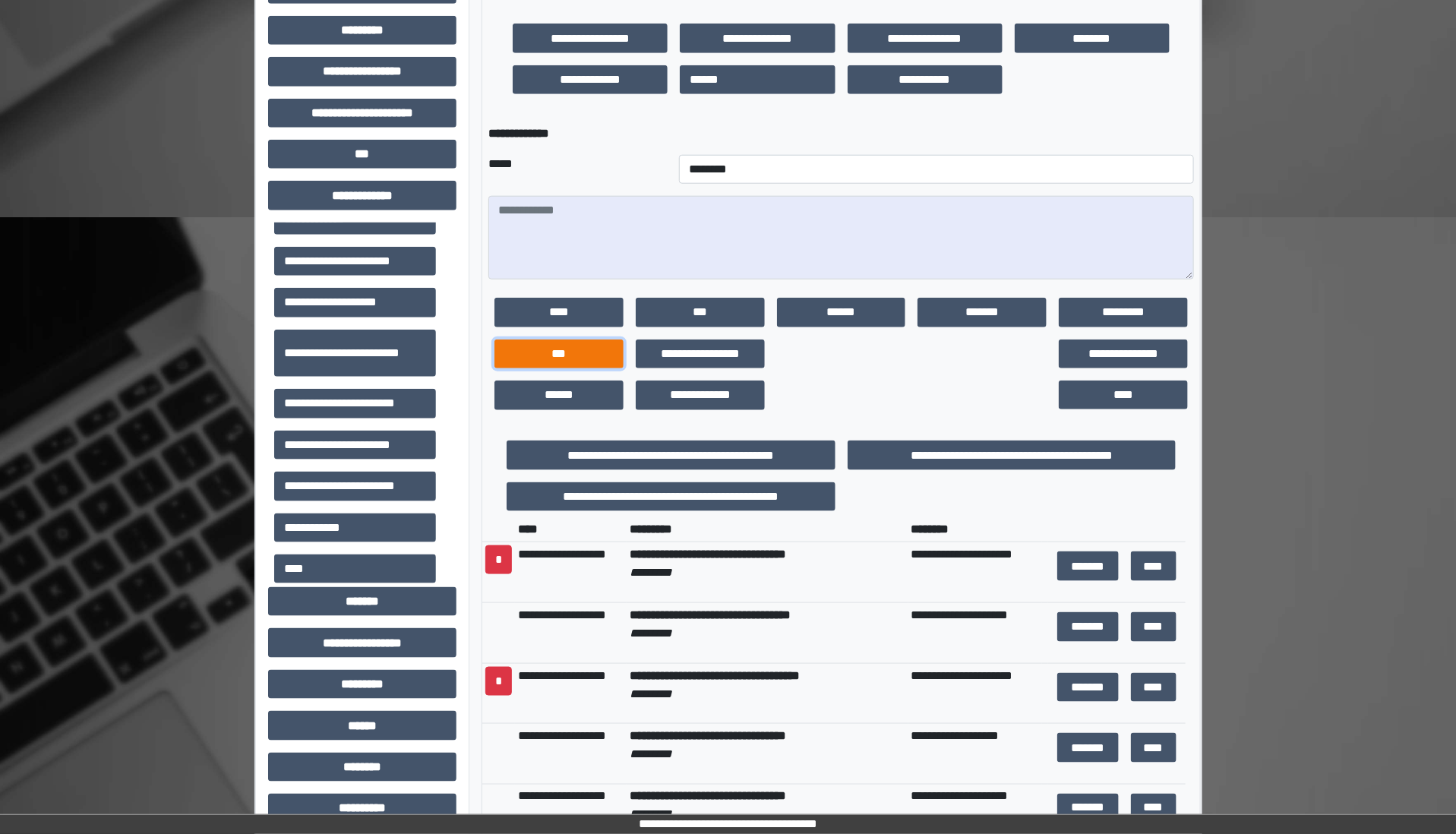 click on "***" at bounding box center [559, 354] 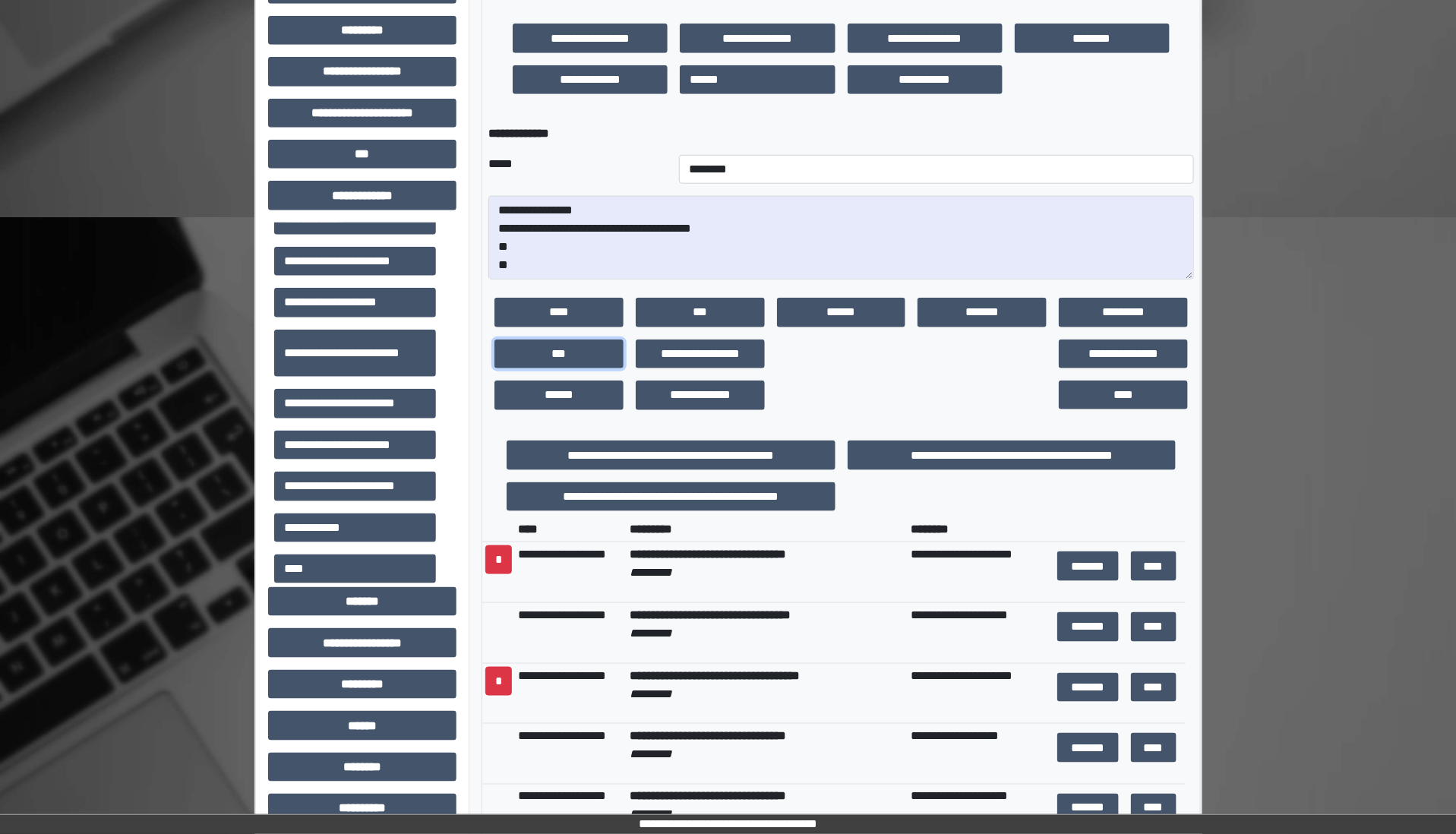 scroll, scrollTop: 19, scrollLeft: 0, axis: vertical 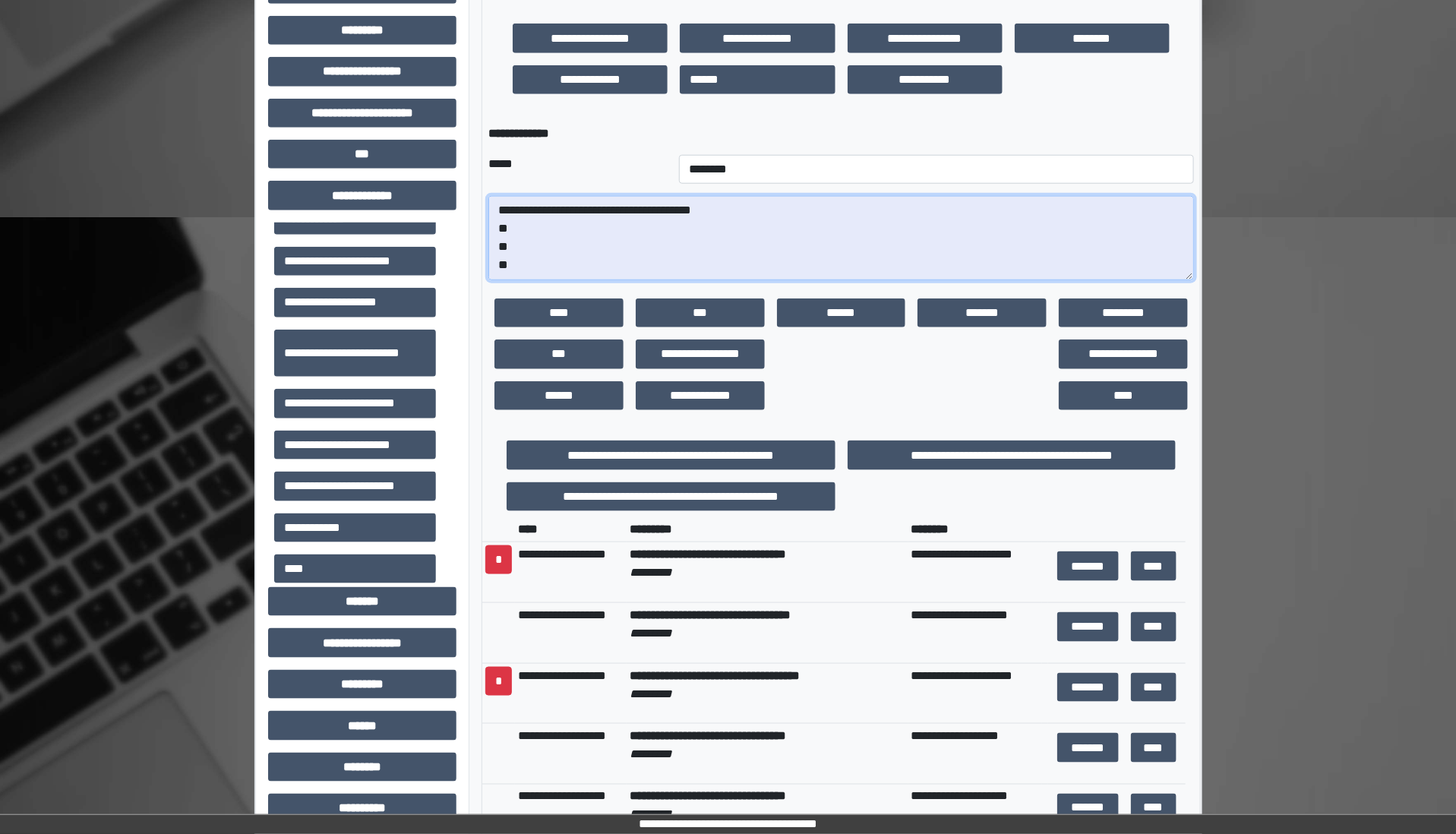 drag, startPoint x: 529, startPoint y: 267, endPoint x: 490, endPoint y: 222, distance: 59.5483 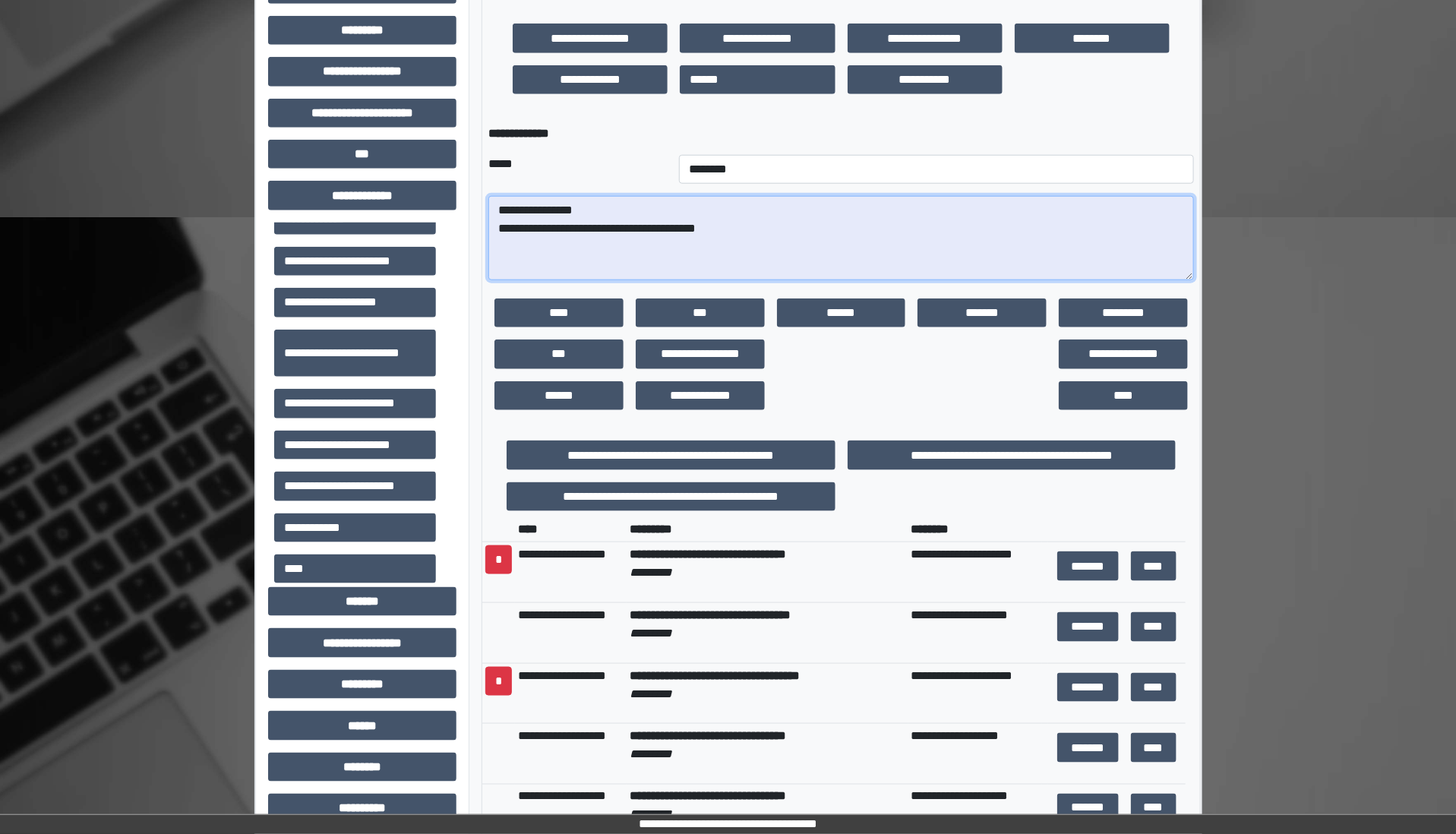 scroll, scrollTop: 0, scrollLeft: 0, axis: both 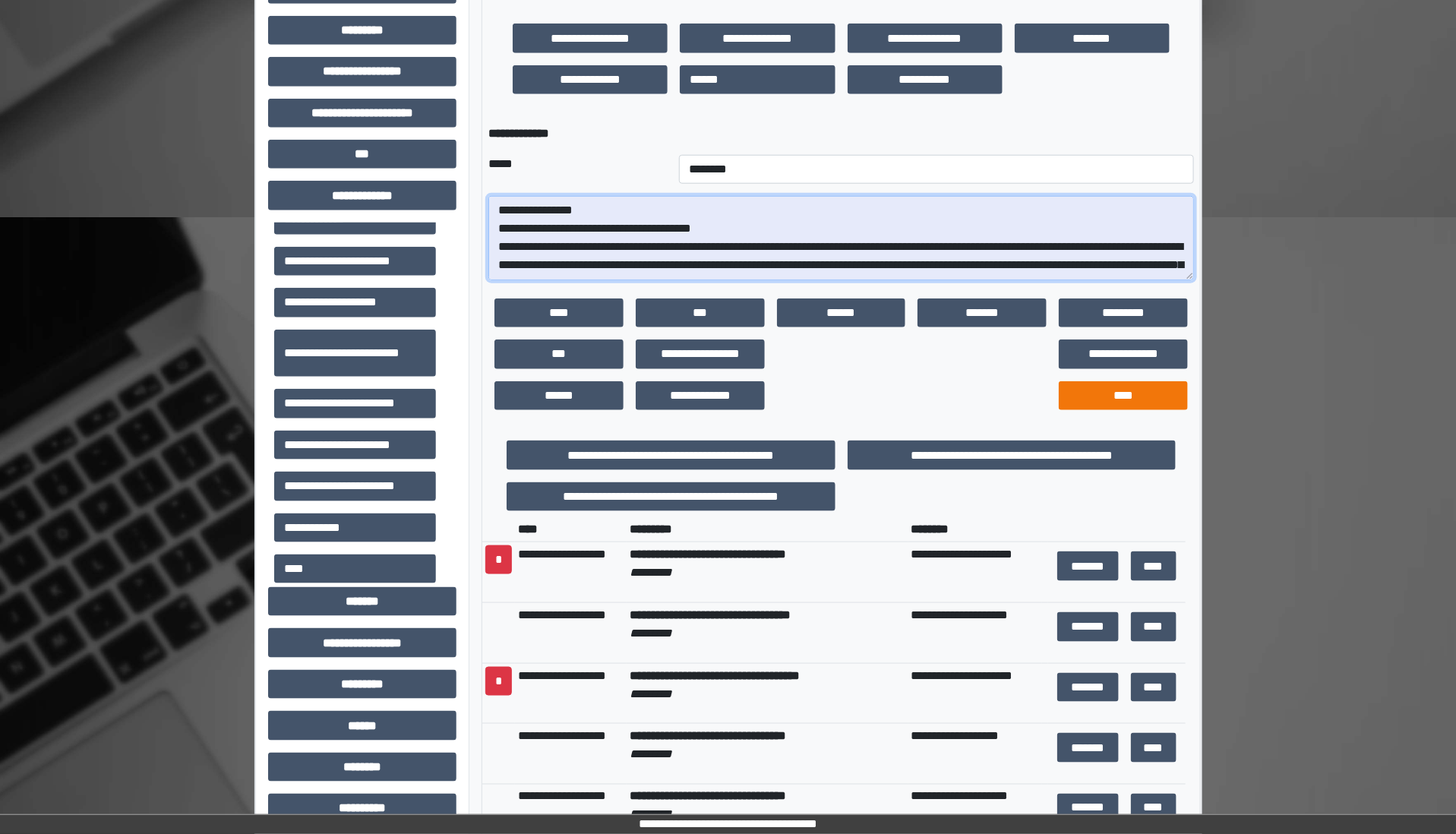type on "**********" 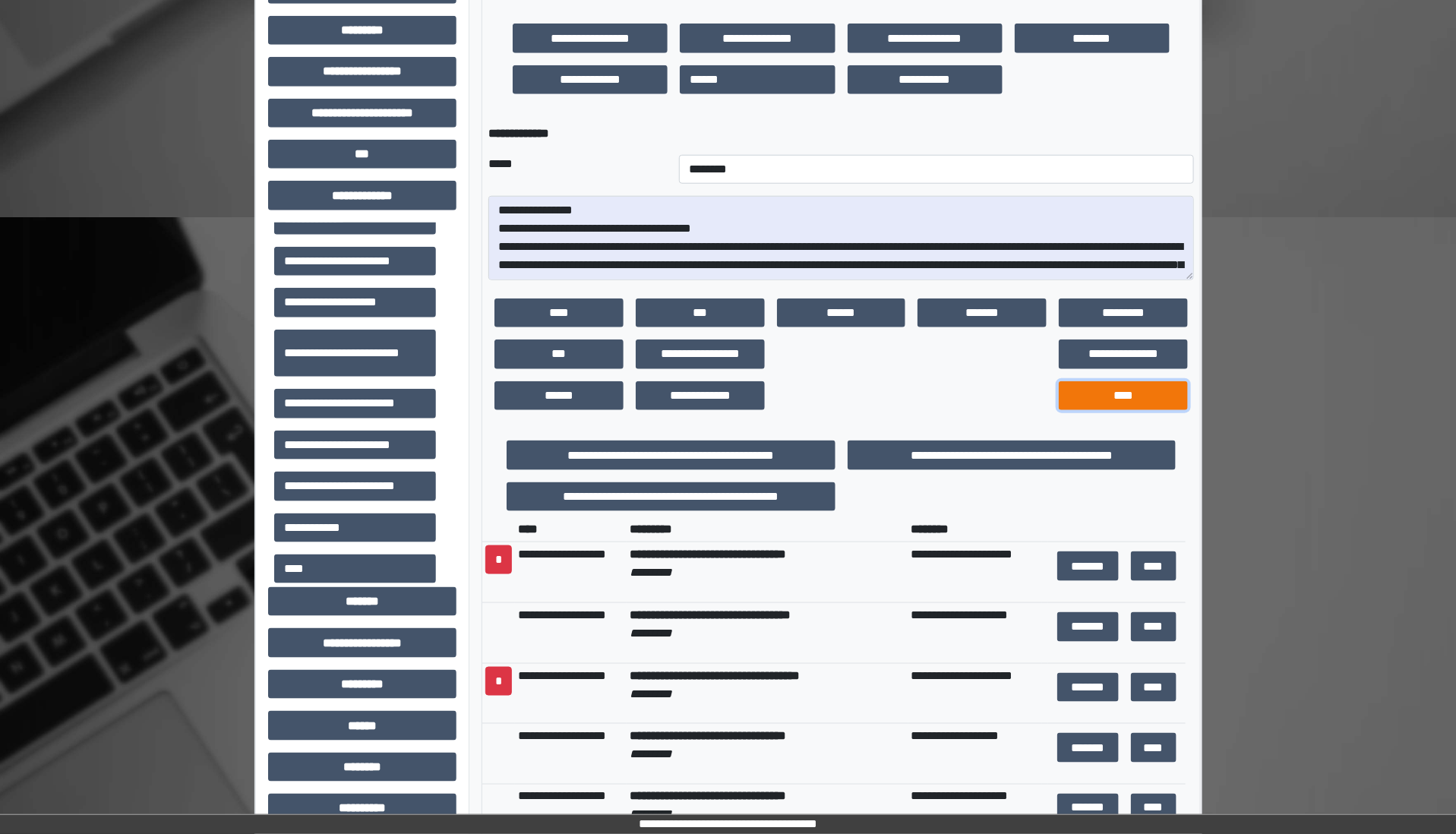 click on "****" at bounding box center (1123, 396) 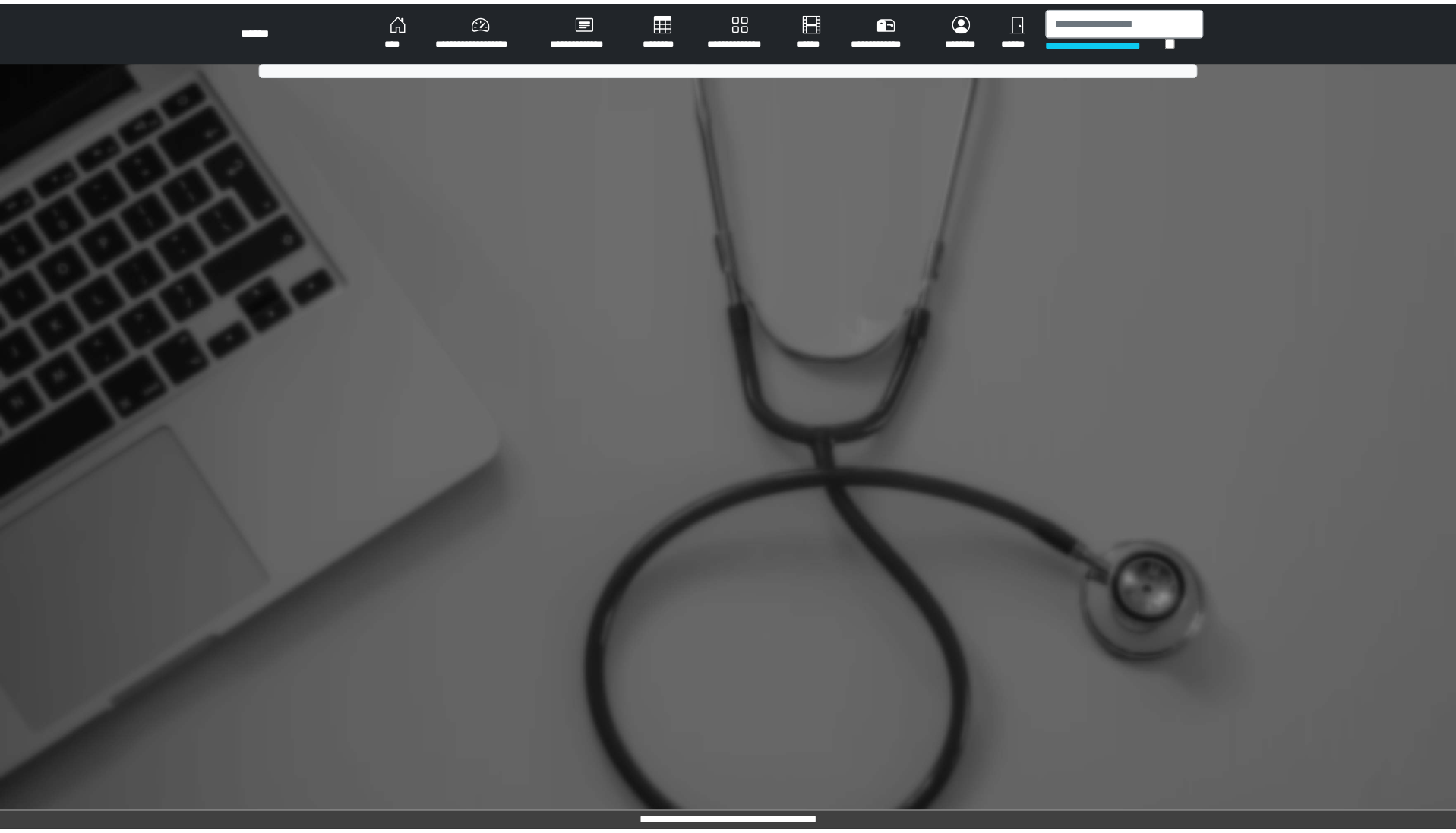 scroll, scrollTop: 0, scrollLeft: 0, axis: both 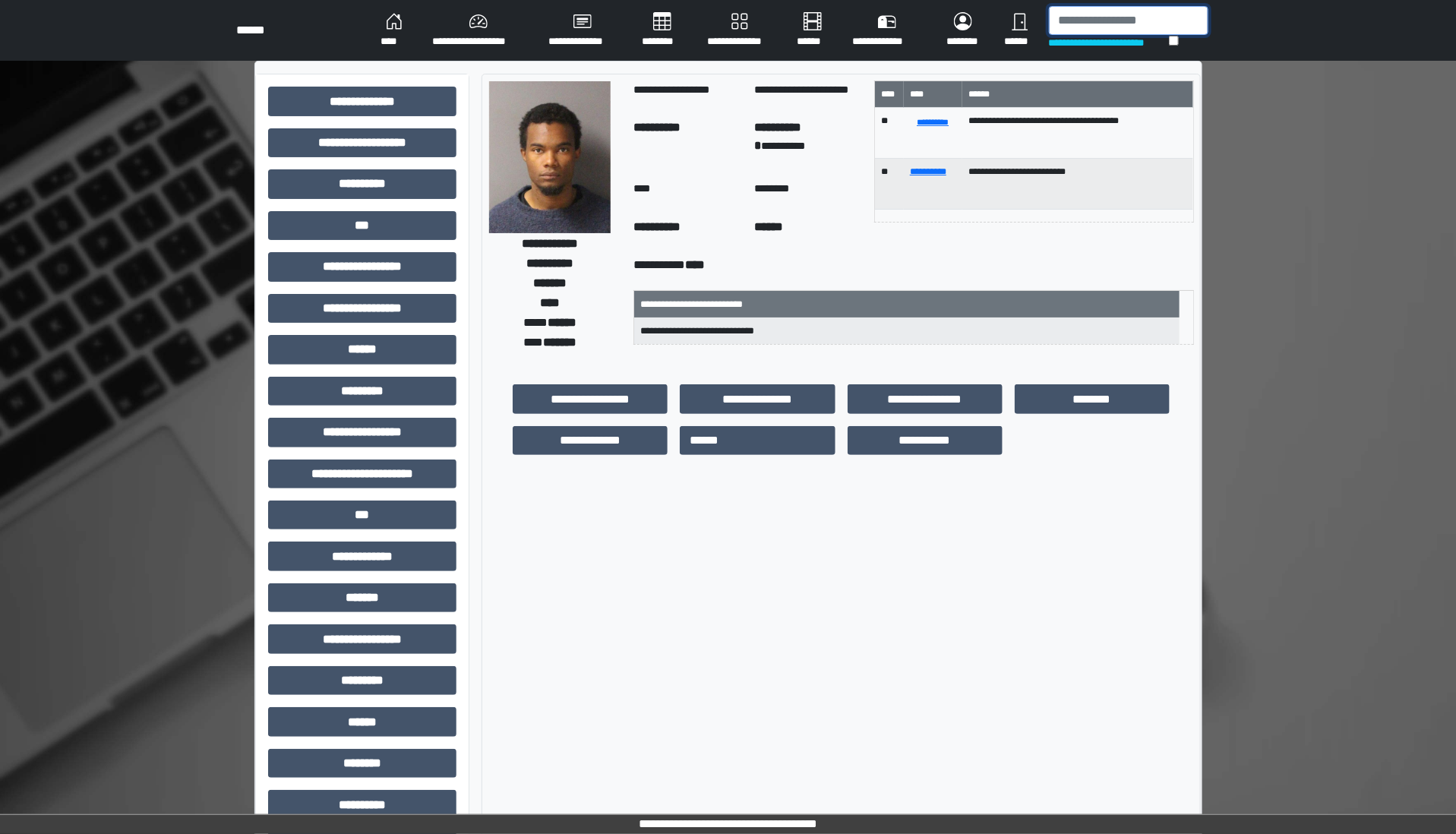 click at bounding box center [1129, 21] 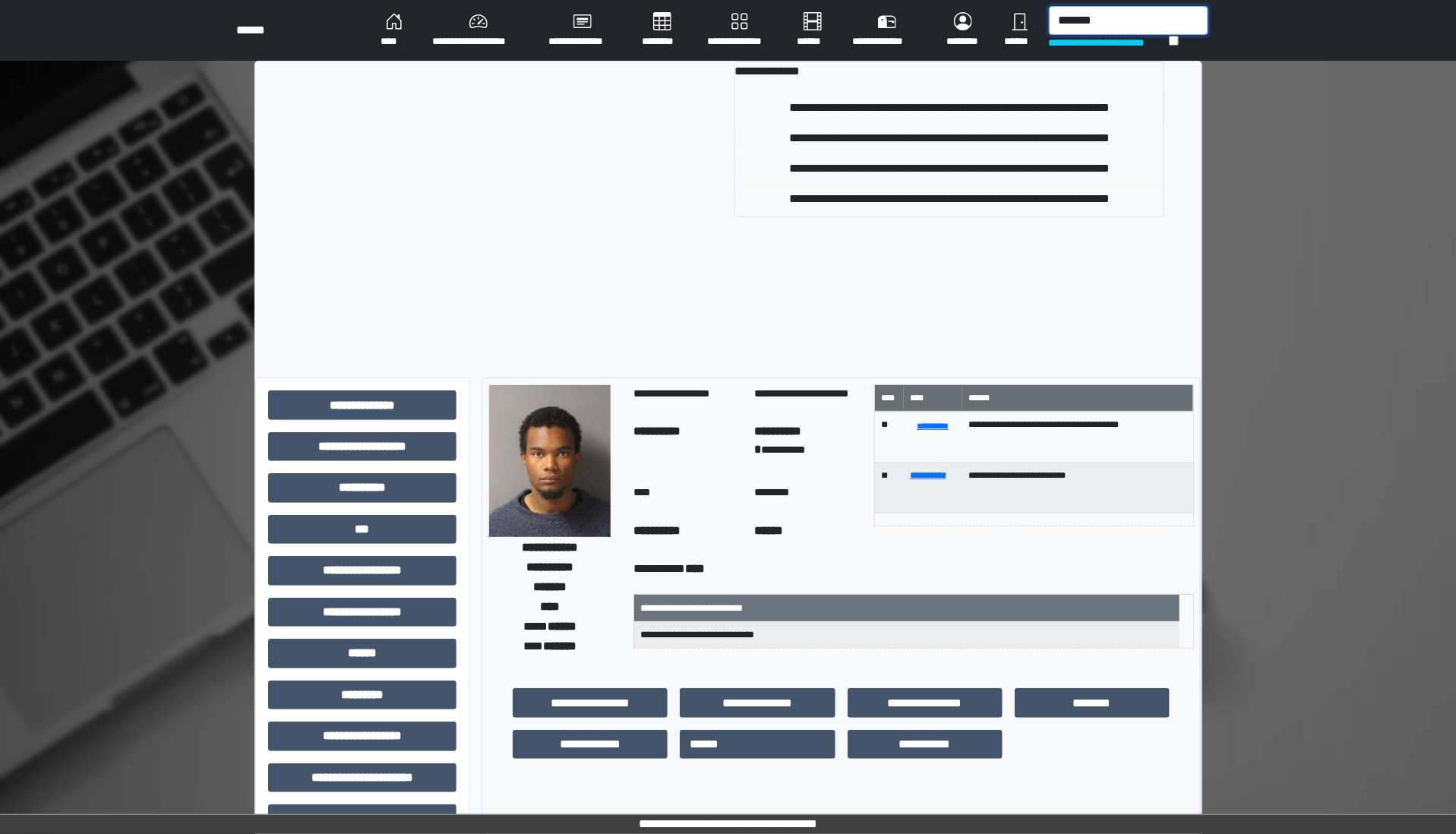 type on "*******" 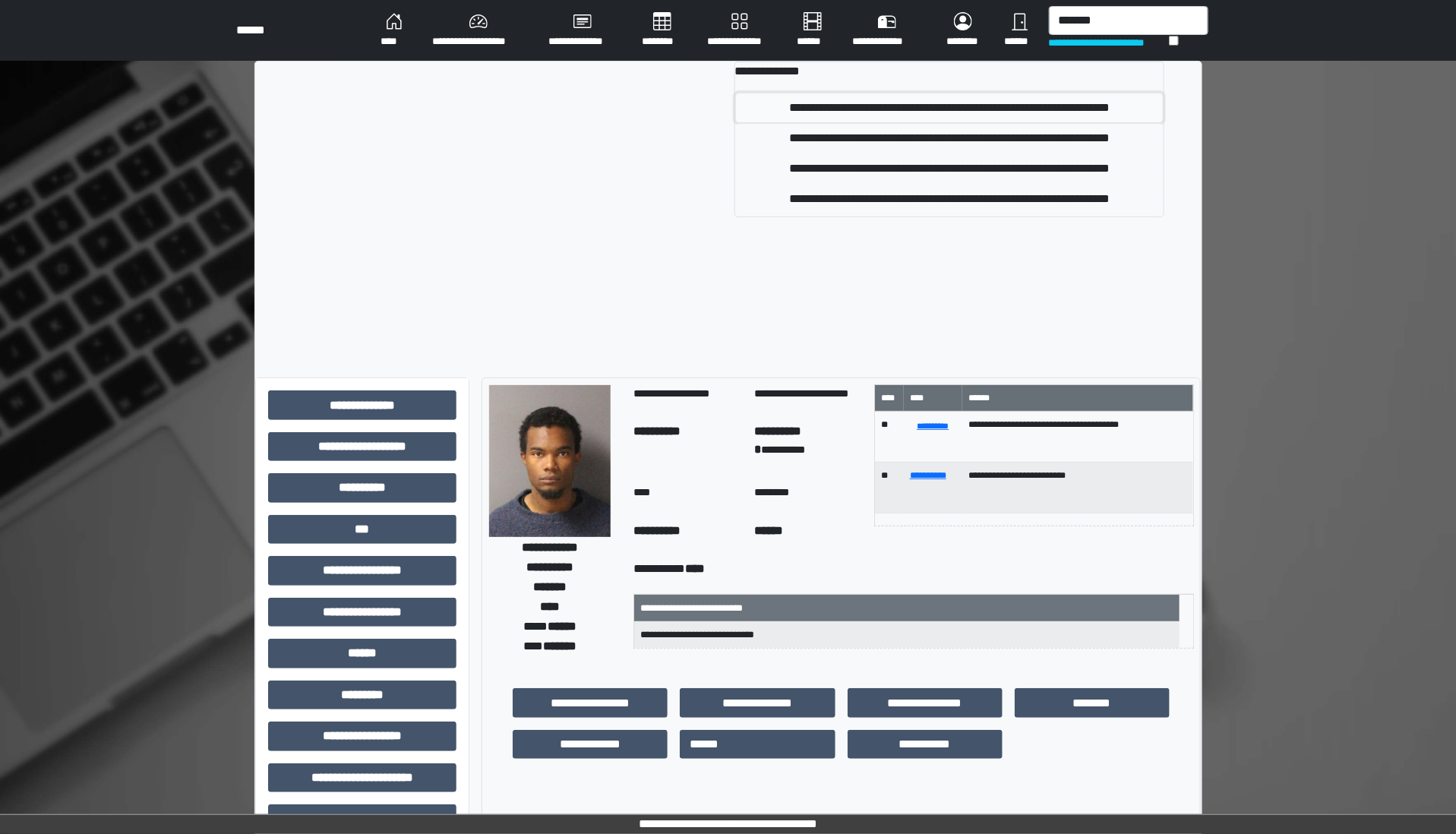 click on "**********" at bounding box center (949, 108) 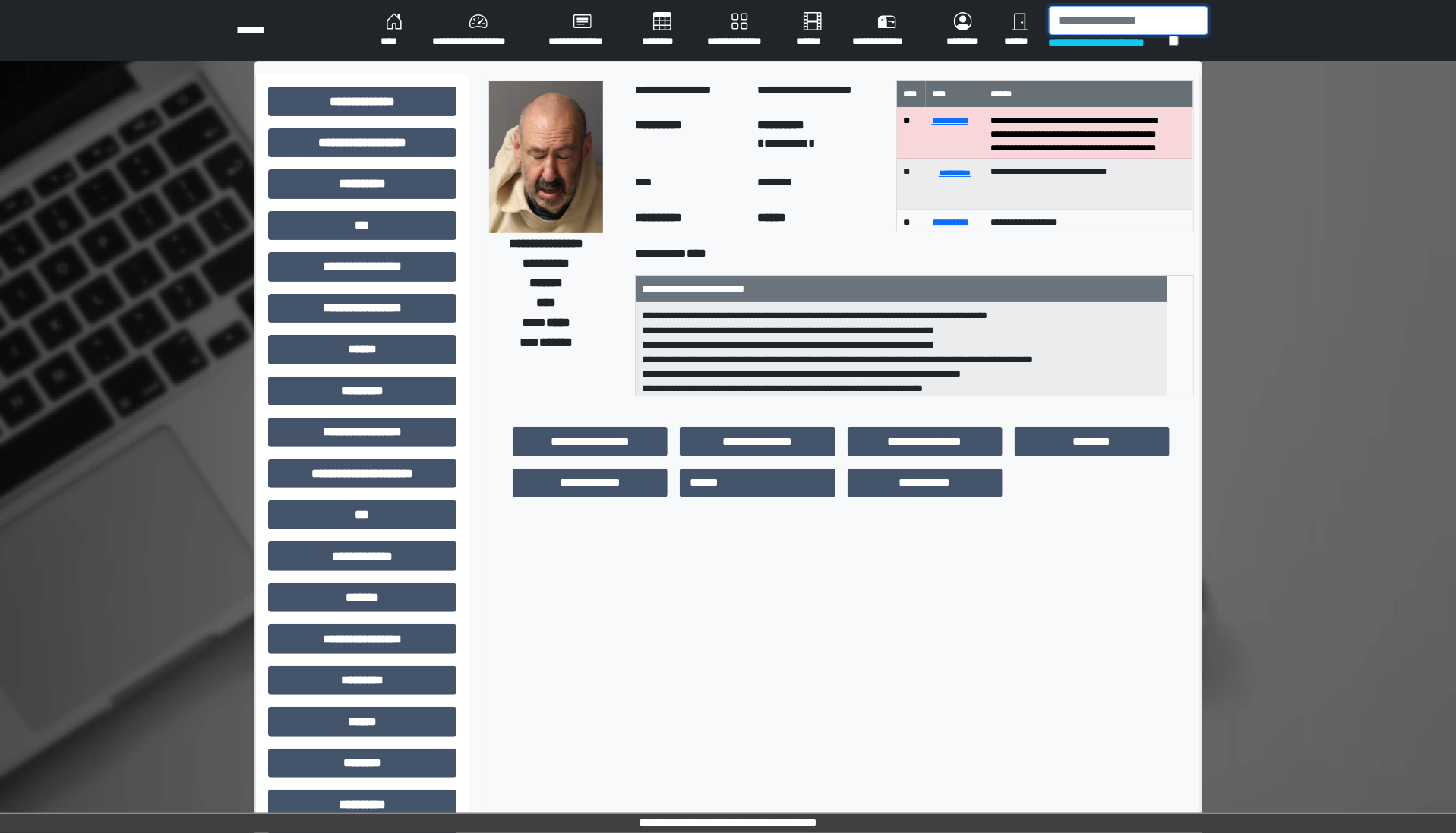 click at bounding box center [1129, 21] 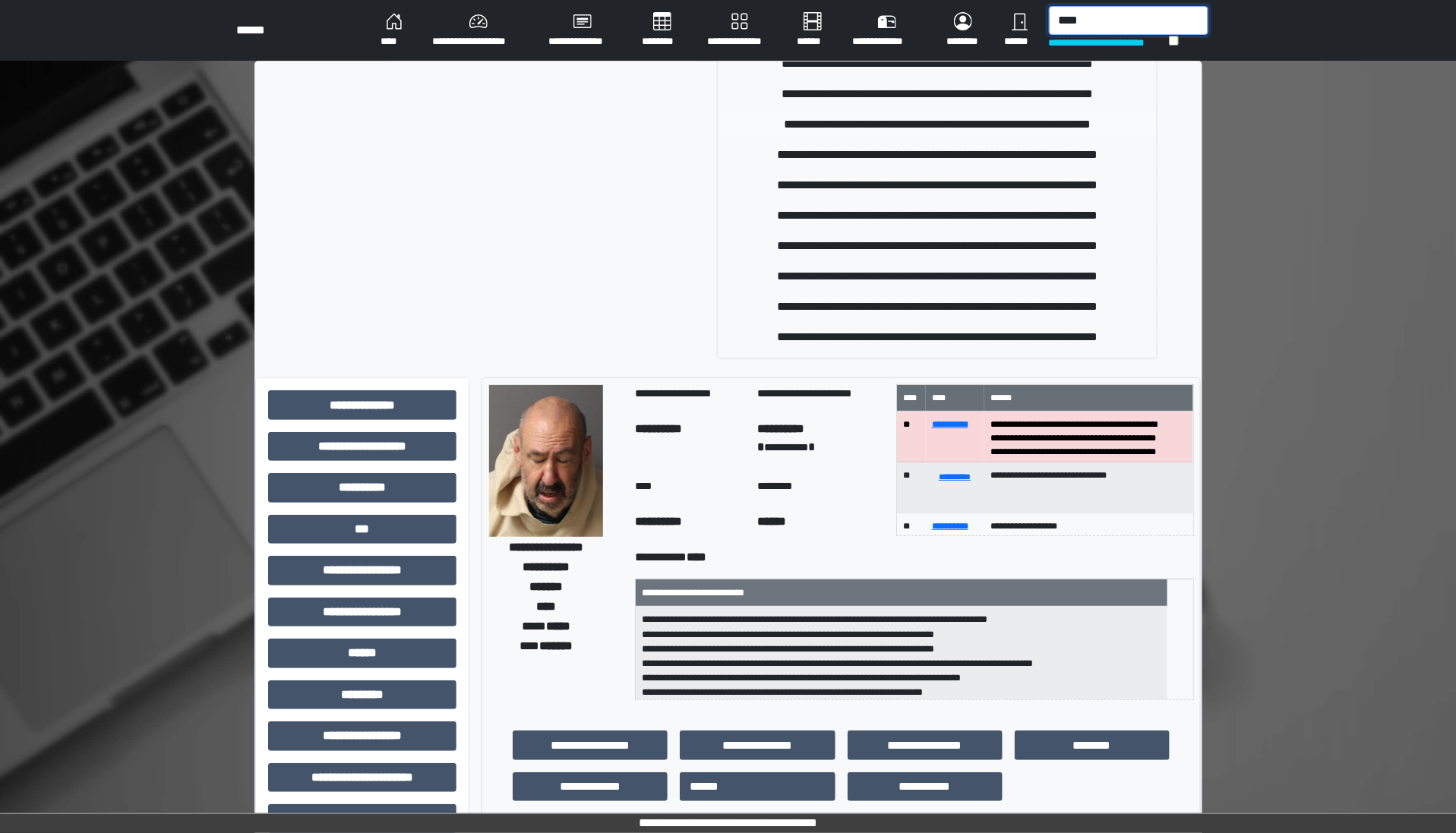 scroll, scrollTop: 232, scrollLeft: 0, axis: vertical 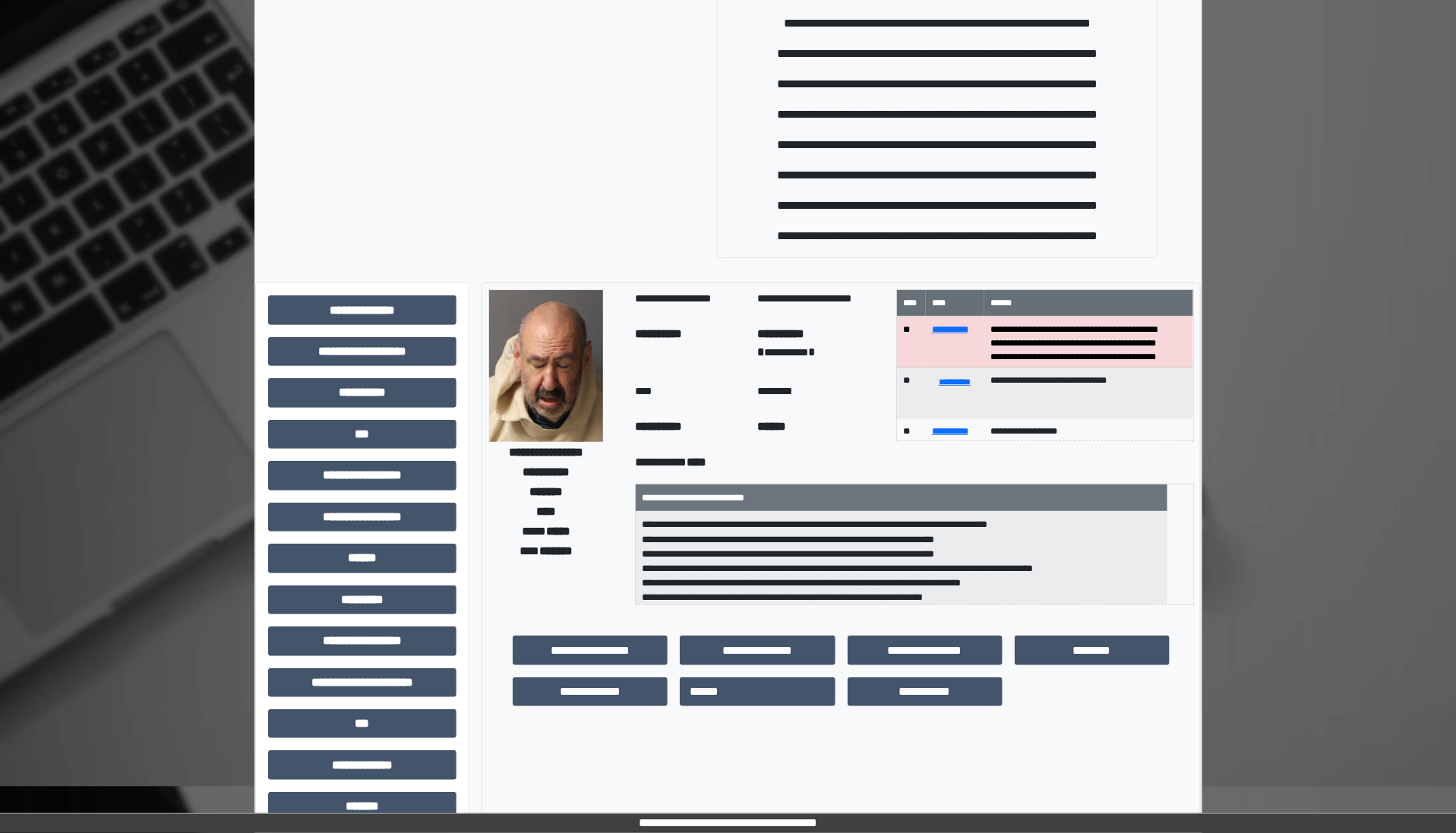 type on "****" 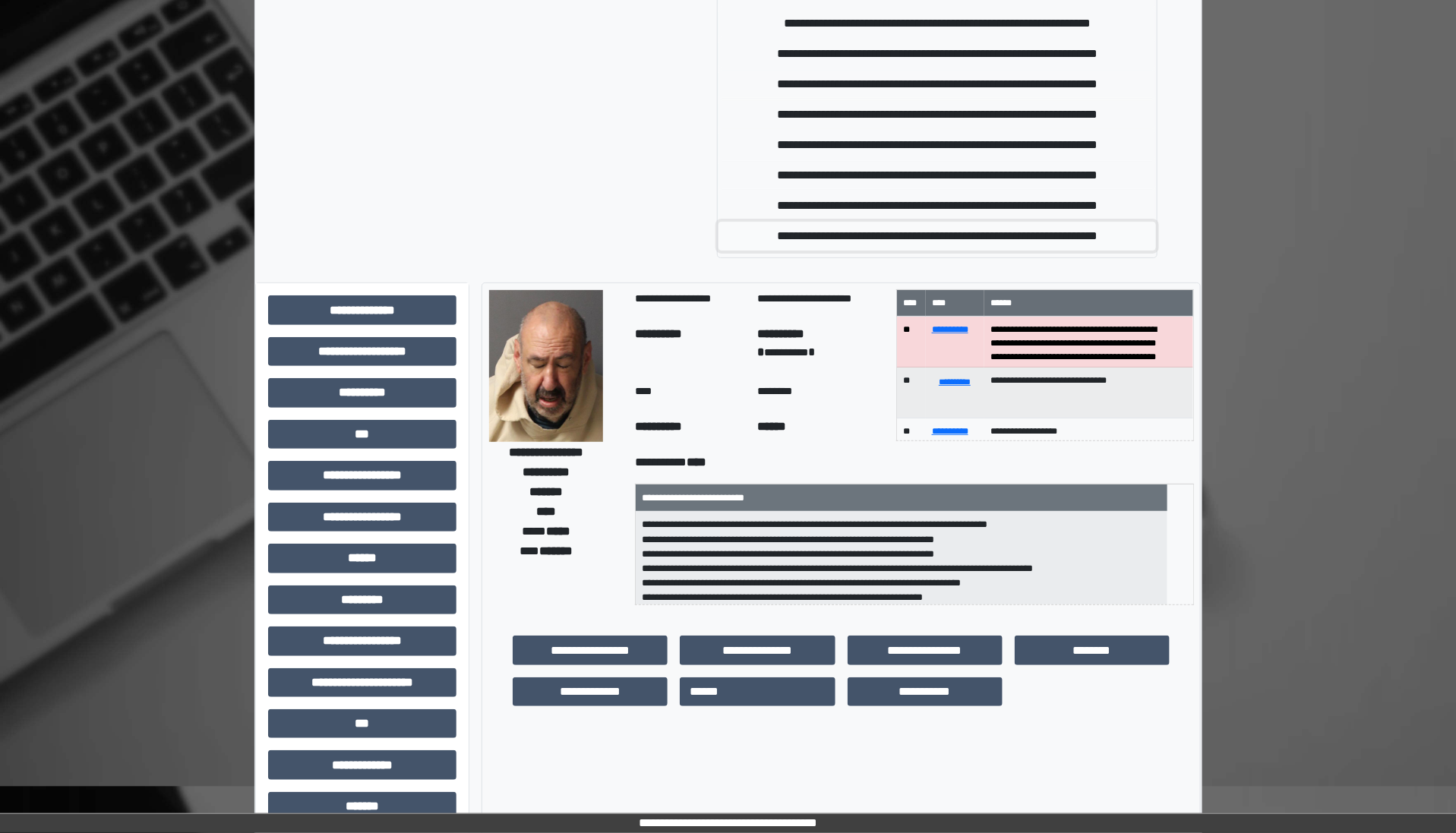 click on "**********" at bounding box center [937, 236] 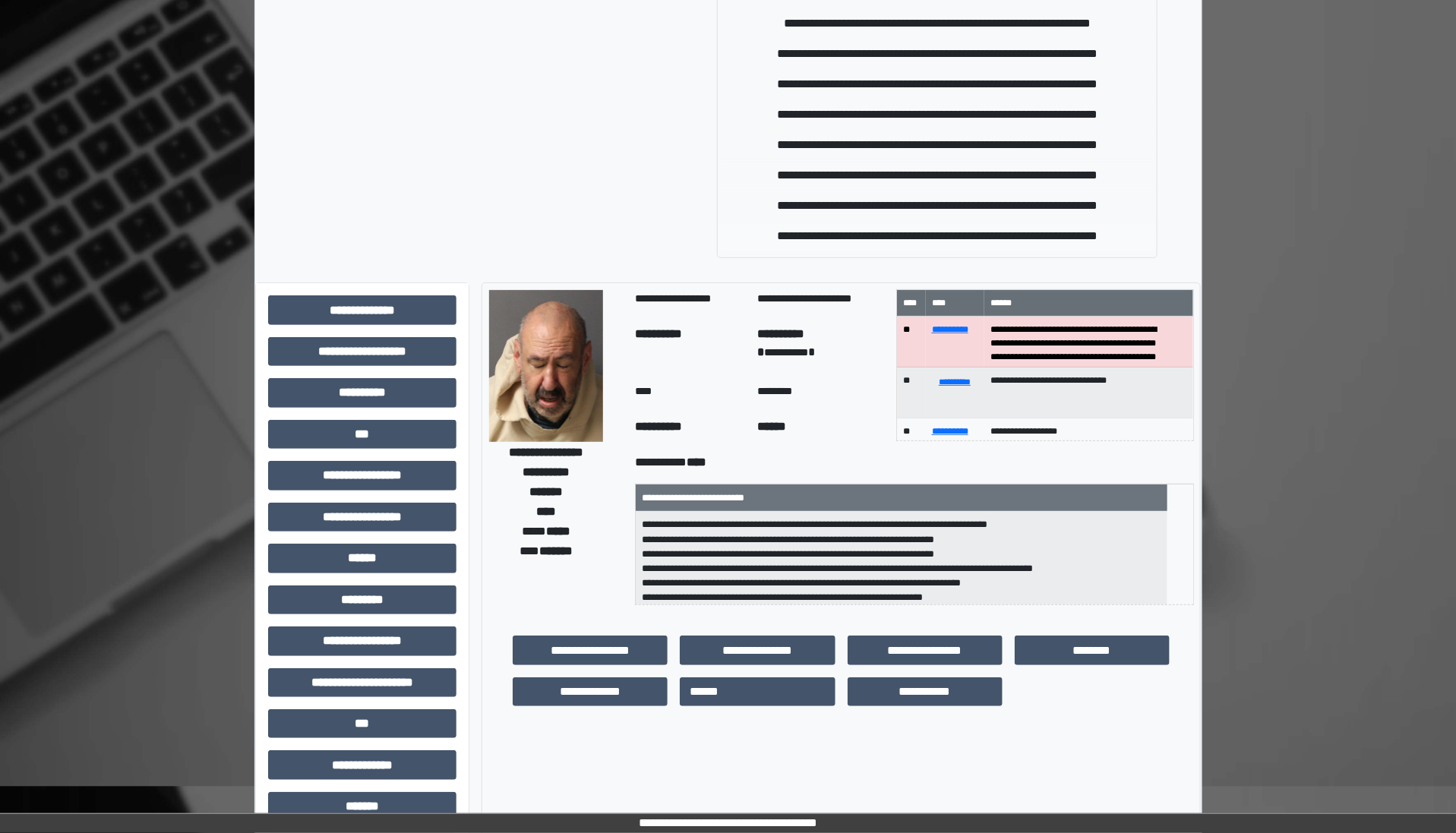 scroll, scrollTop: 65, scrollLeft: 0, axis: vertical 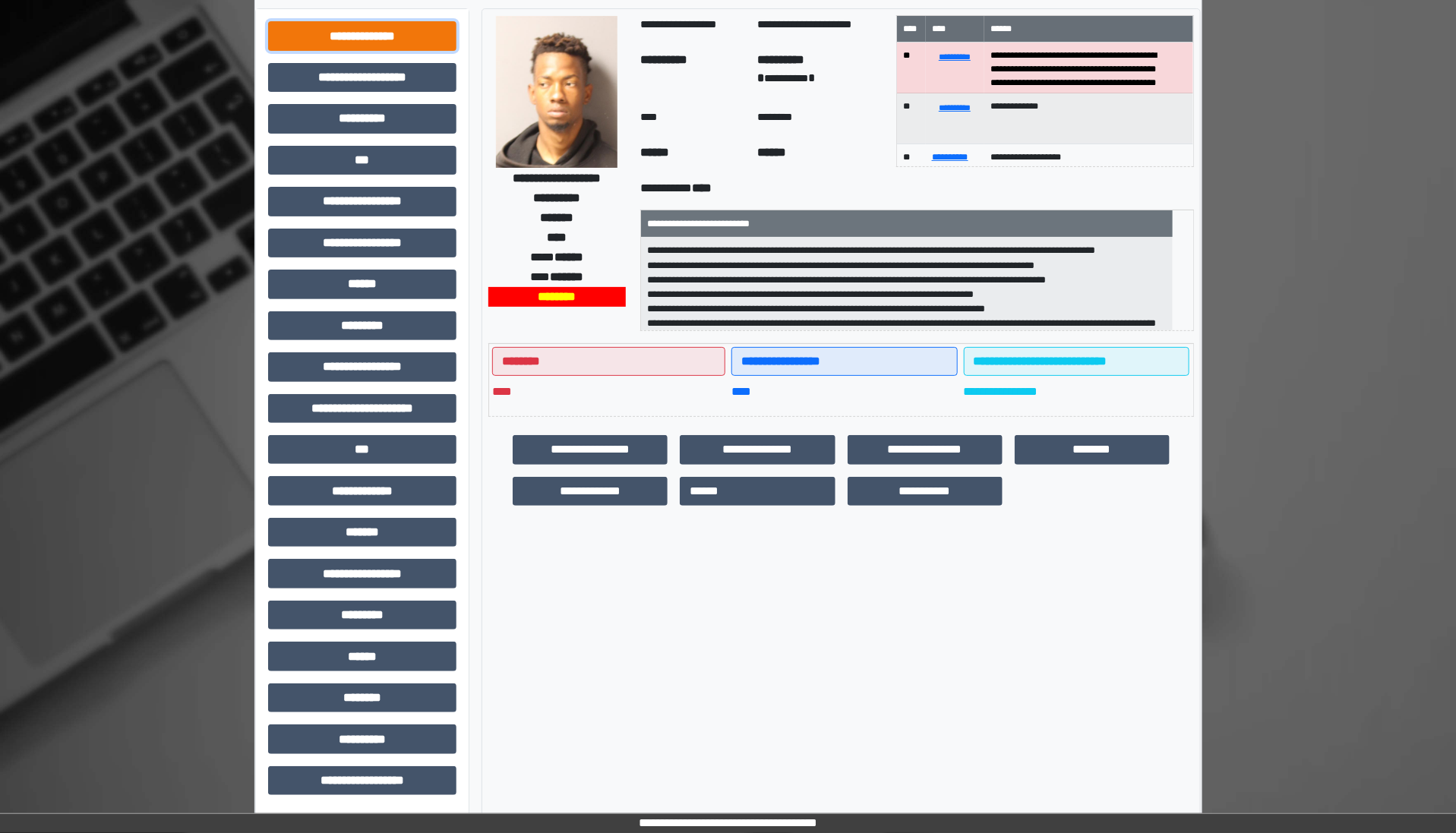 click on "**********" at bounding box center [362, 36] 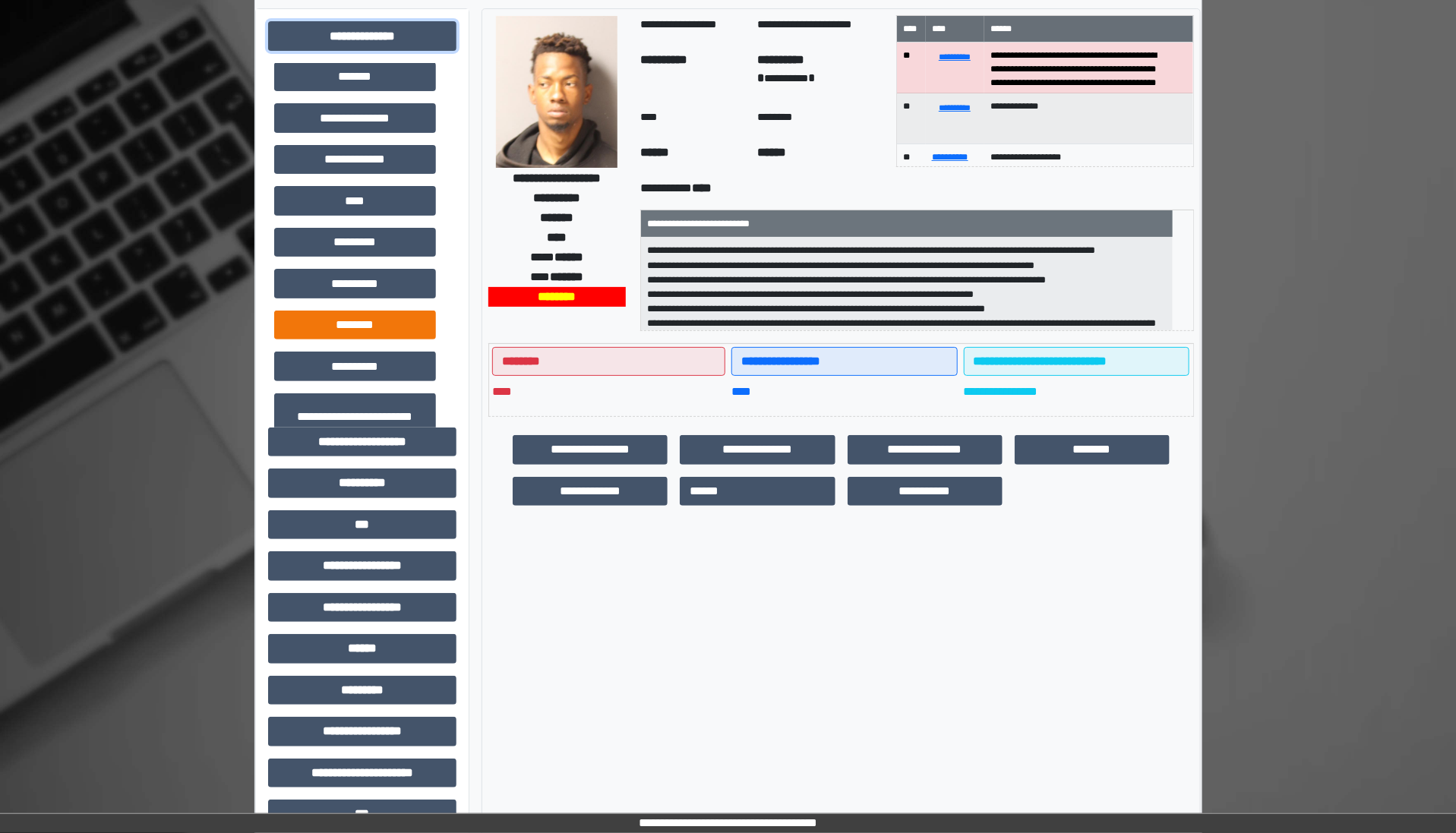 scroll, scrollTop: 446, scrollLeft: 0, axis: vertical 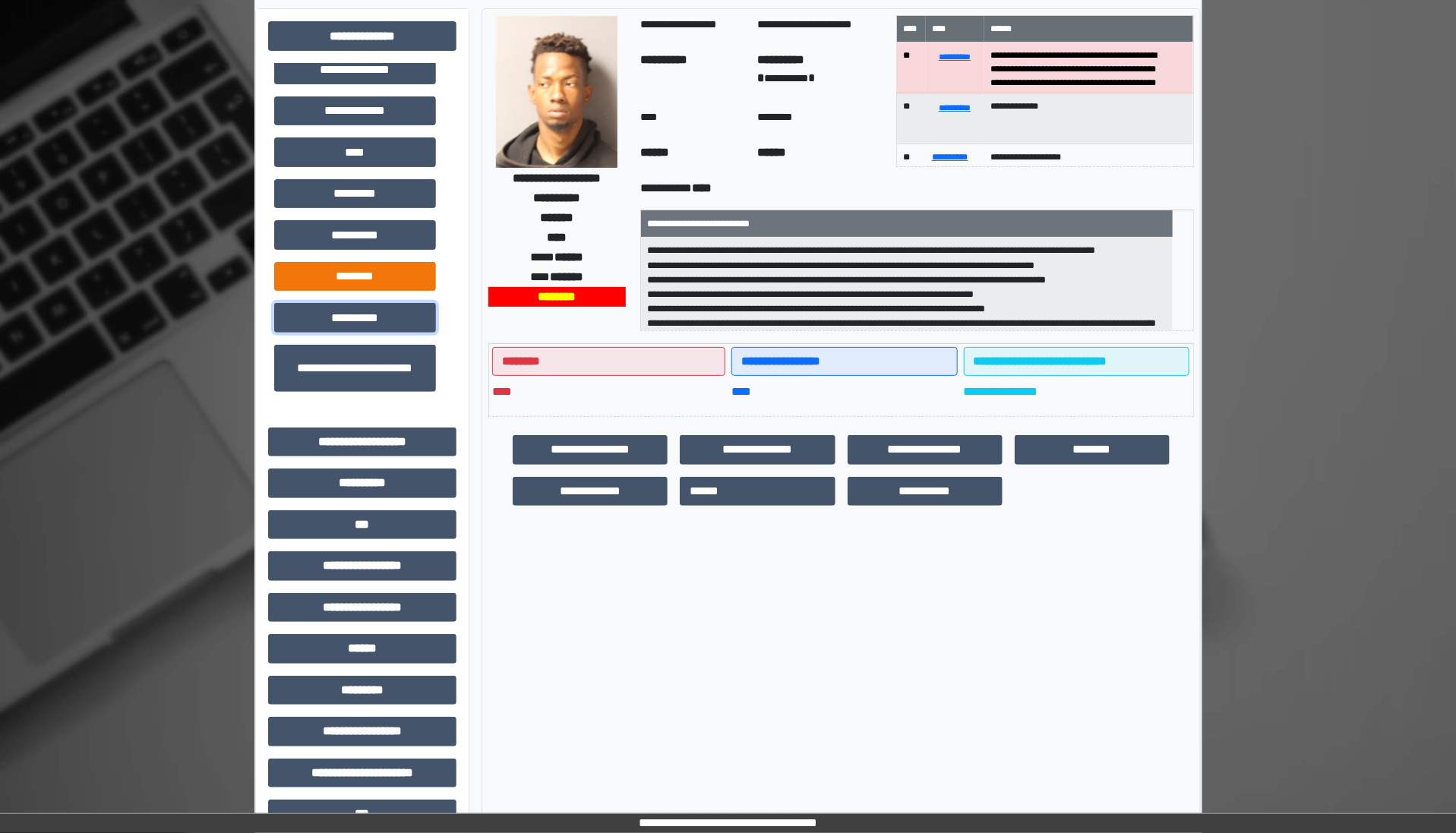 click on "**********" at bounding box center (355, 317) 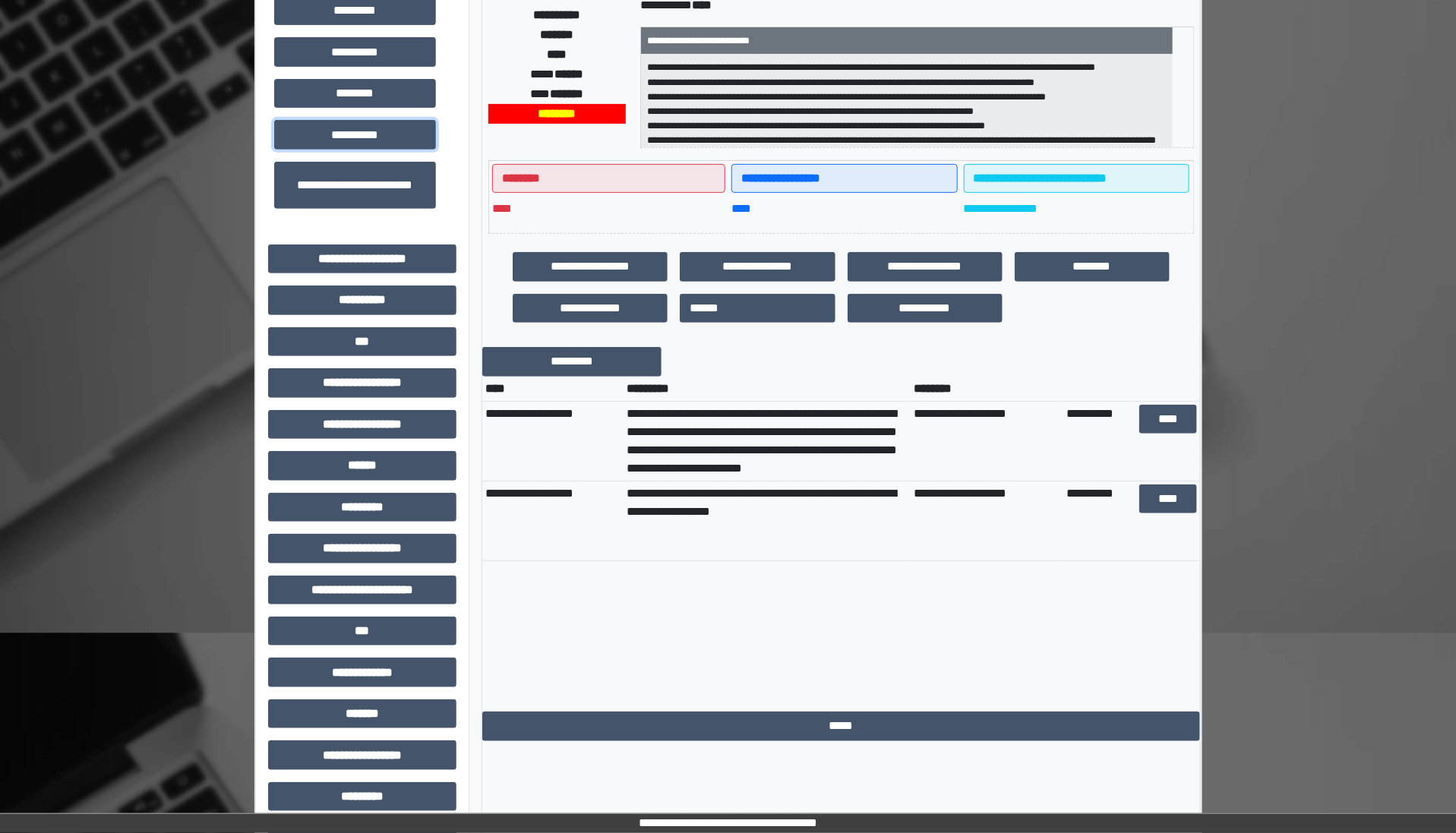 scroll, scrollTop: 255, scrollLeft: 0, axis: vertical 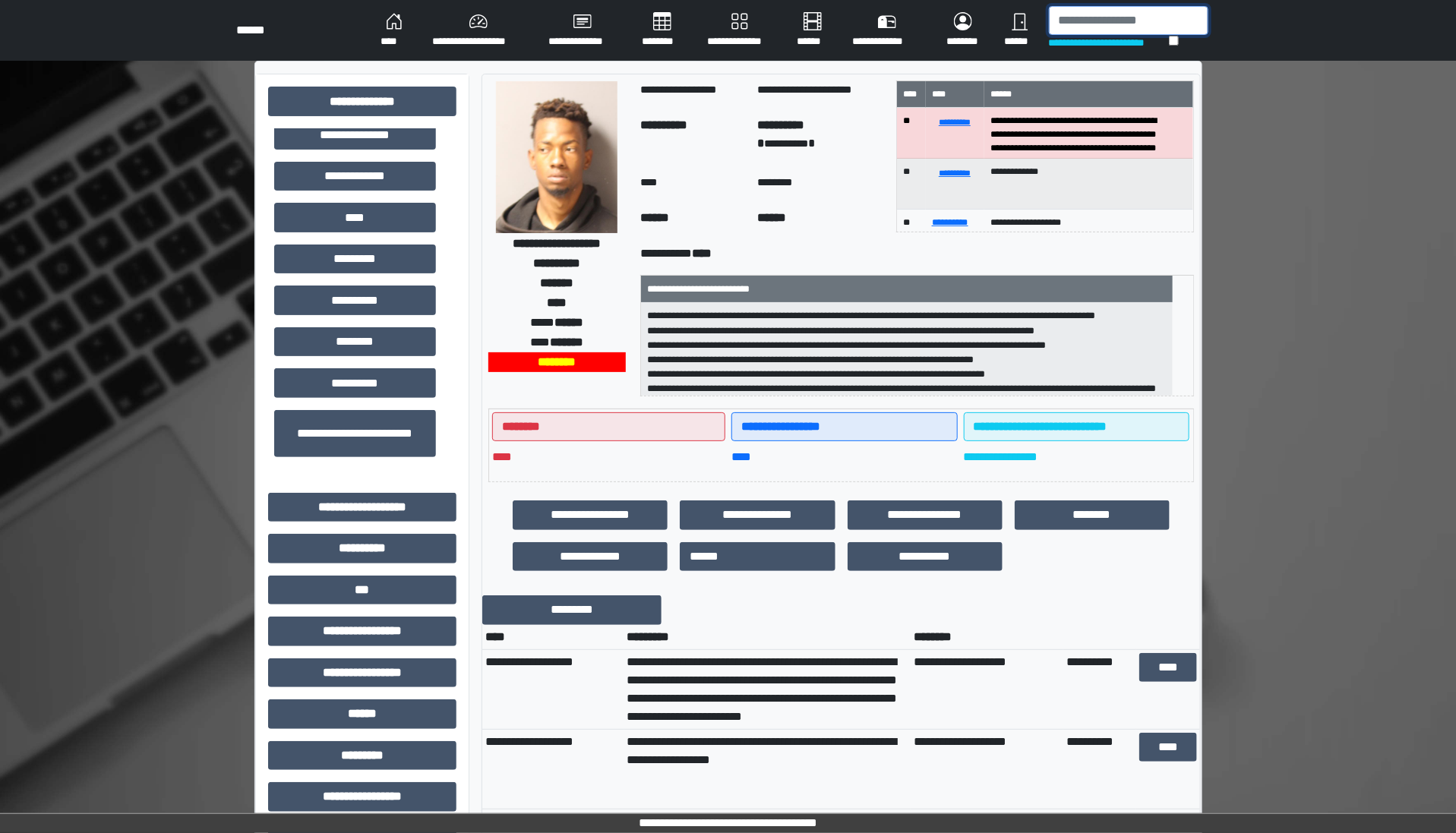 click at bounding box center [1129, 21] 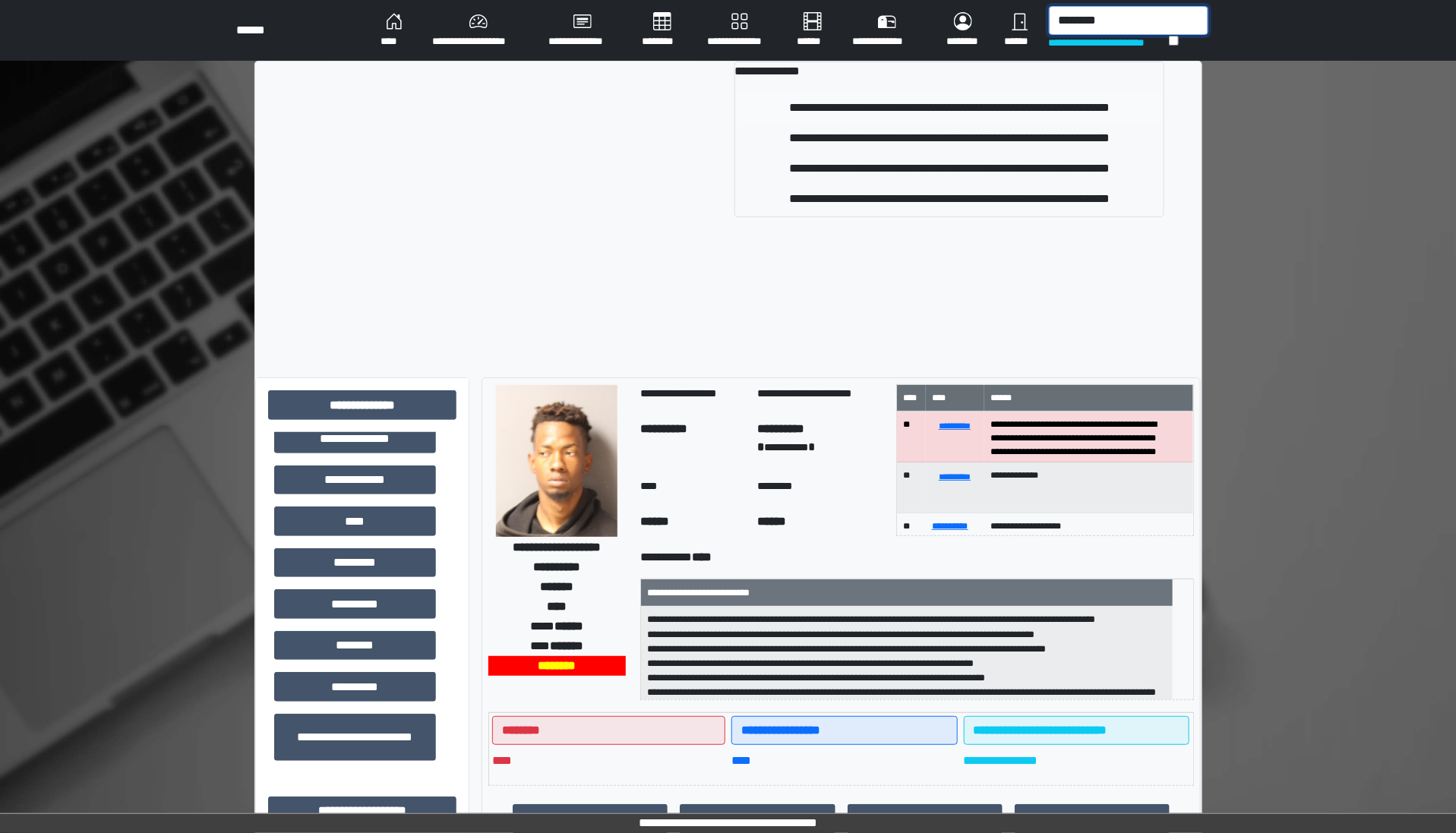type on "********" 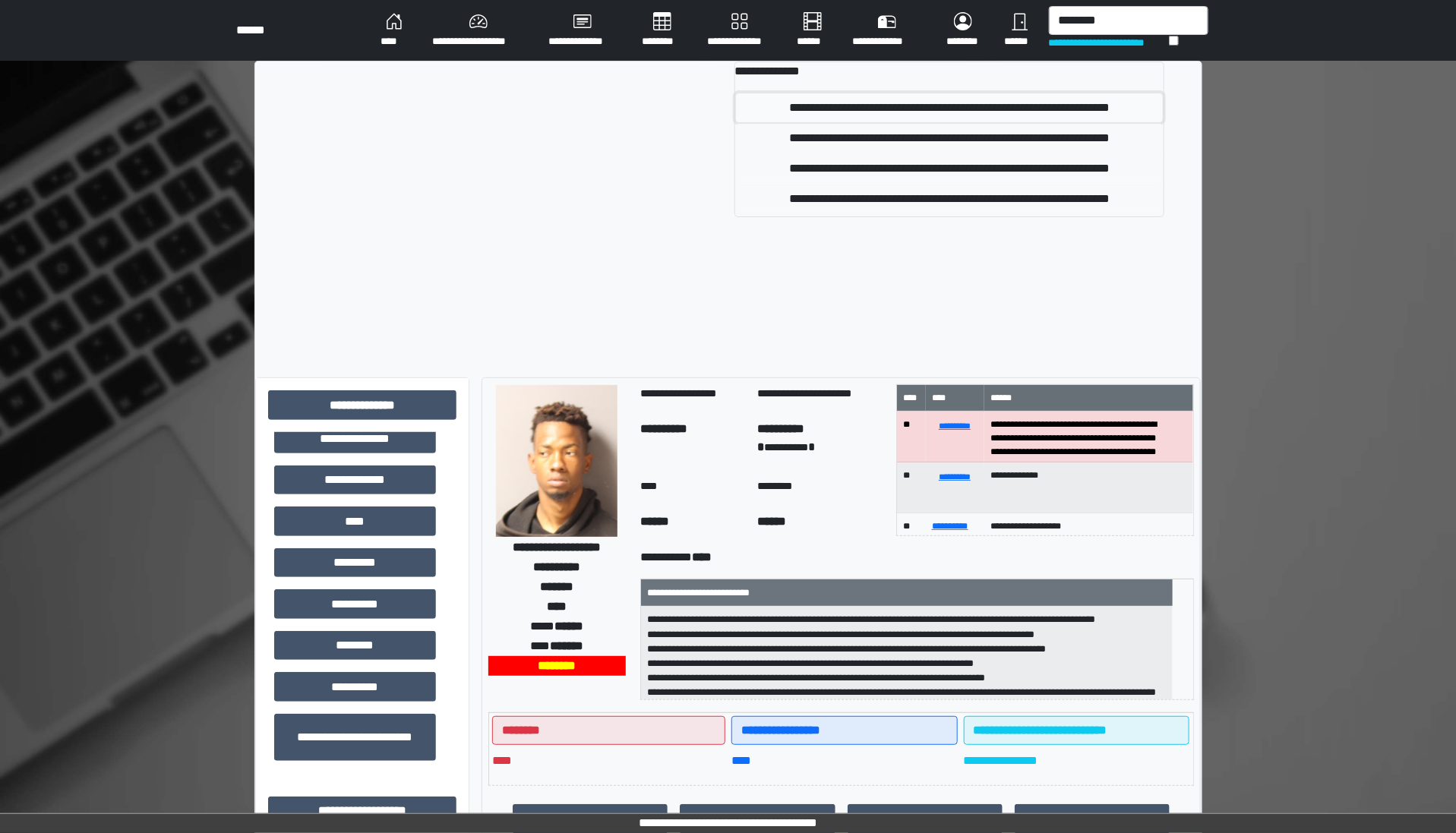click on "**********" at bounding box center [949, 108] 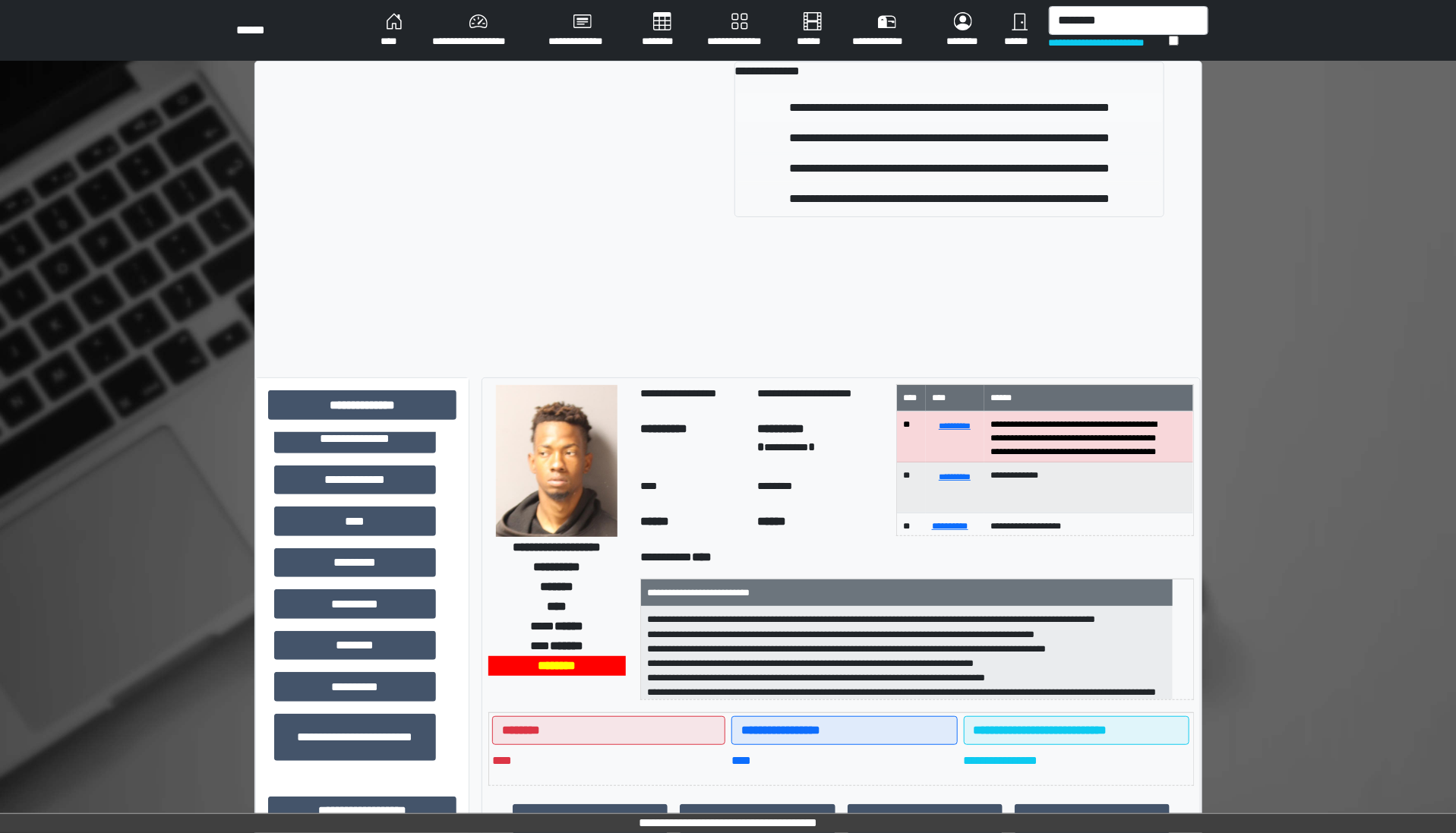 type 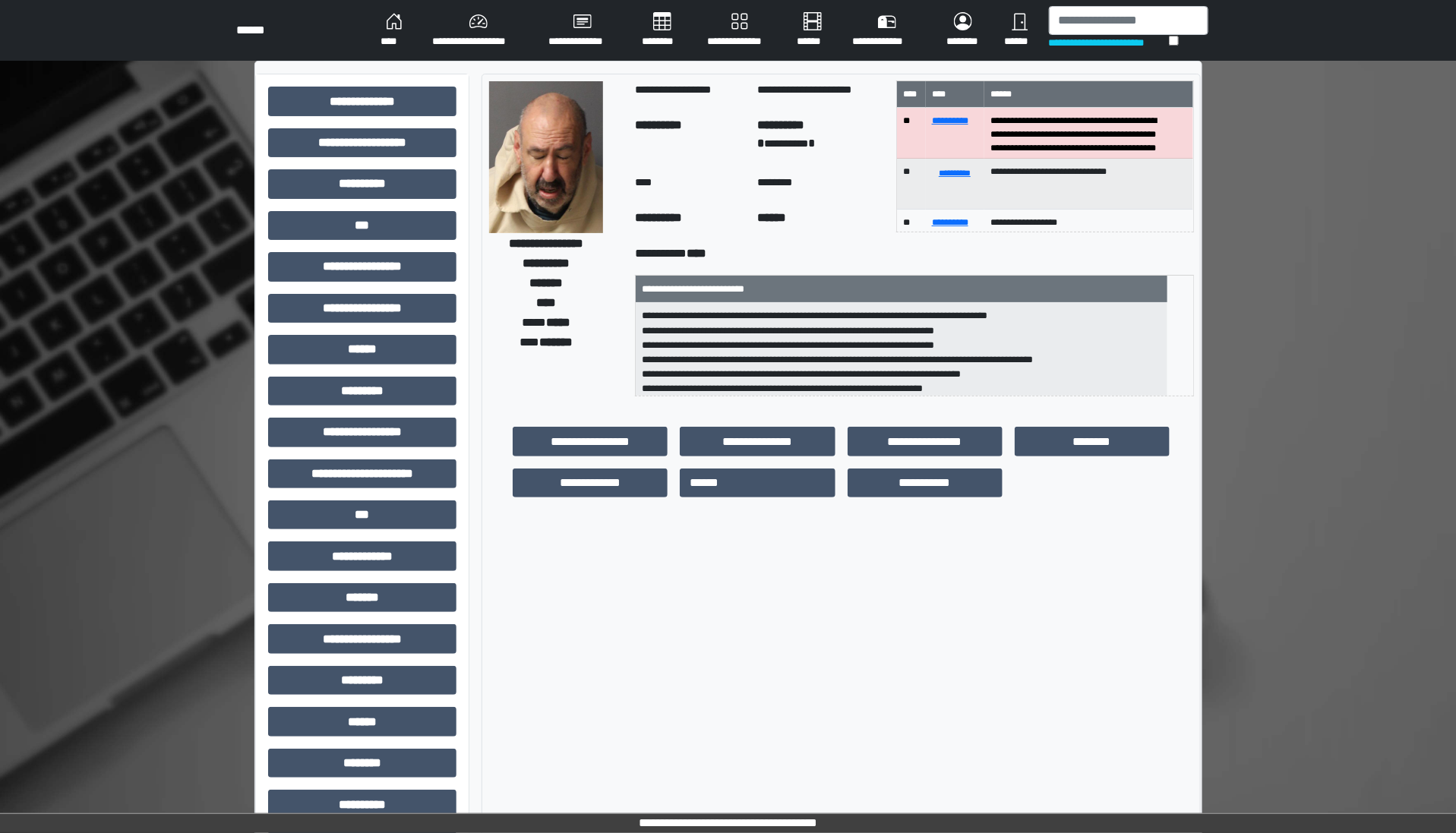 scroll, scrollTop: 92, scrollLeft: 0, axis: vertical 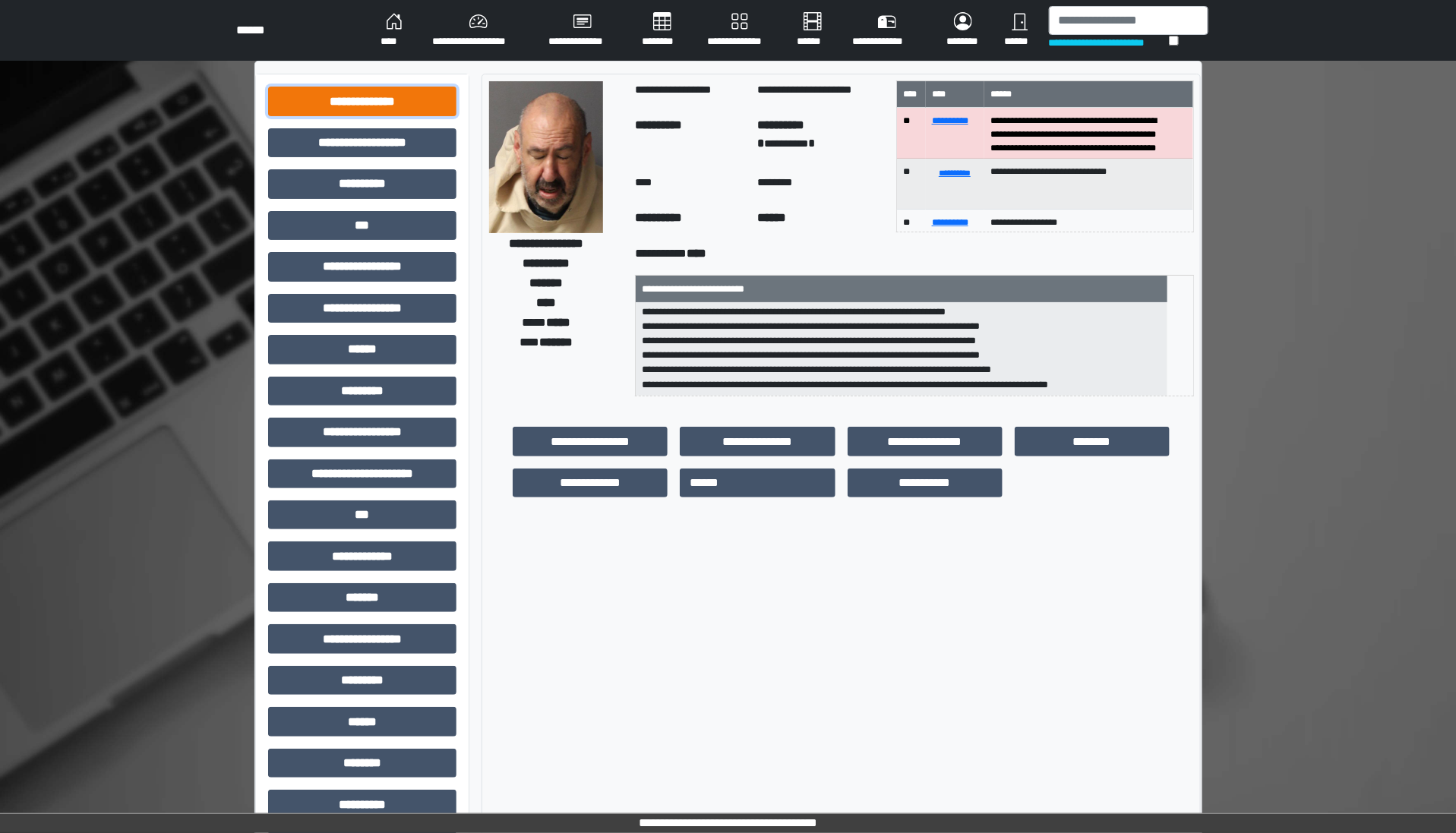 click on "**********" at bounding box center (362, 101) 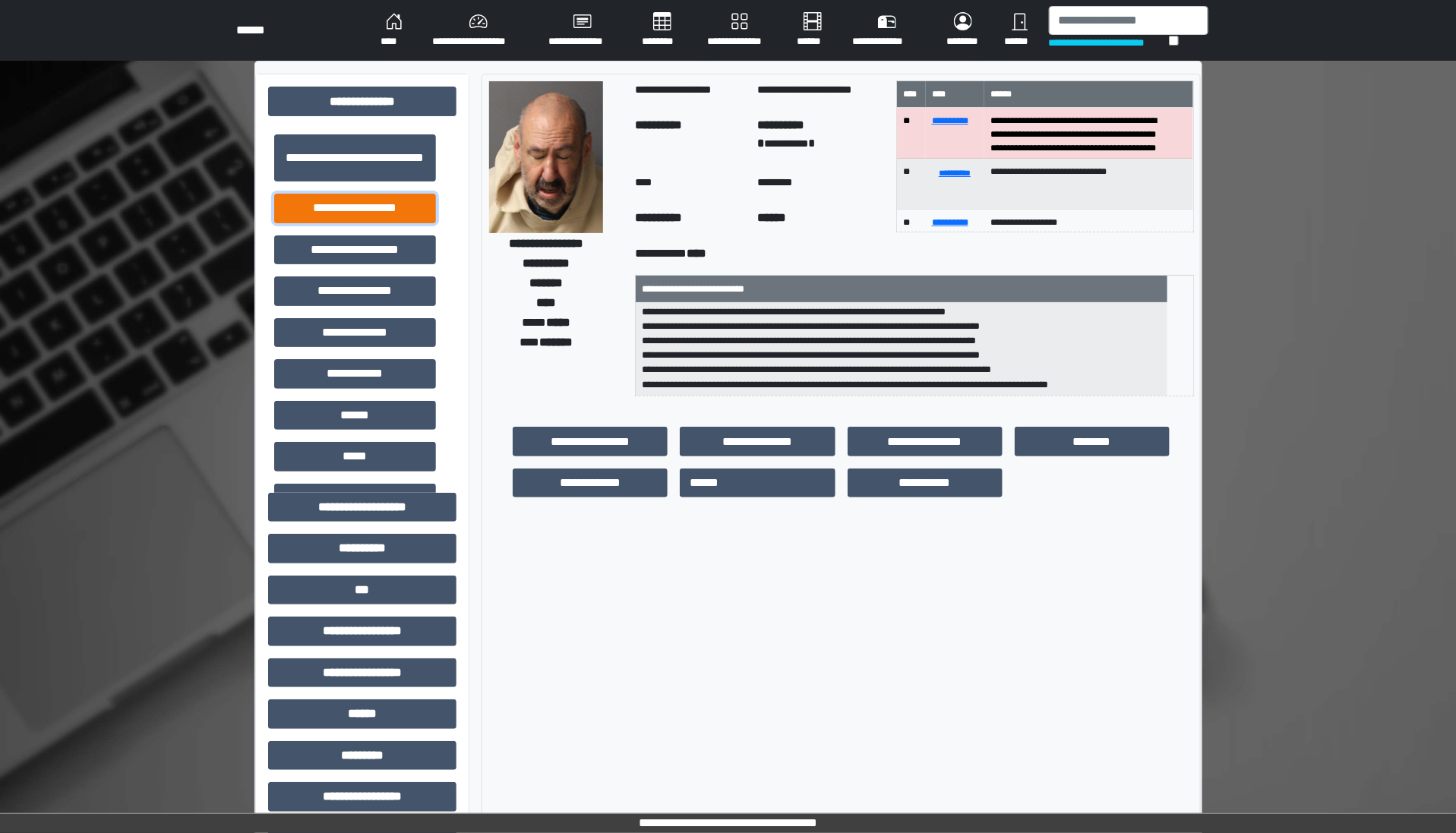 click on "**********" at bounding box center [355, 208] 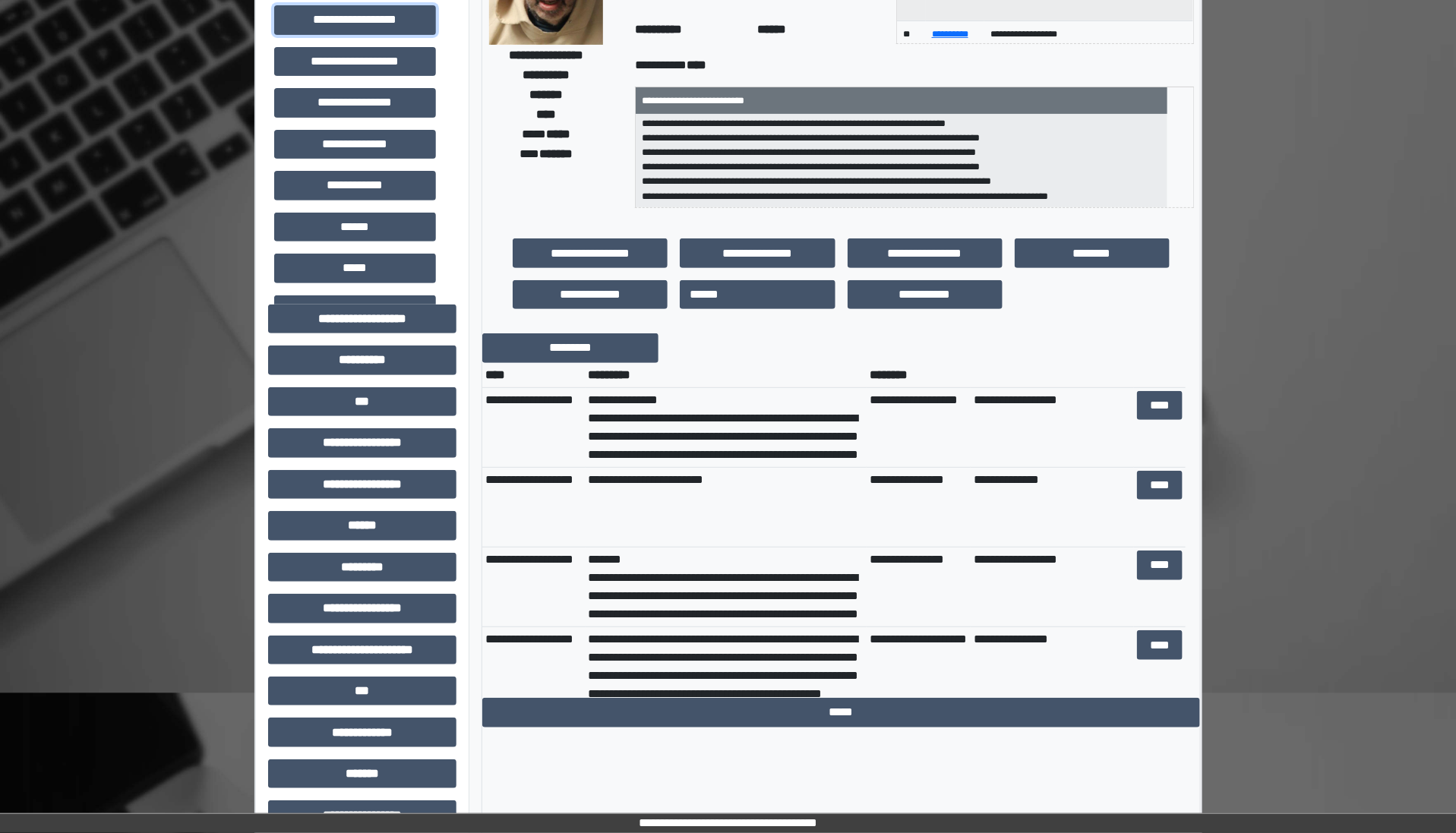 scroll, scrollTop: 228, scrollLeft: 0, axis: vertical 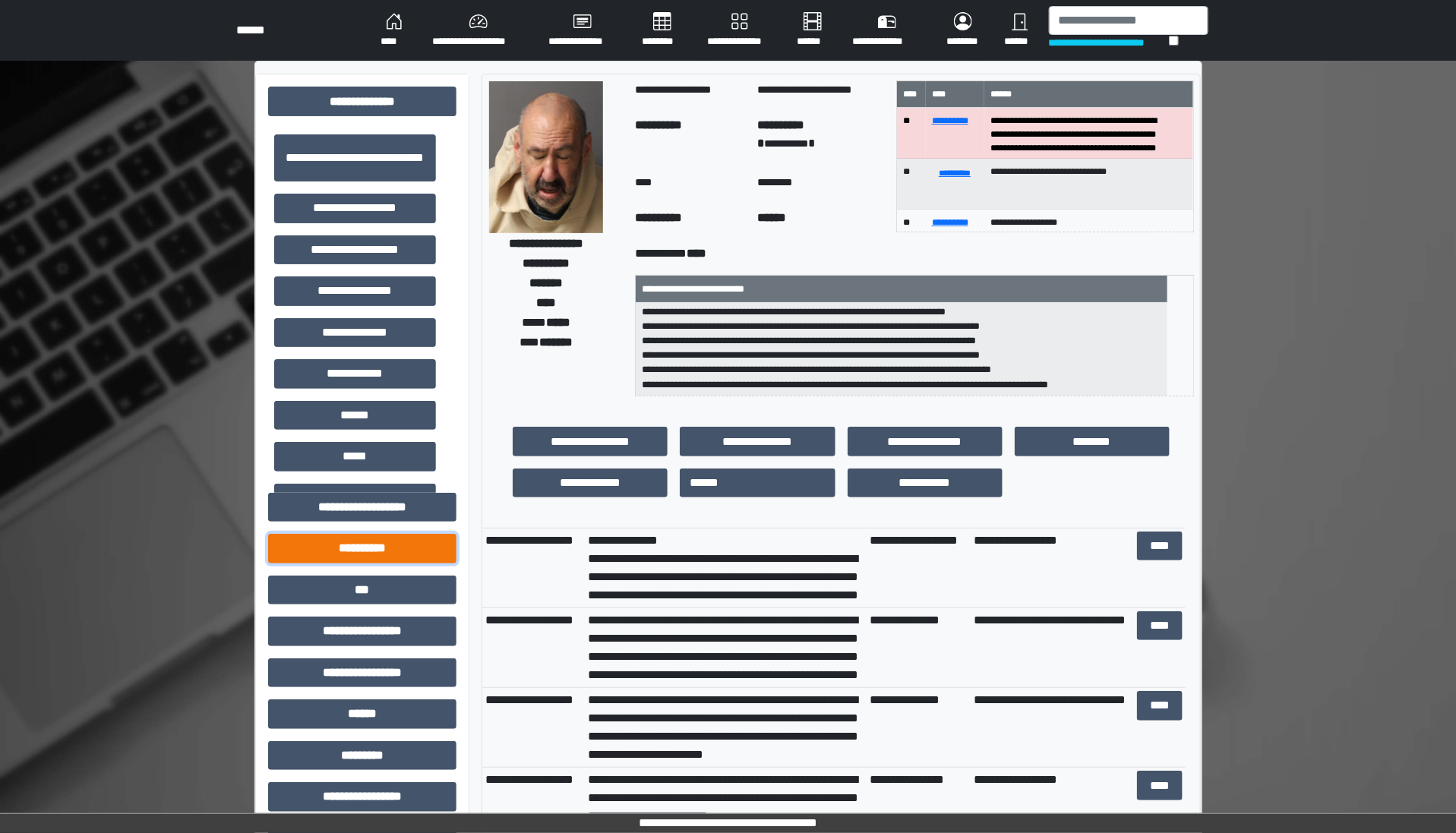 click on "**********" at bounding box center (362, 548) 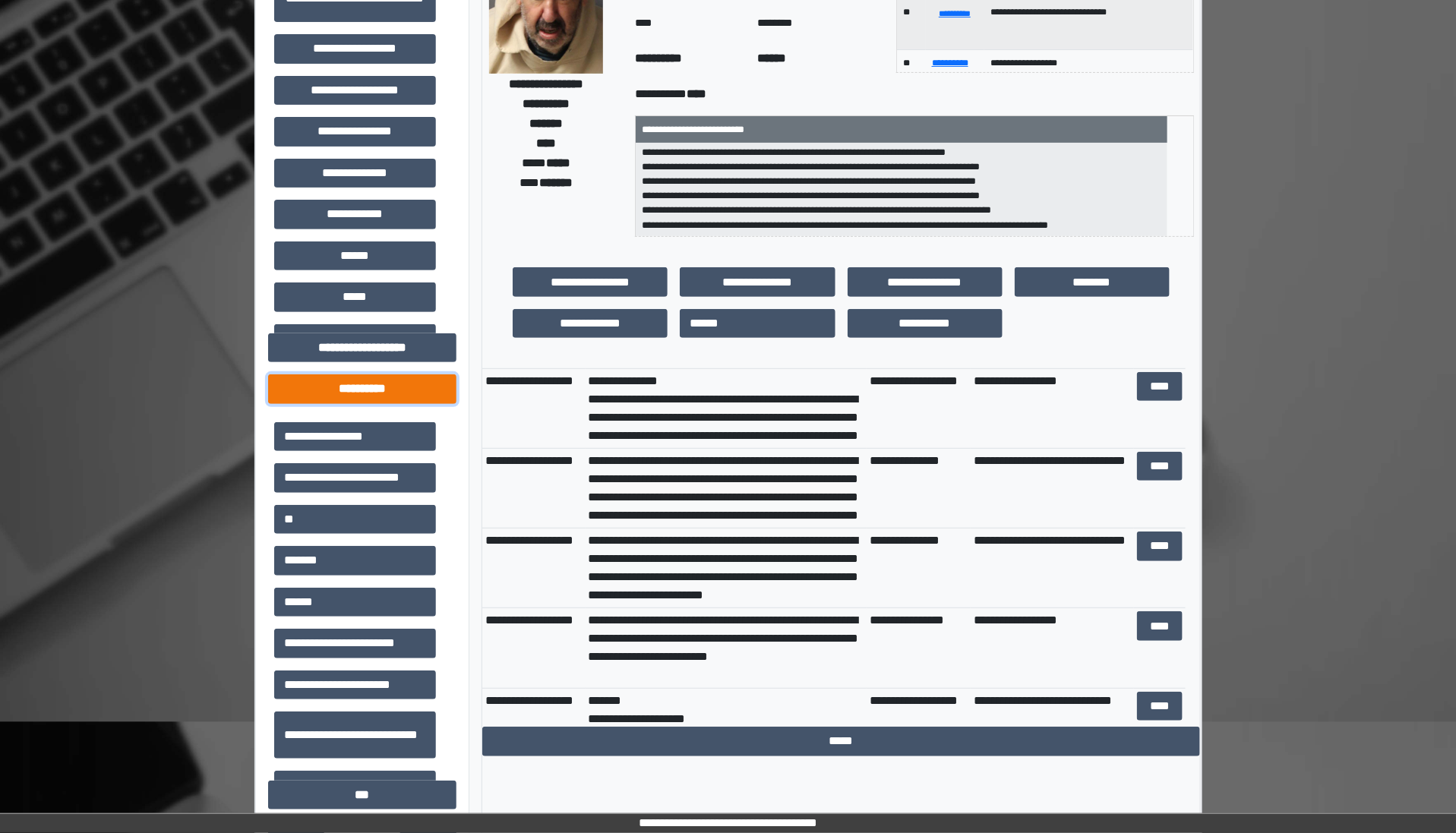 scroll, scrollTop: 190, scrollLeft: 0, axis: vertical 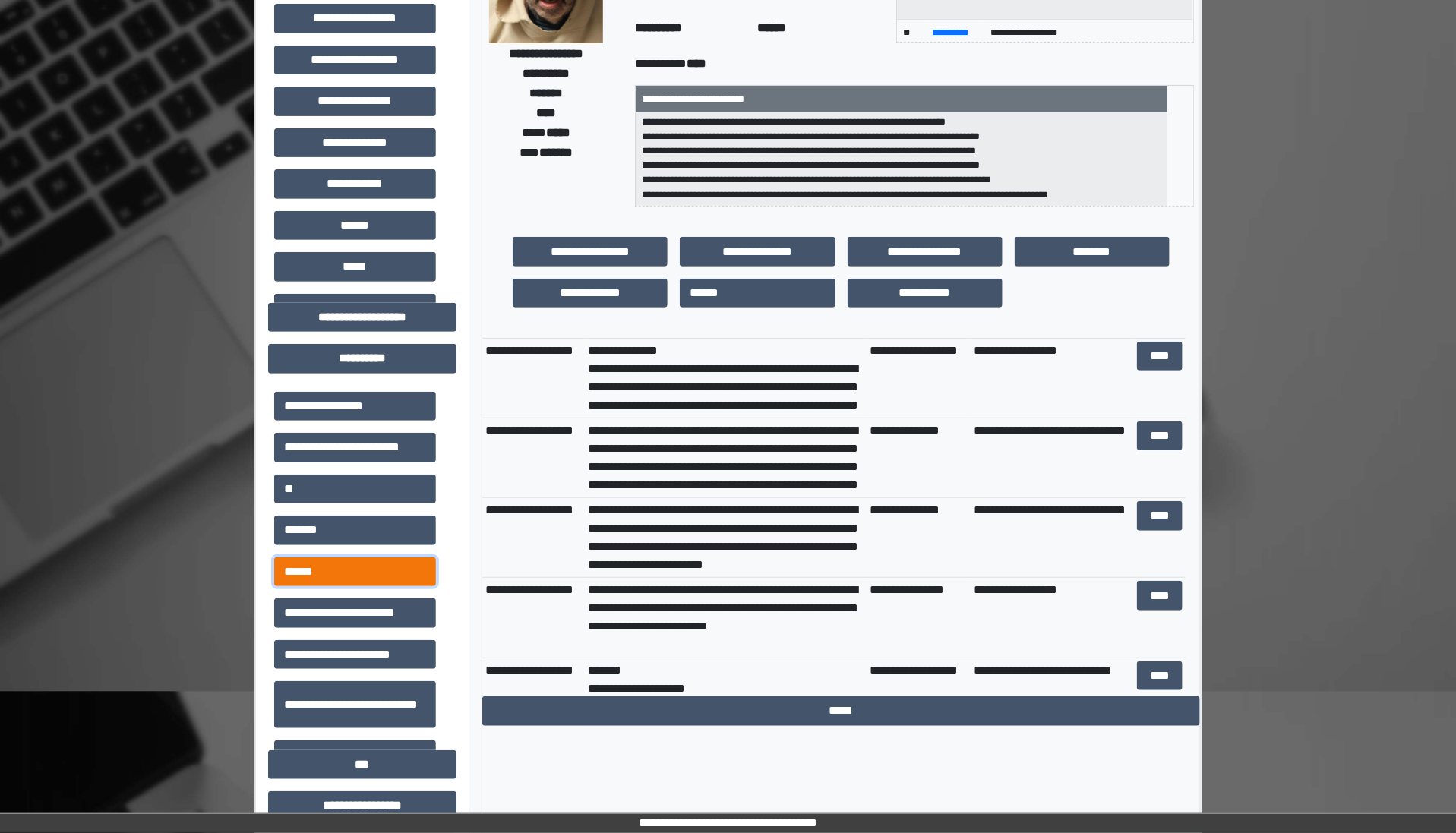 click on "******" at bounding box center [355, 572] 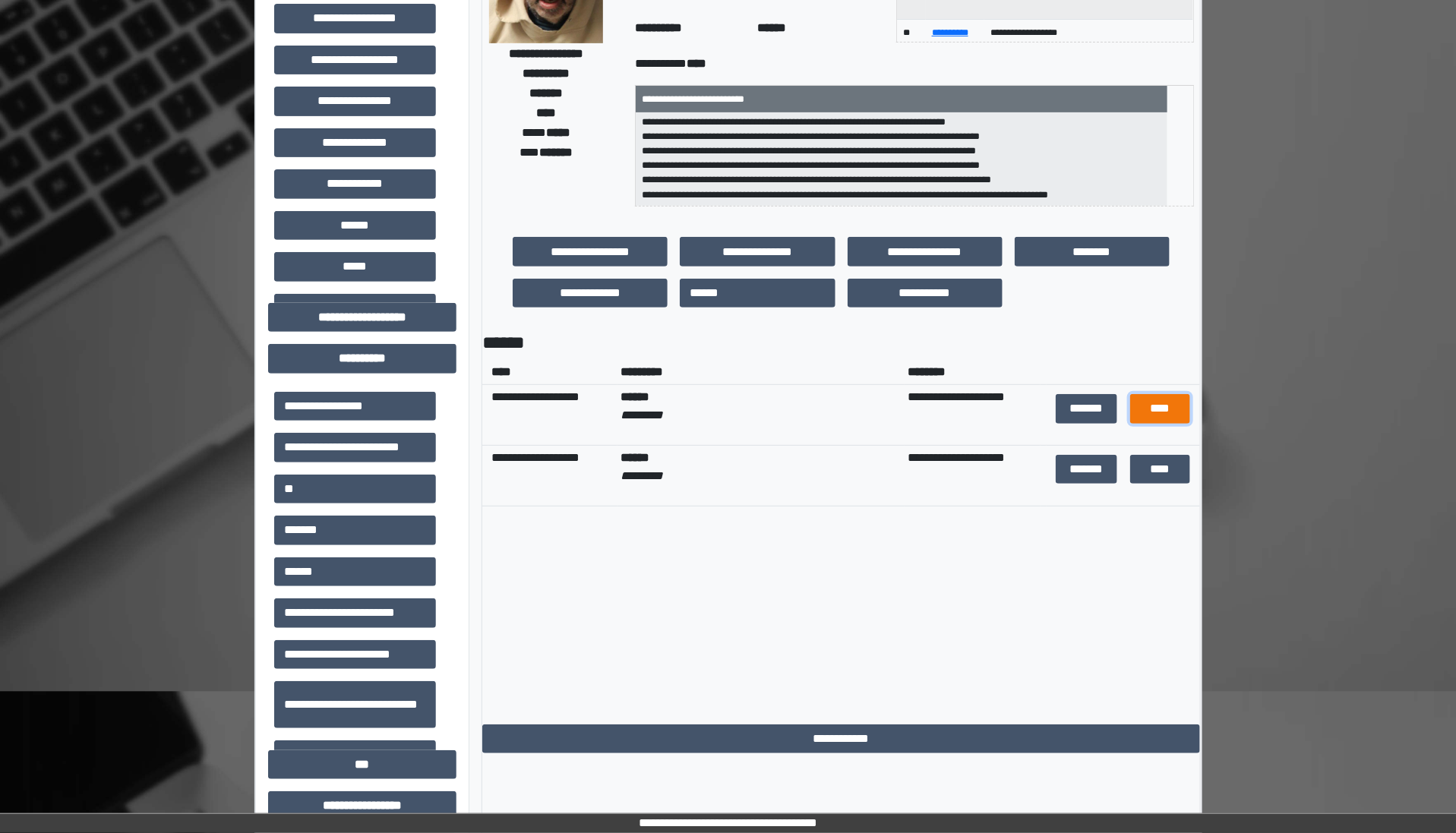 click on "****" at bounding box center (1161, 409) 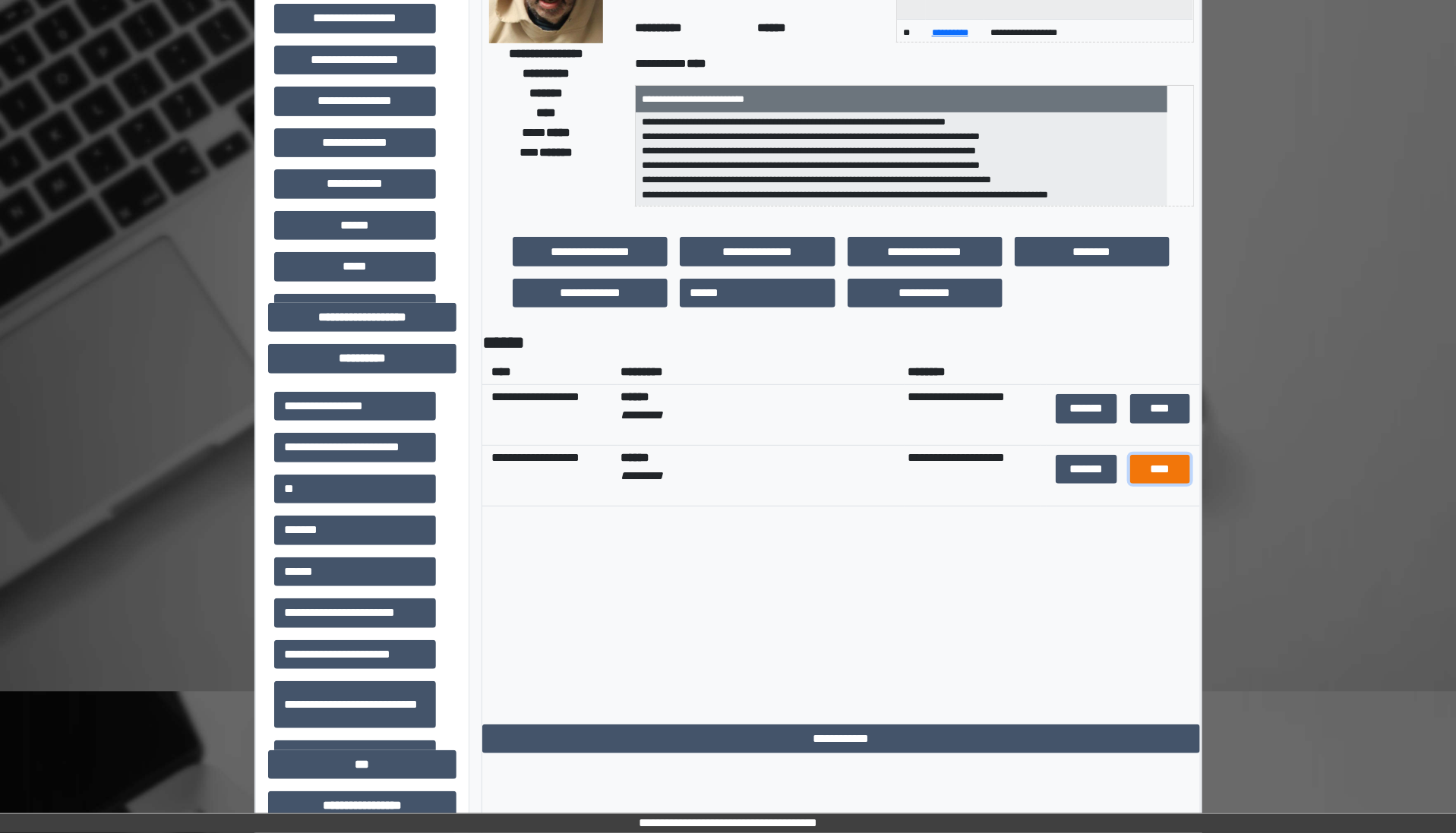 click on "****" at bounding box center [1161, 469] 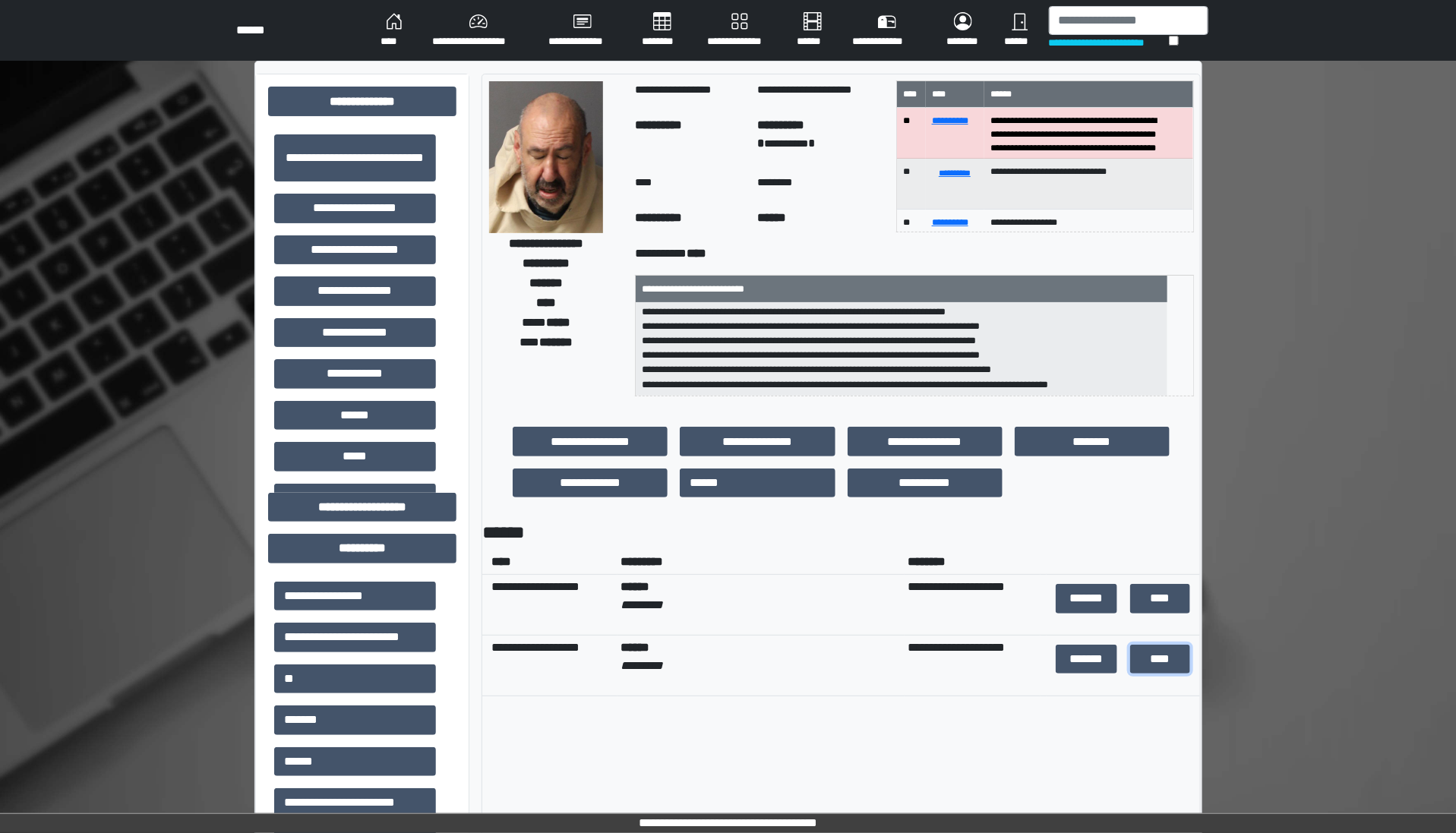 scroll, scrollTop: 95, scrollLeft: 0, axis: vertical 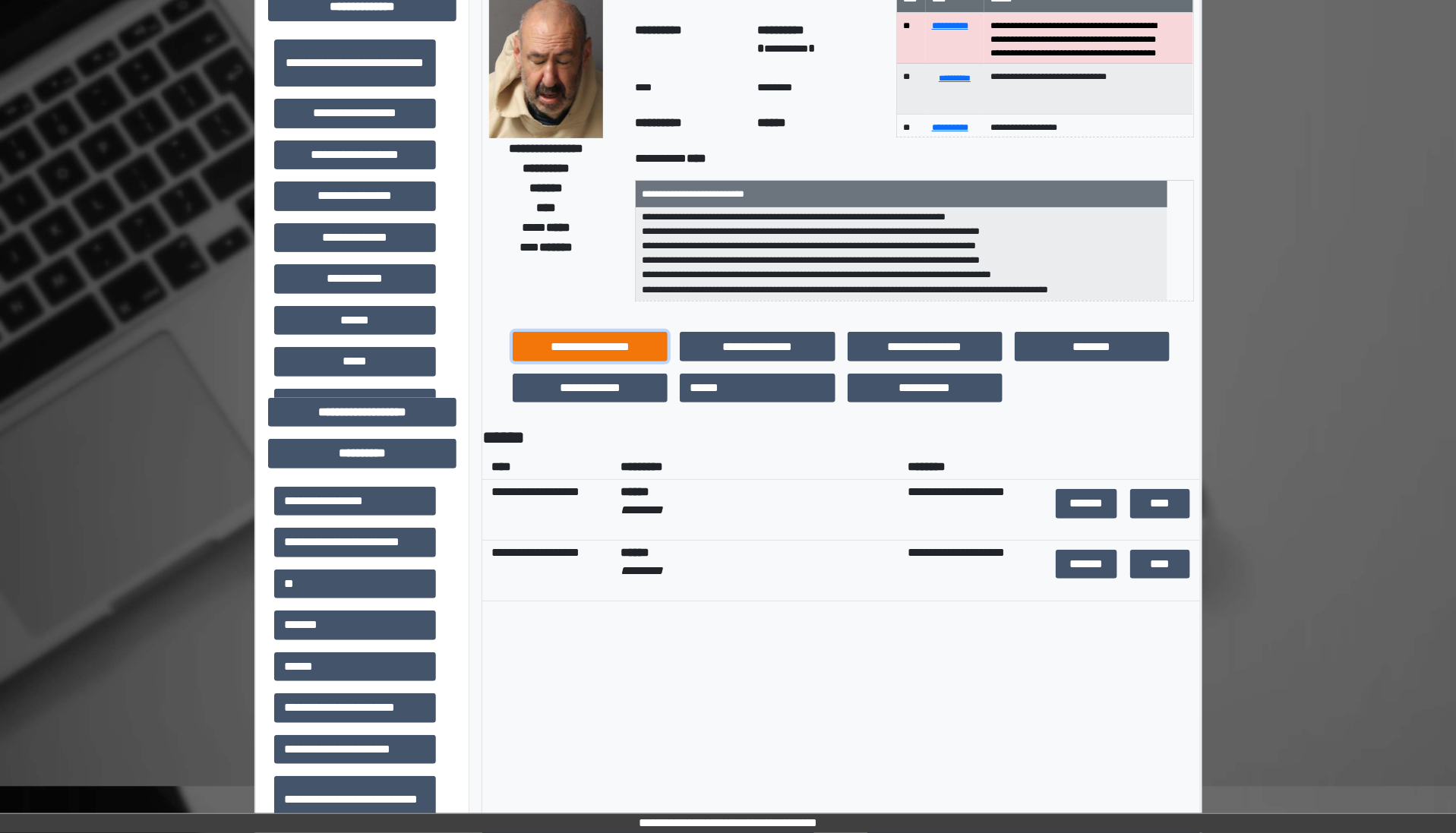 click on "**********" at bounding box center [590, 346] 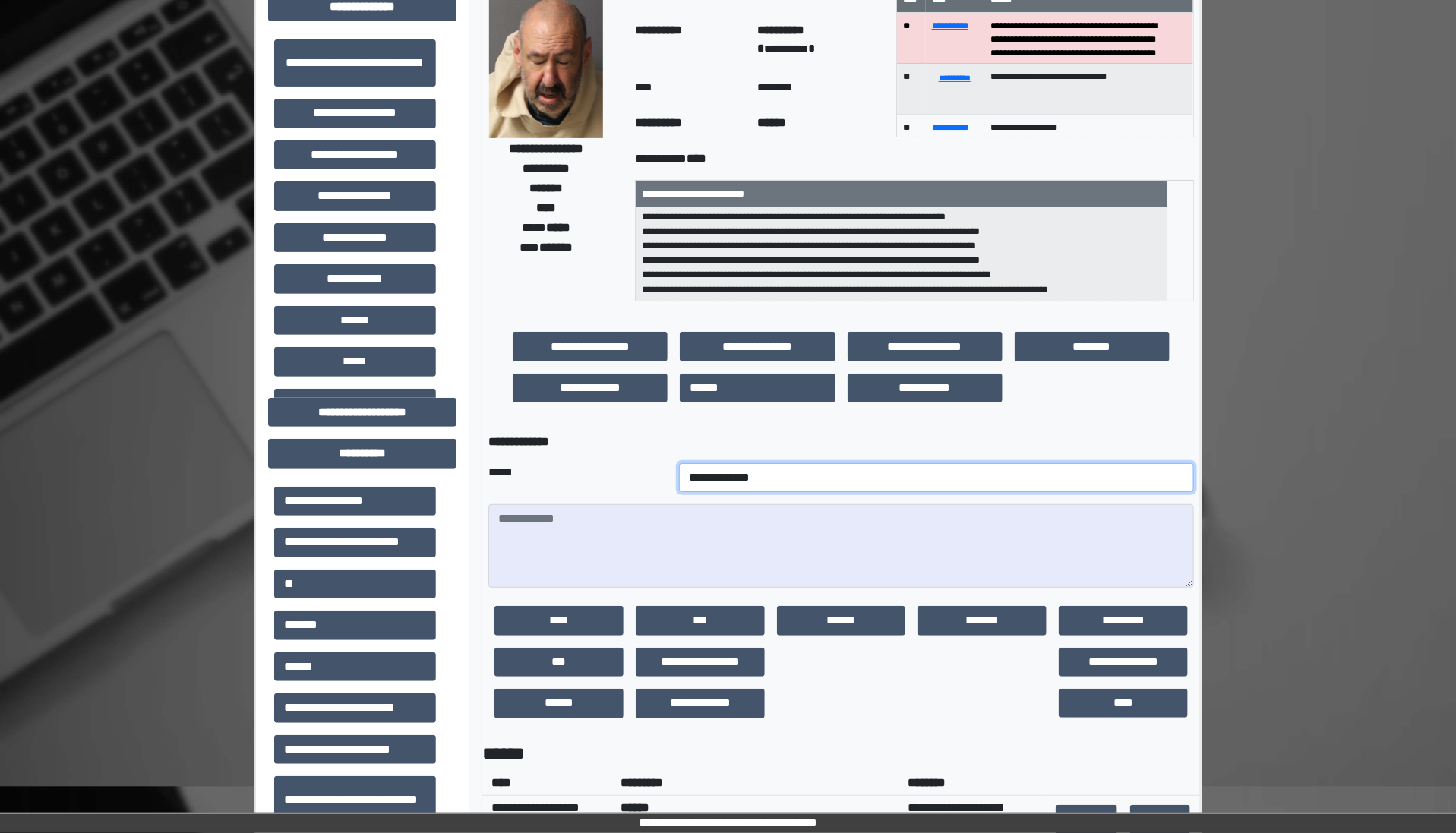 click on "**********" at bounding box center (936, 478) 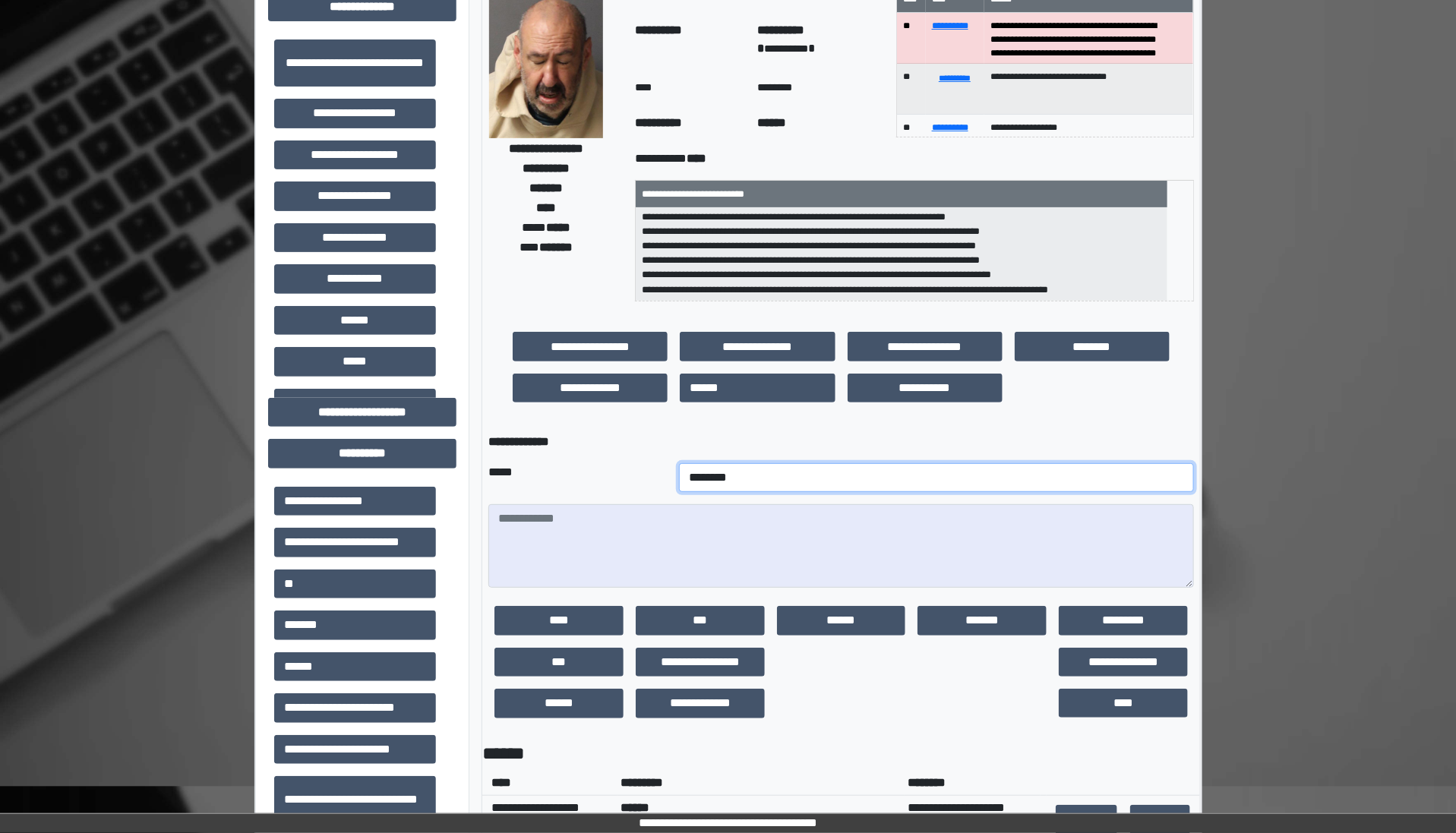 click on "**********" at bounding box center (936, 478) 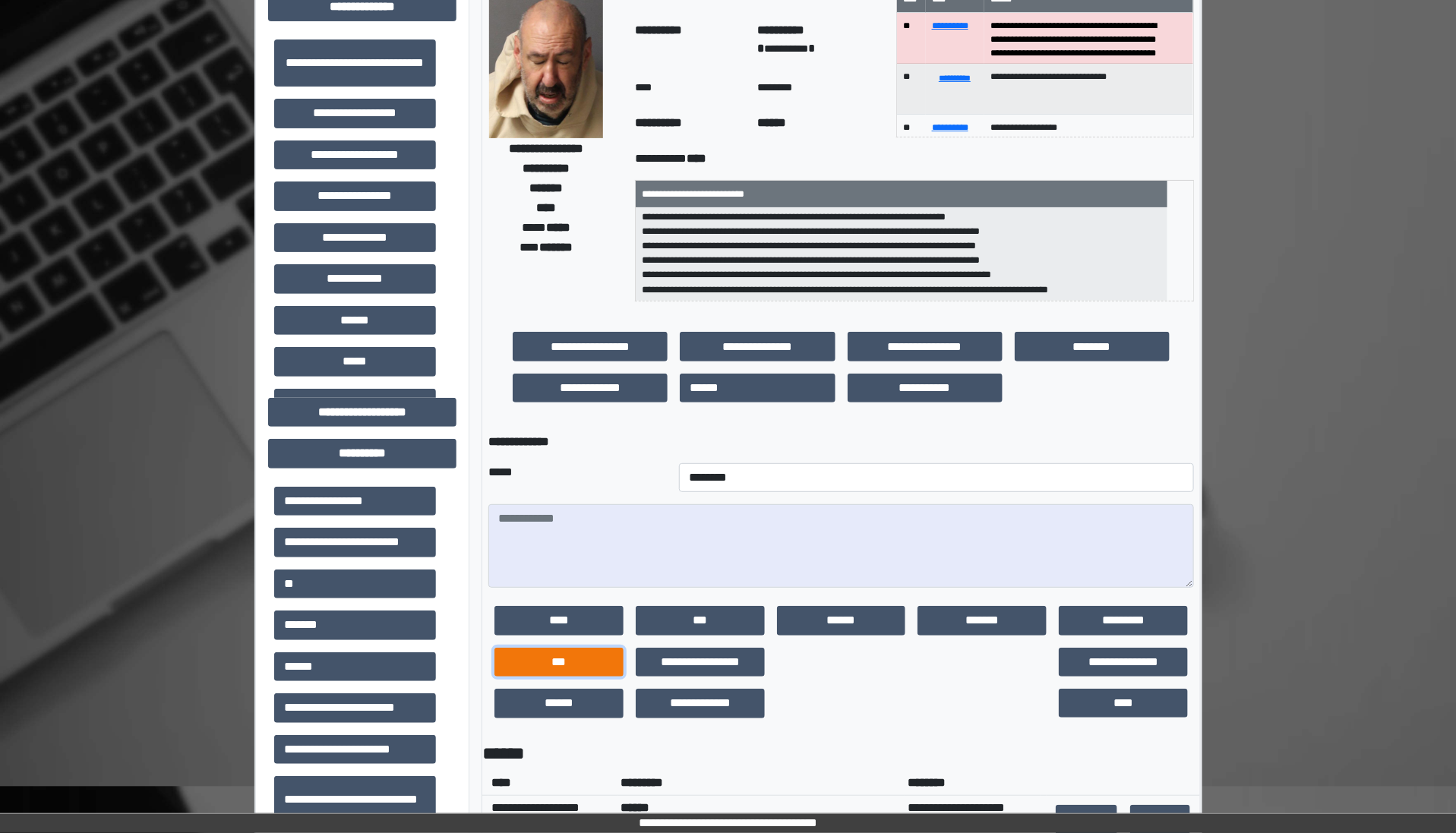 click on "***" at bounding box center [559, 662] 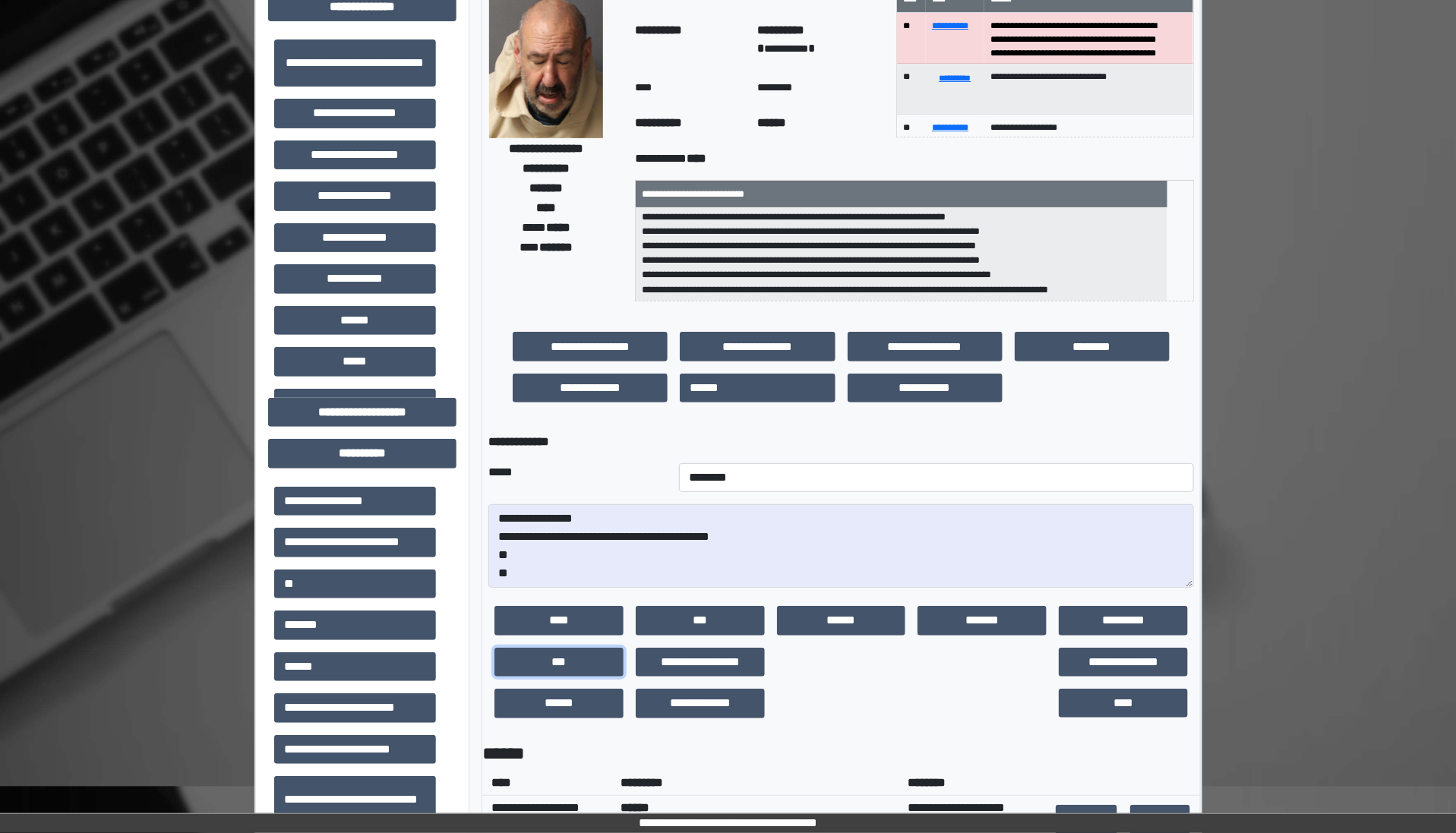 scroll, scrollTop: 19, scrollLeft: 0, axis: vertical 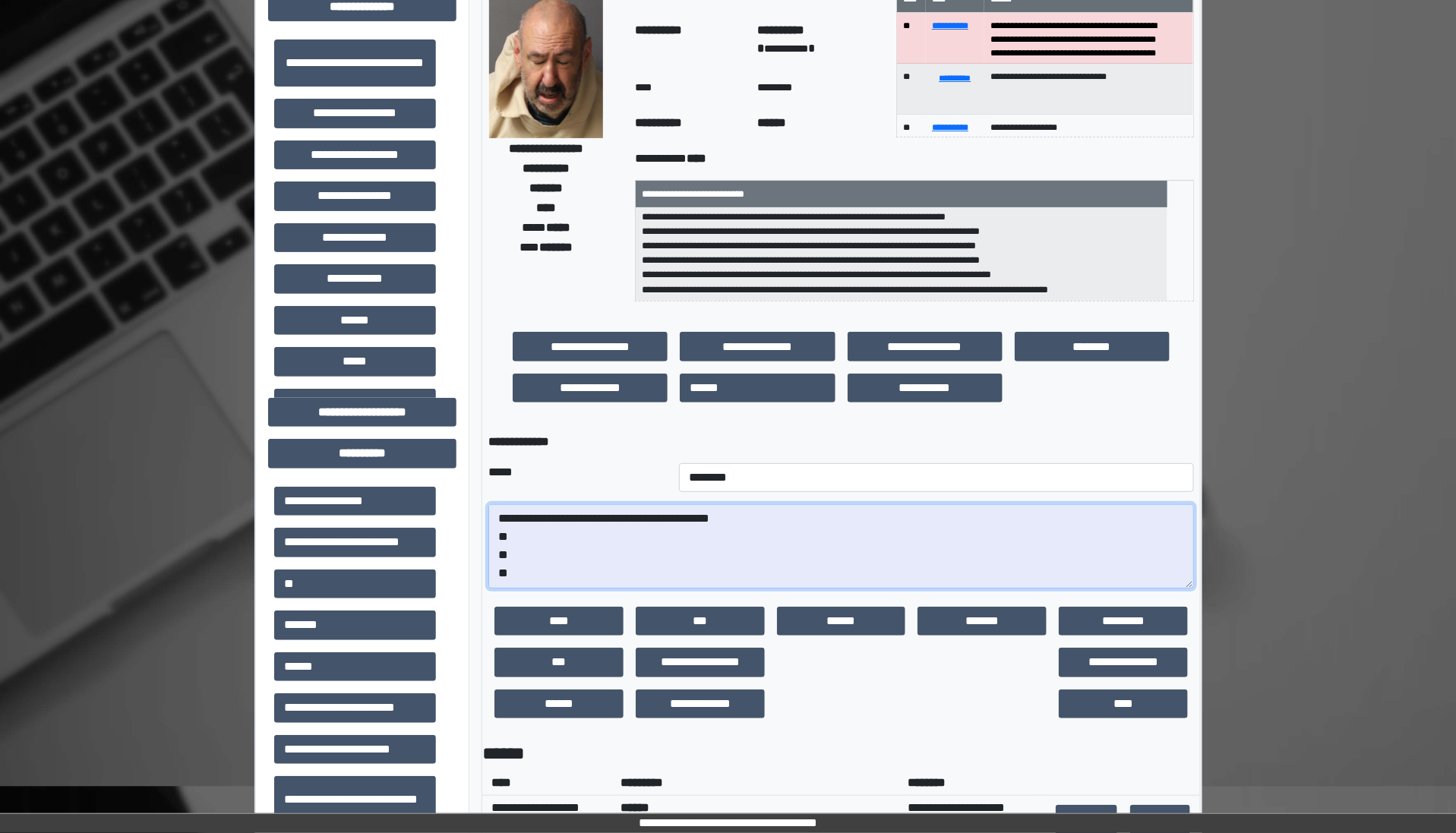drag, startPoint x: 513, startPoint y: 582, endPoint x: 500, endPoint y: 543, distance: 41.10961 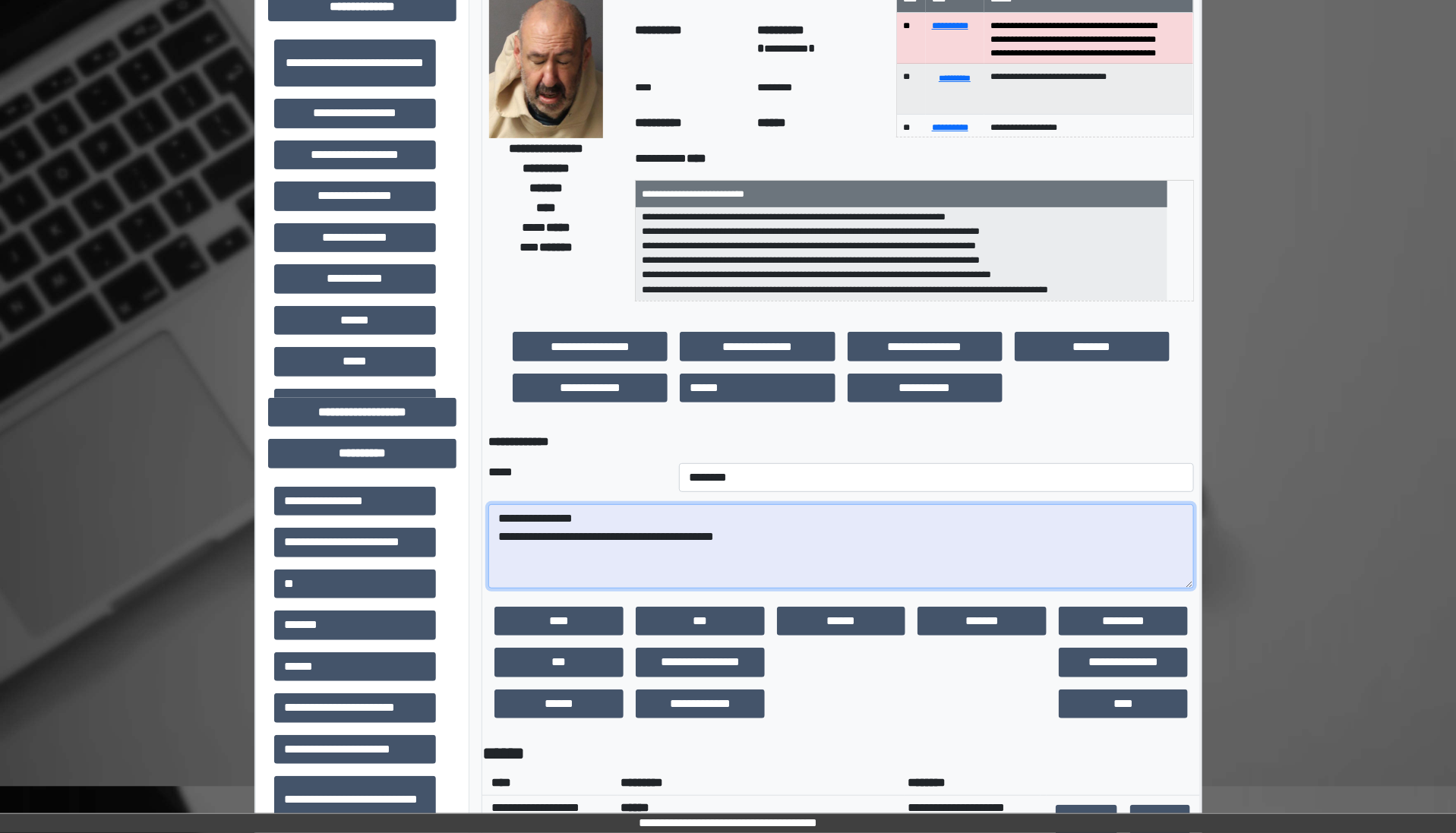 scroll, scrollTop: 0, scrollLeft: 0, axis: both 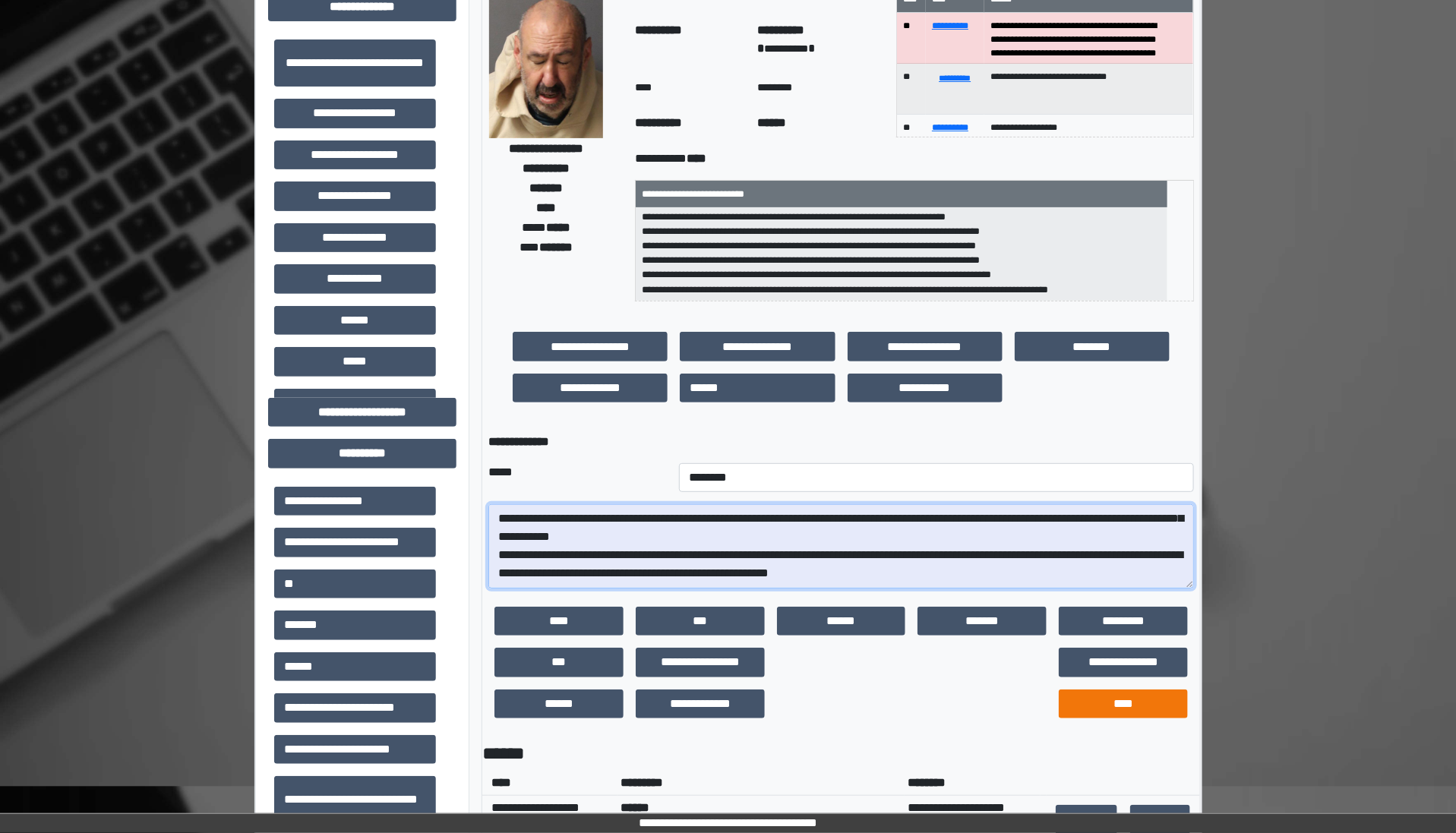 type on "**********" 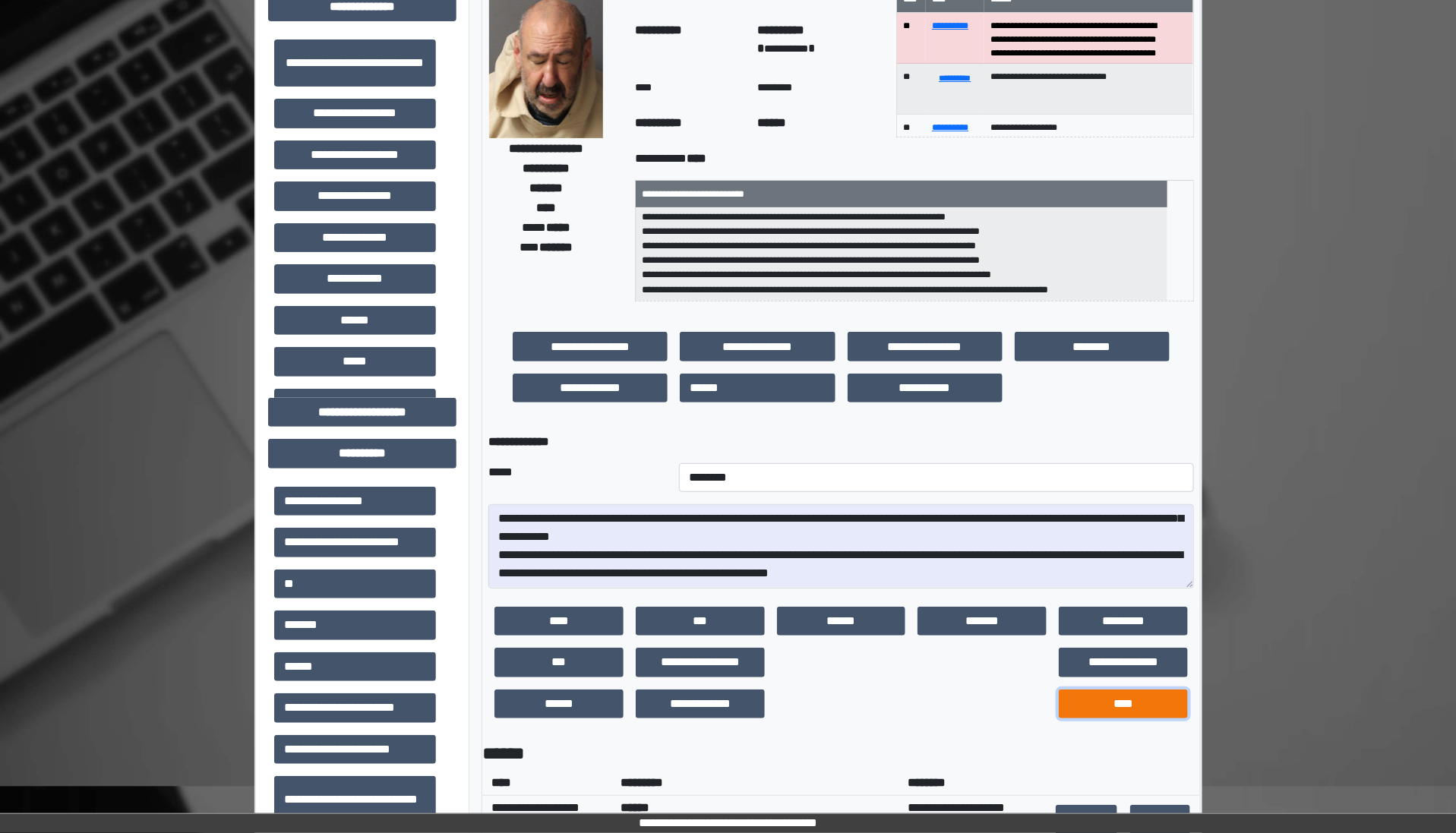 click on "****" at bounding box center (1123, 704) 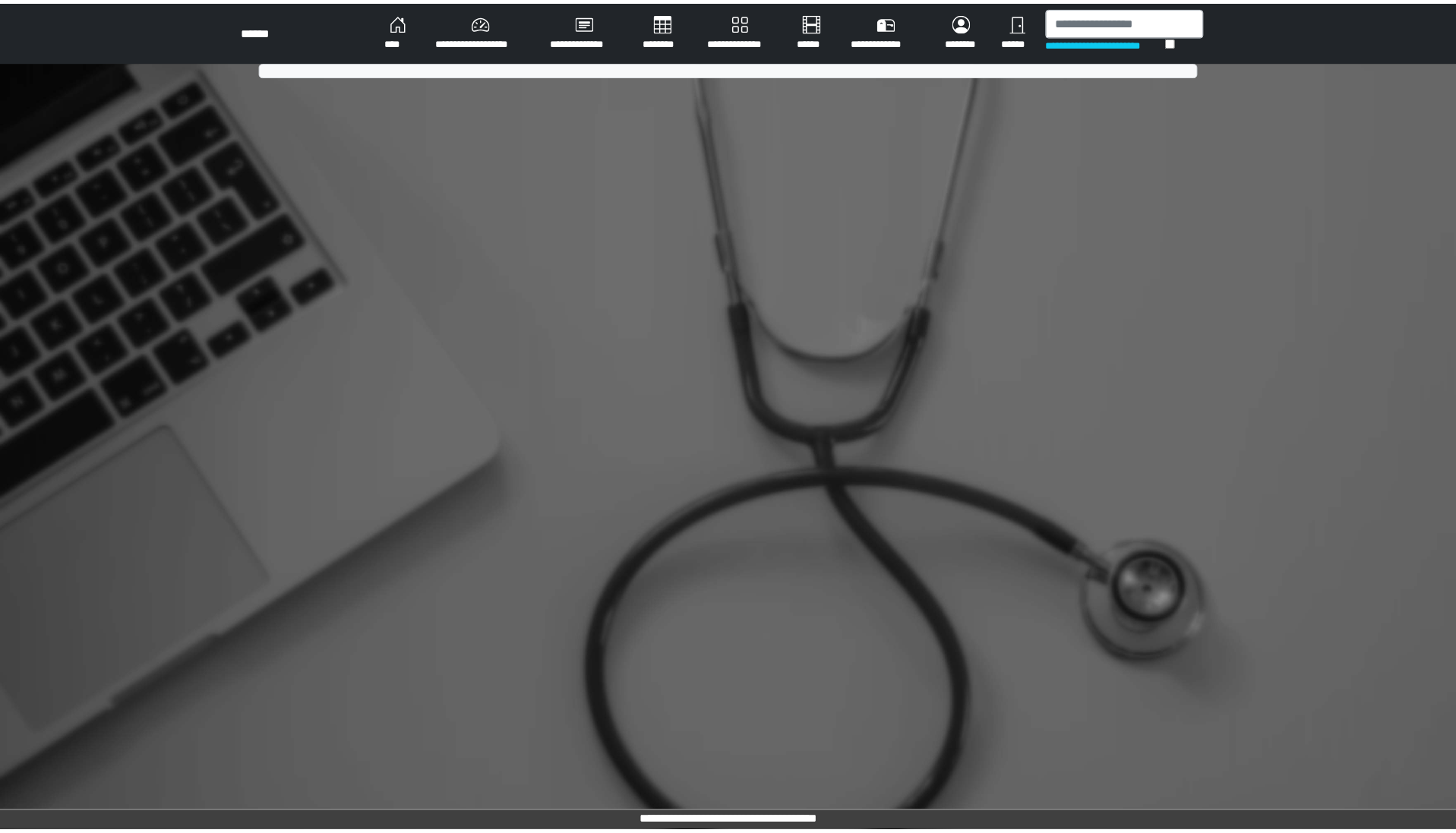 scroll, scrollTop: 0, scrollLeft: 0, axis: both 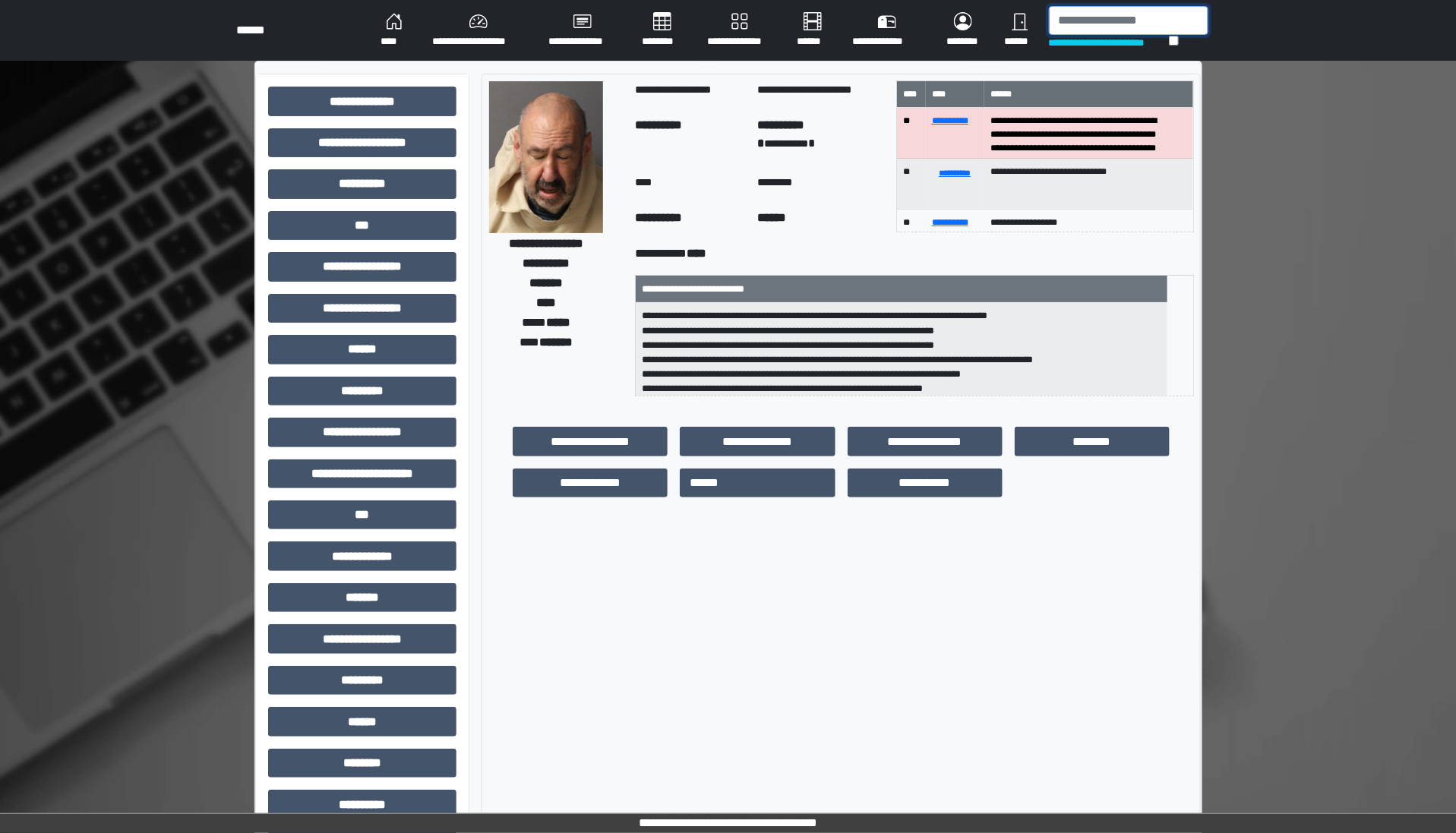 click at bounding box center [1129, 21] 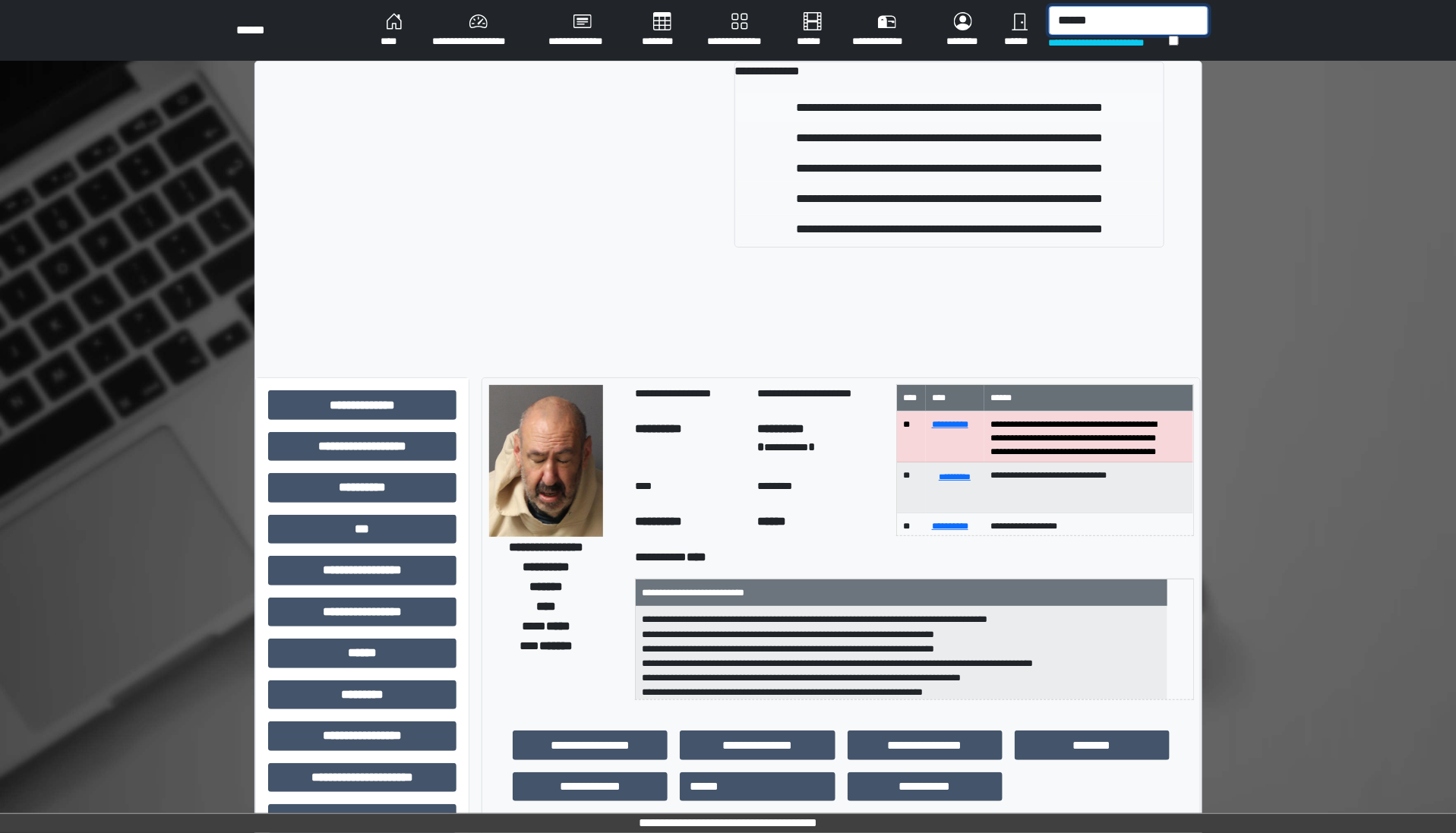type on "******" 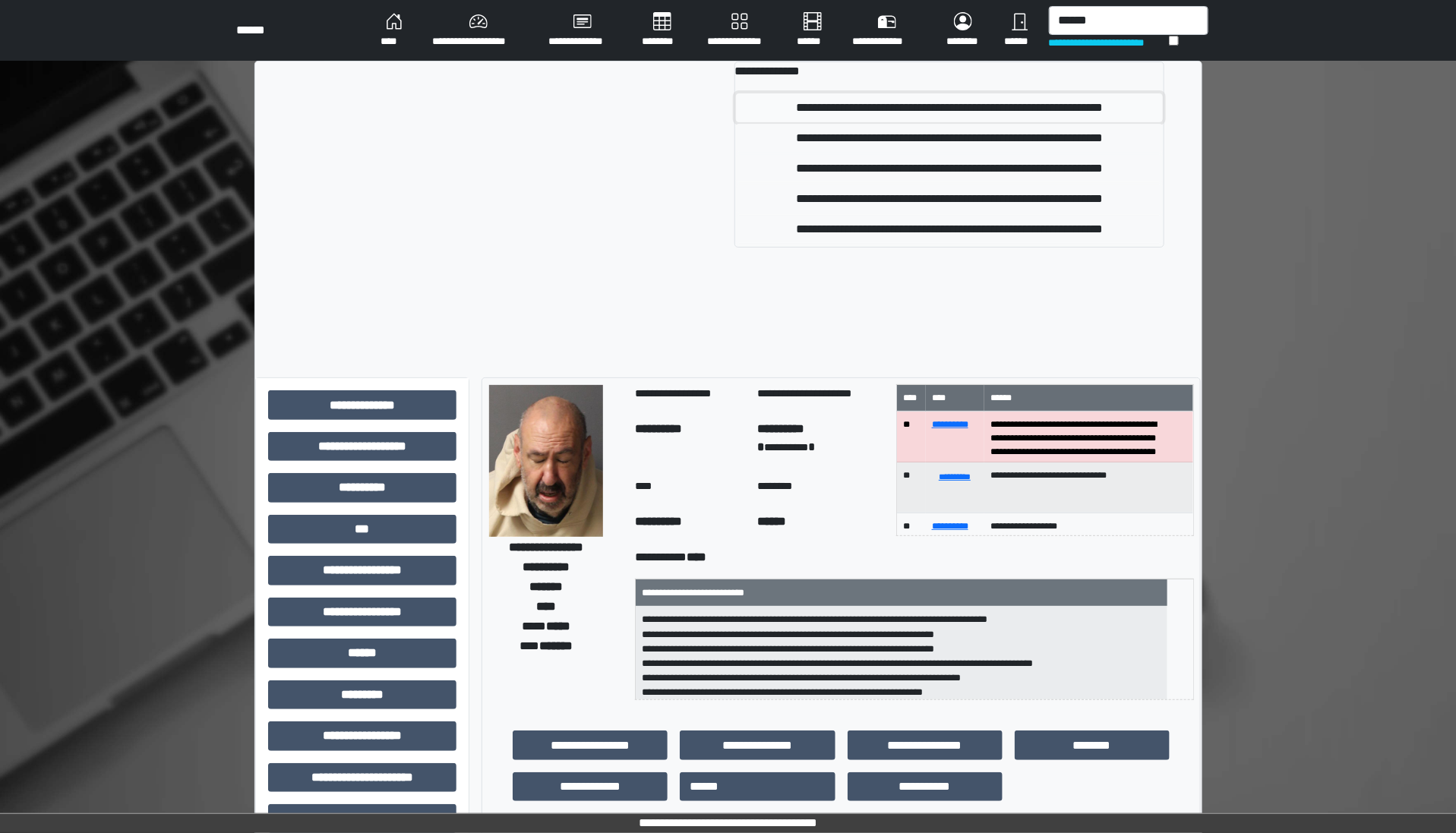 click on "**********" at bounding box center (949, 108) 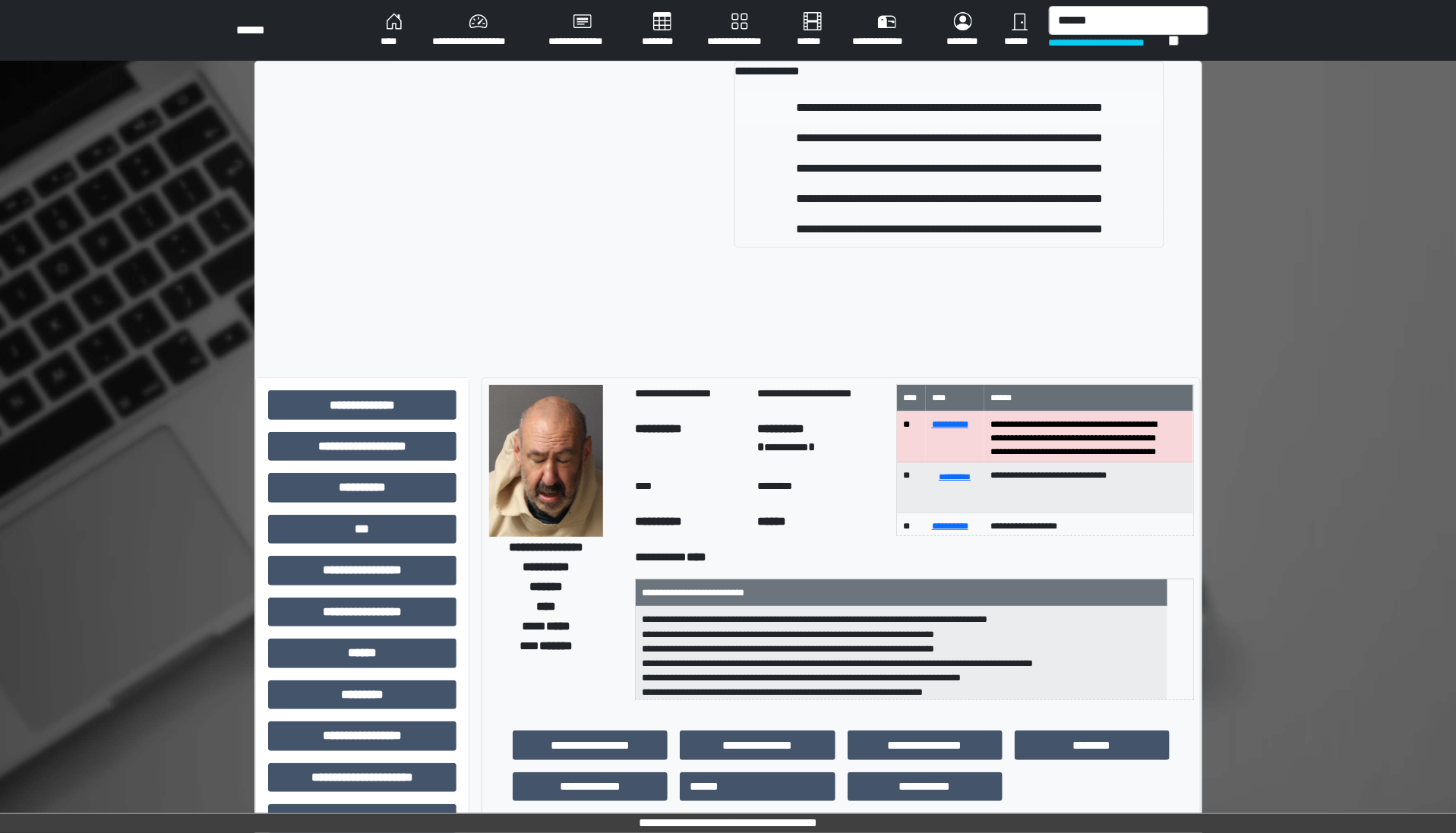 type 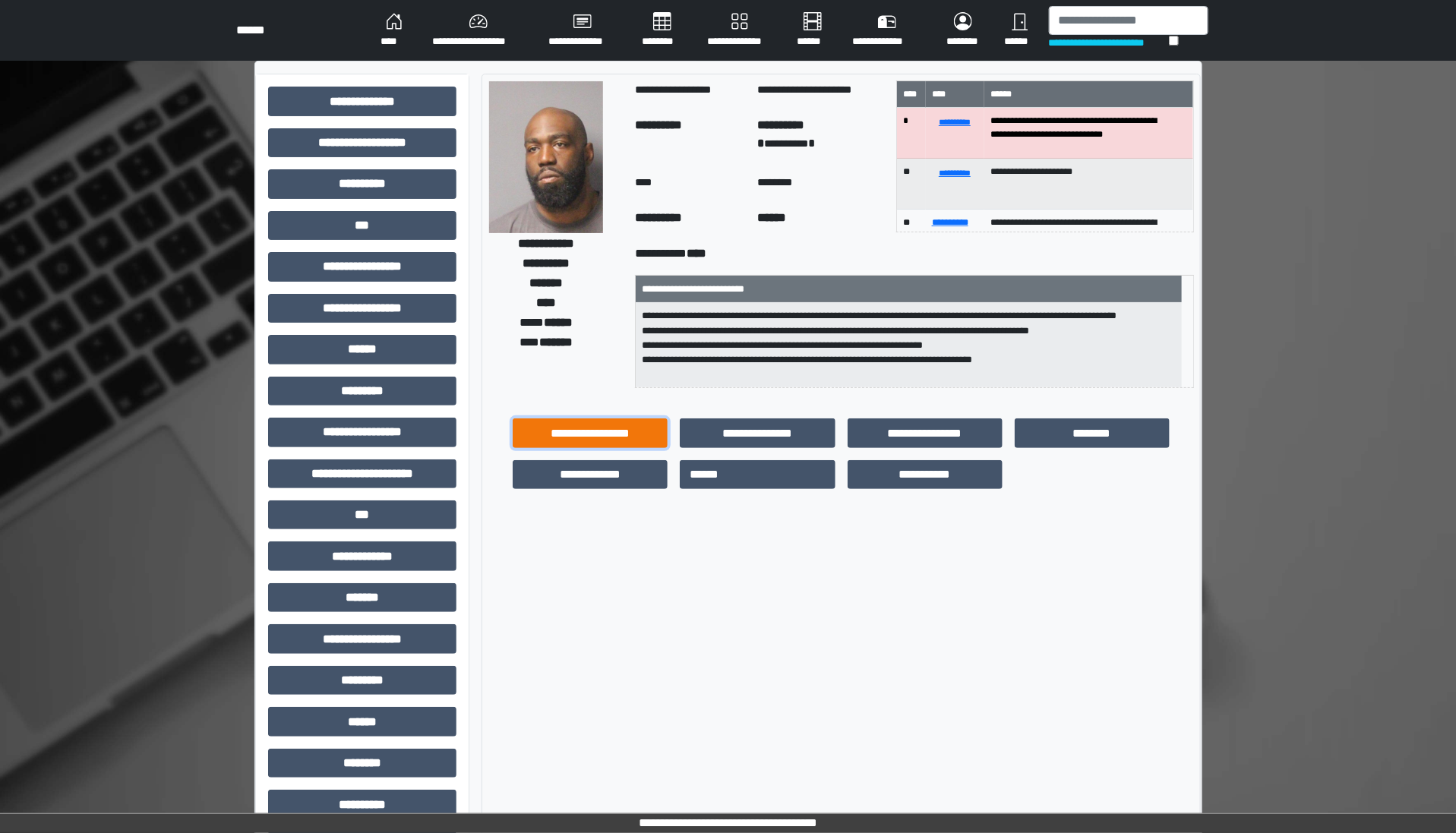 click on "**********" at bounding box center (590, 433) 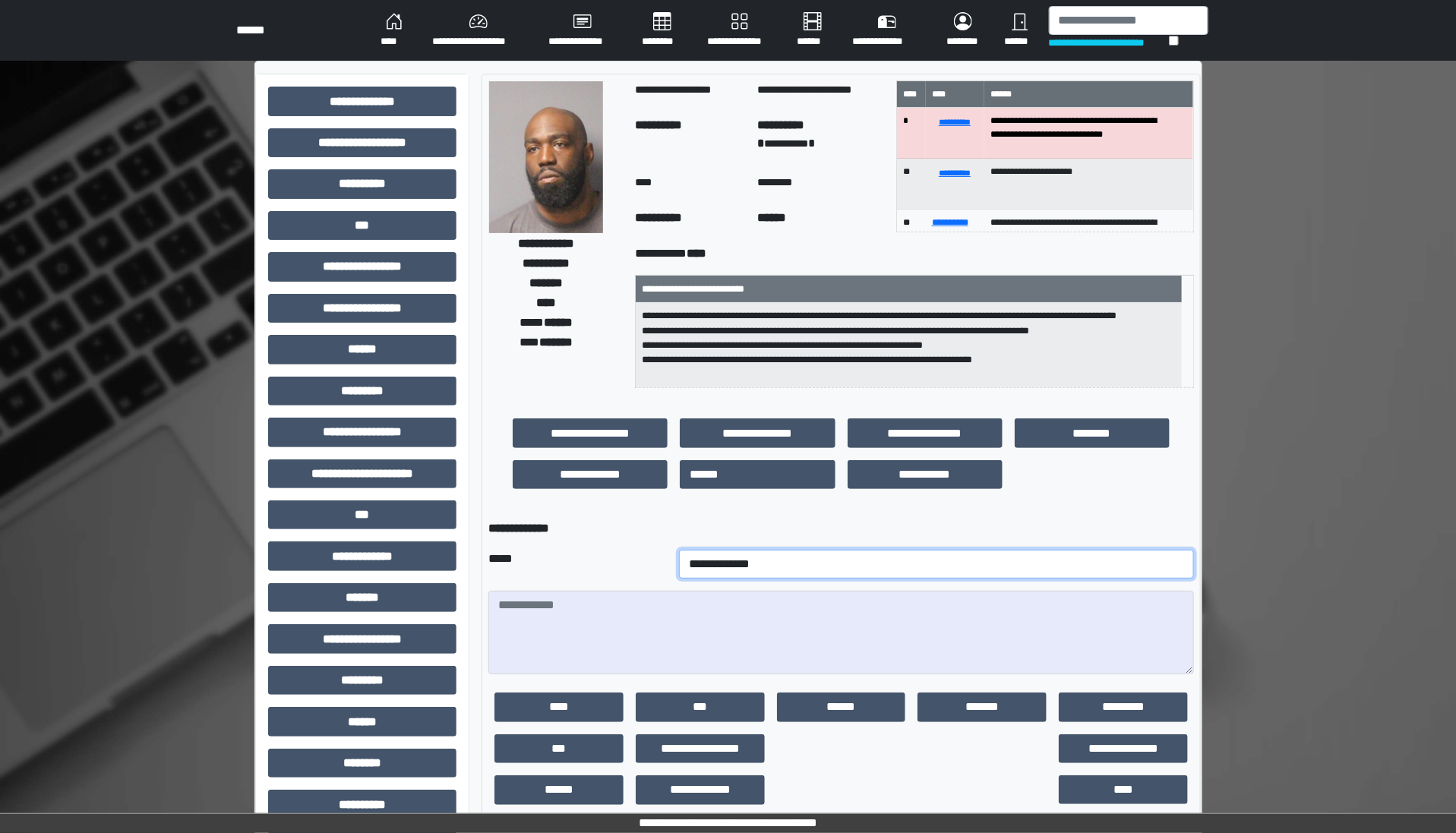 click on "**********" at bounding box center [936, 564] 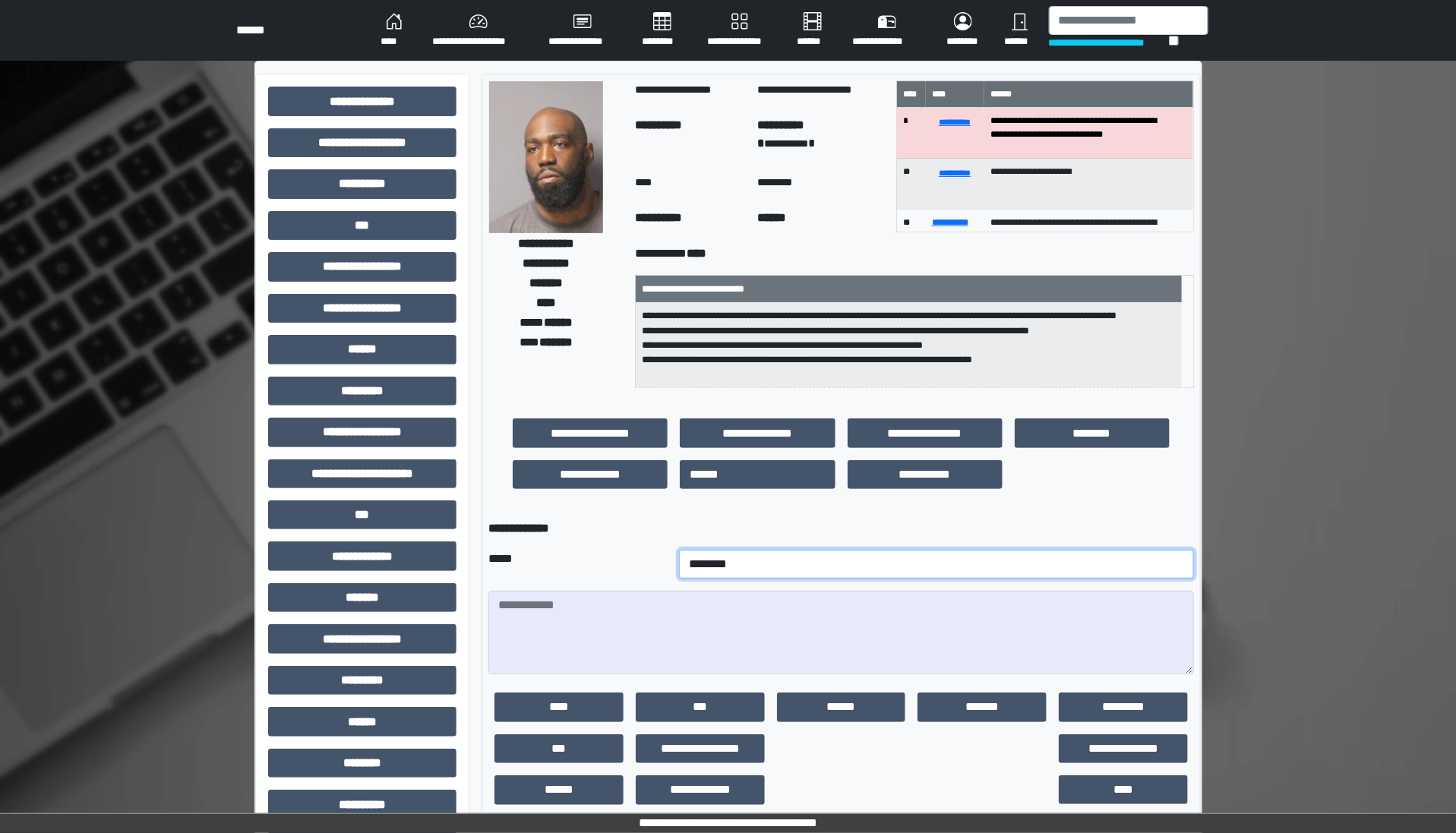 click on "**********" at bounding box center [936, 564] 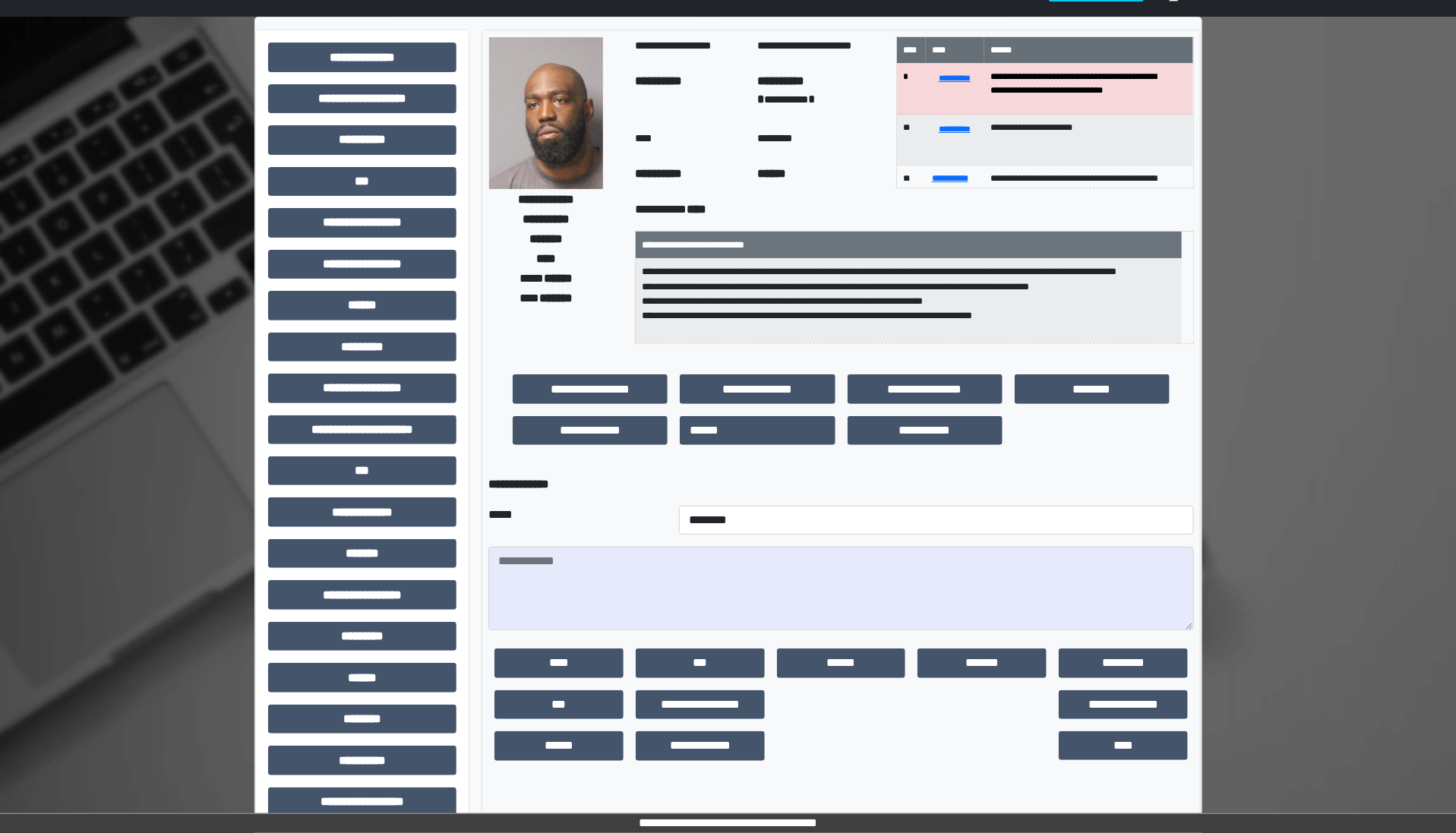 click on "***" at bounding box center [700, 663] 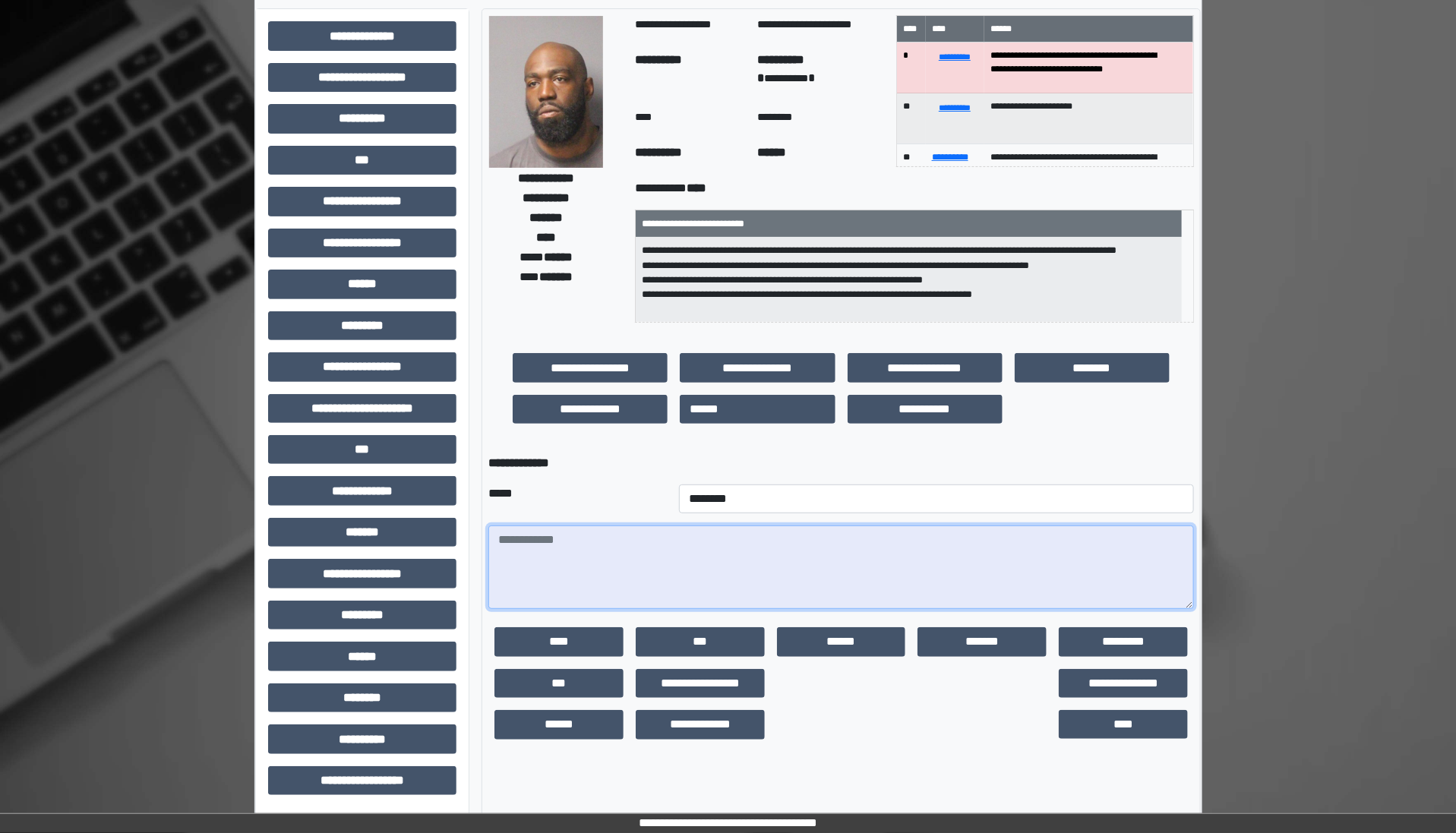 click at bounding box center [841, 567] 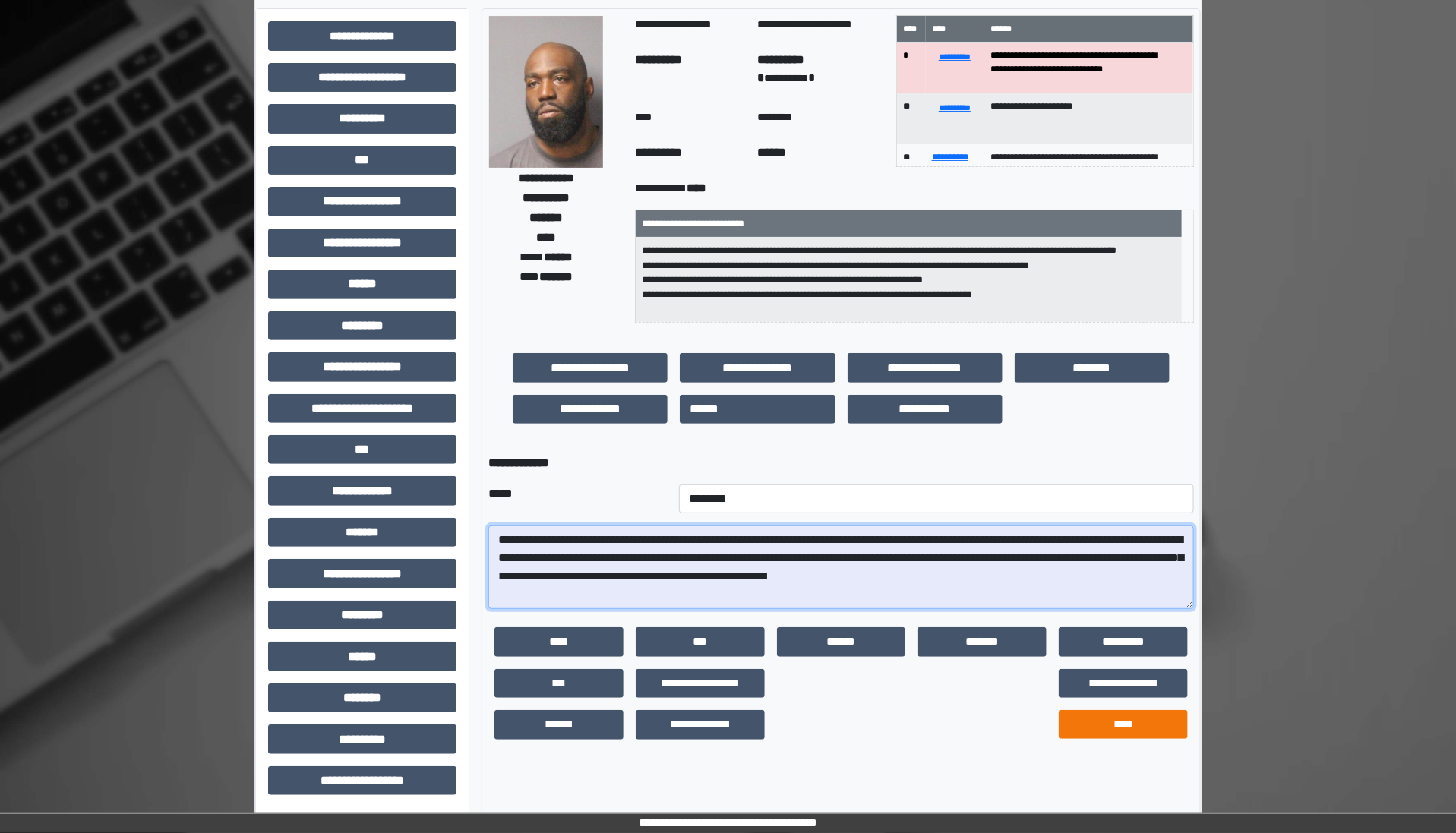 type on "**********" 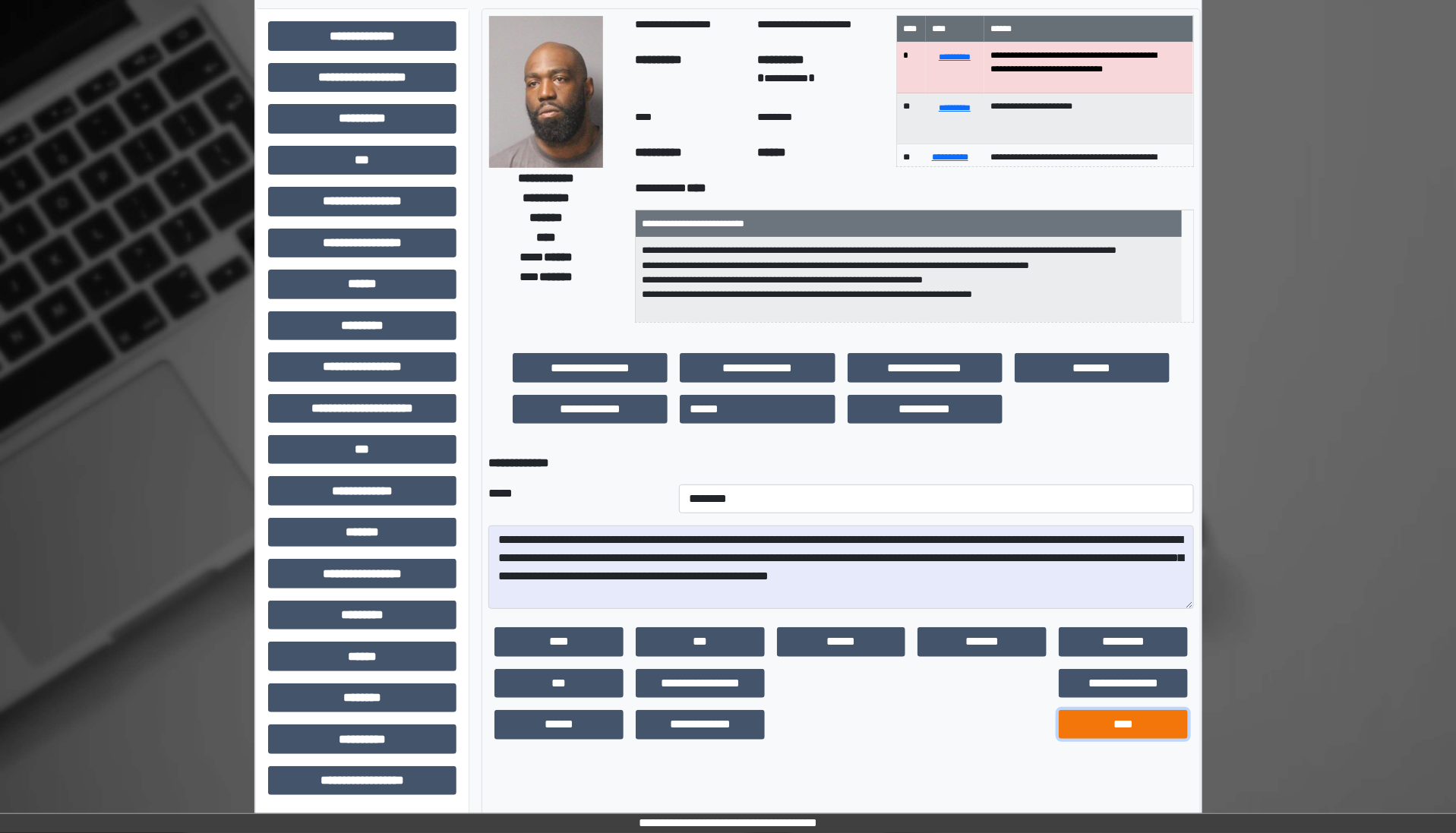 click on "****" at bounding box center [1123, 724] 